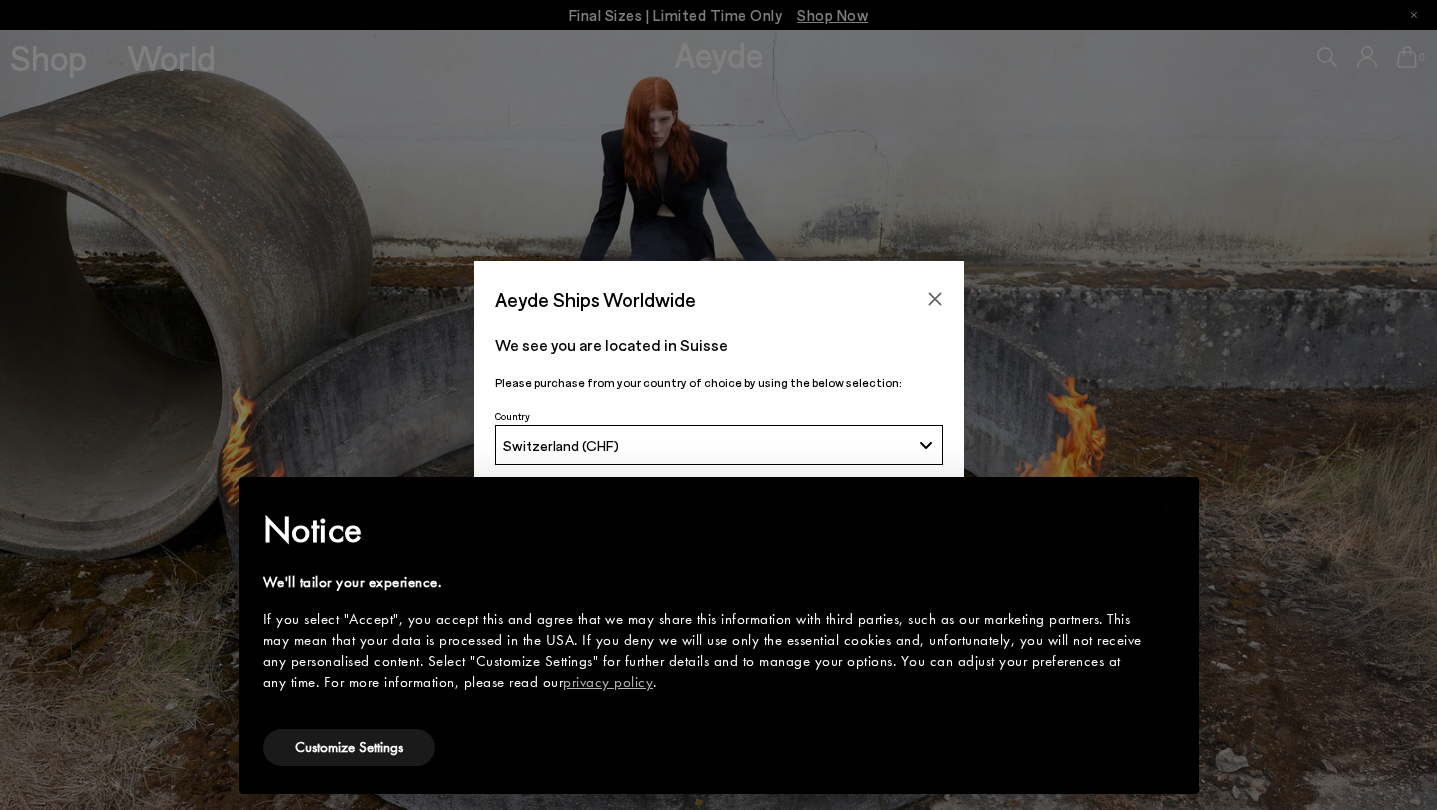 scroll, scrollTop: 0, scrollLeft: 0, axis: both 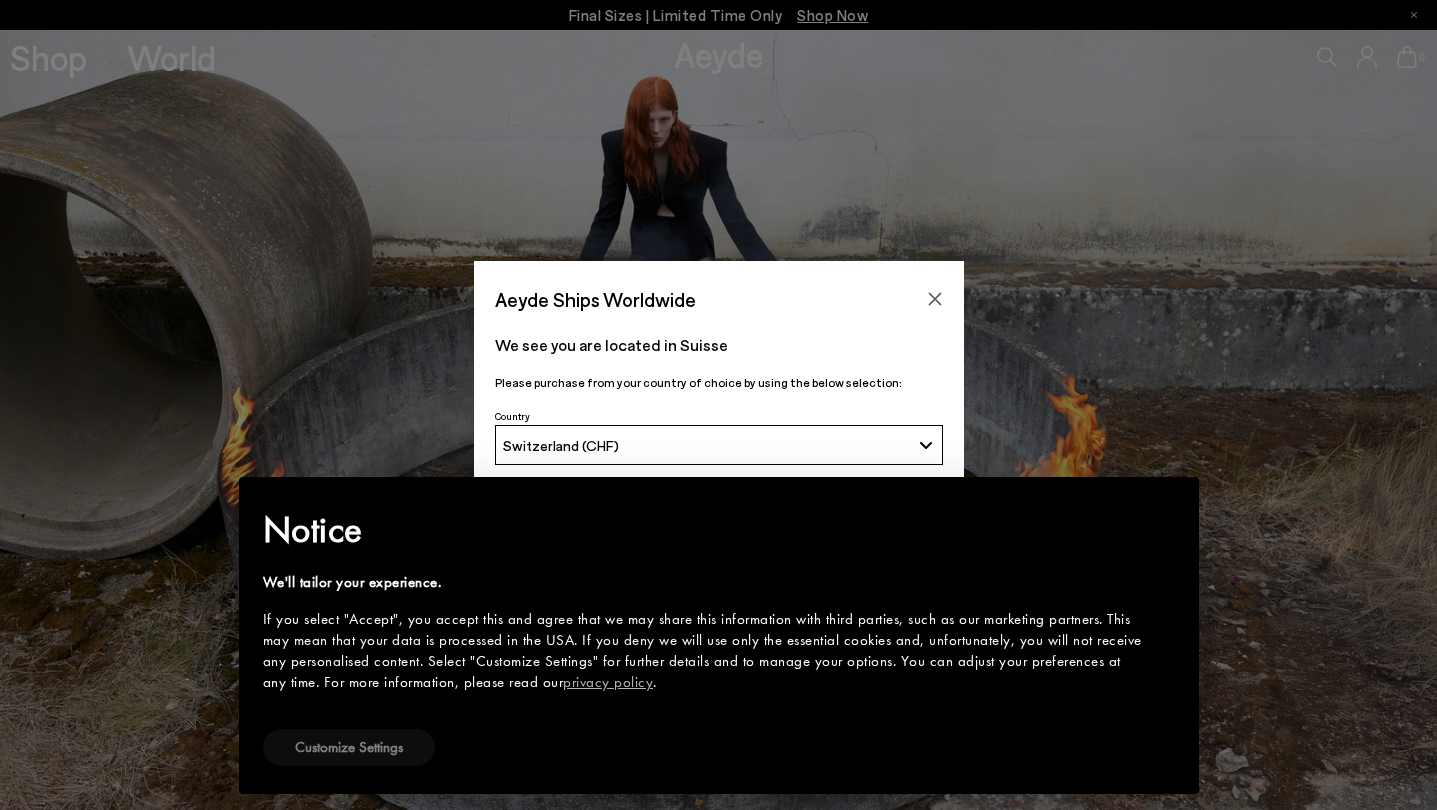 click on "Customize Settings" at bounding box center (349, 747) 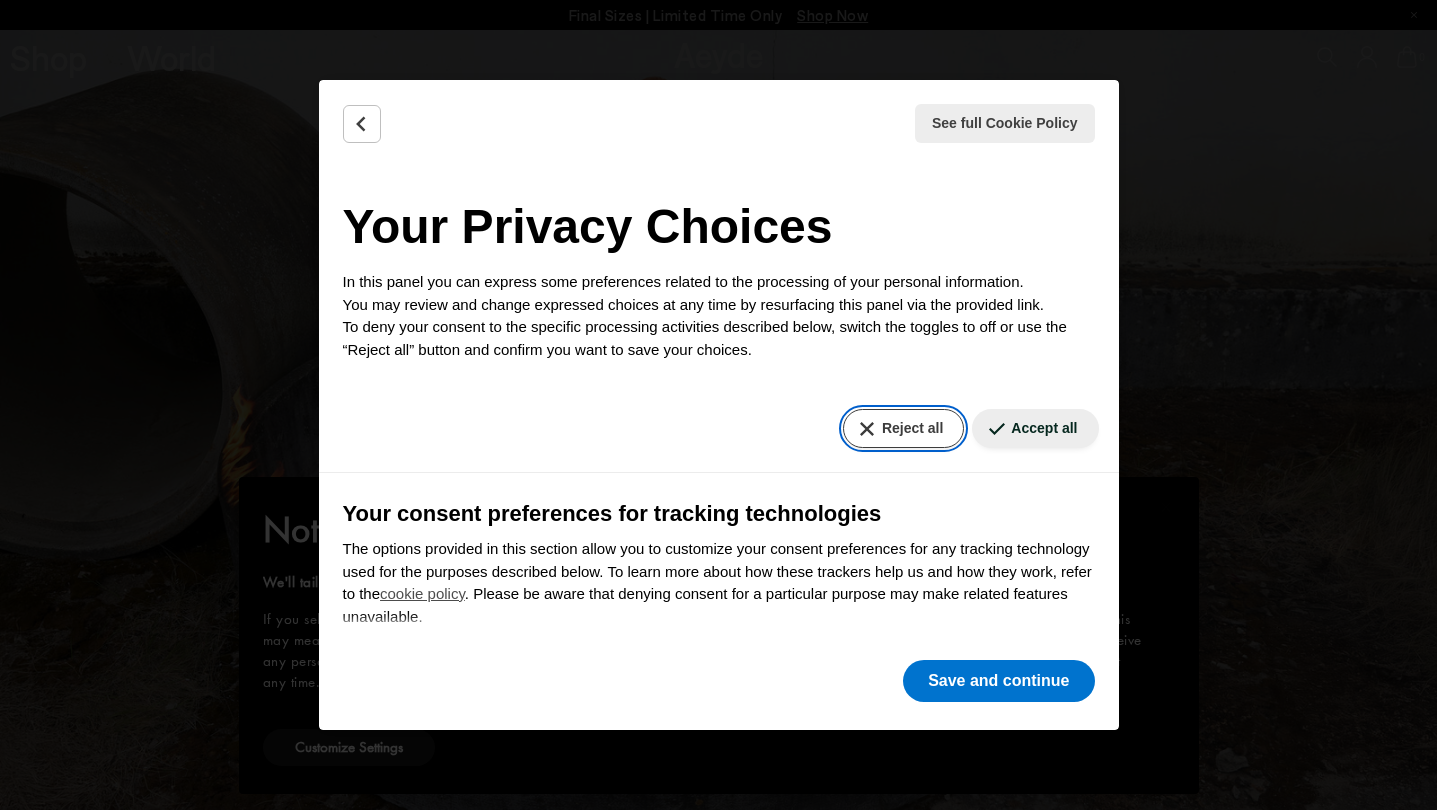 click on "Reject all" at bounding box center [903, 428] 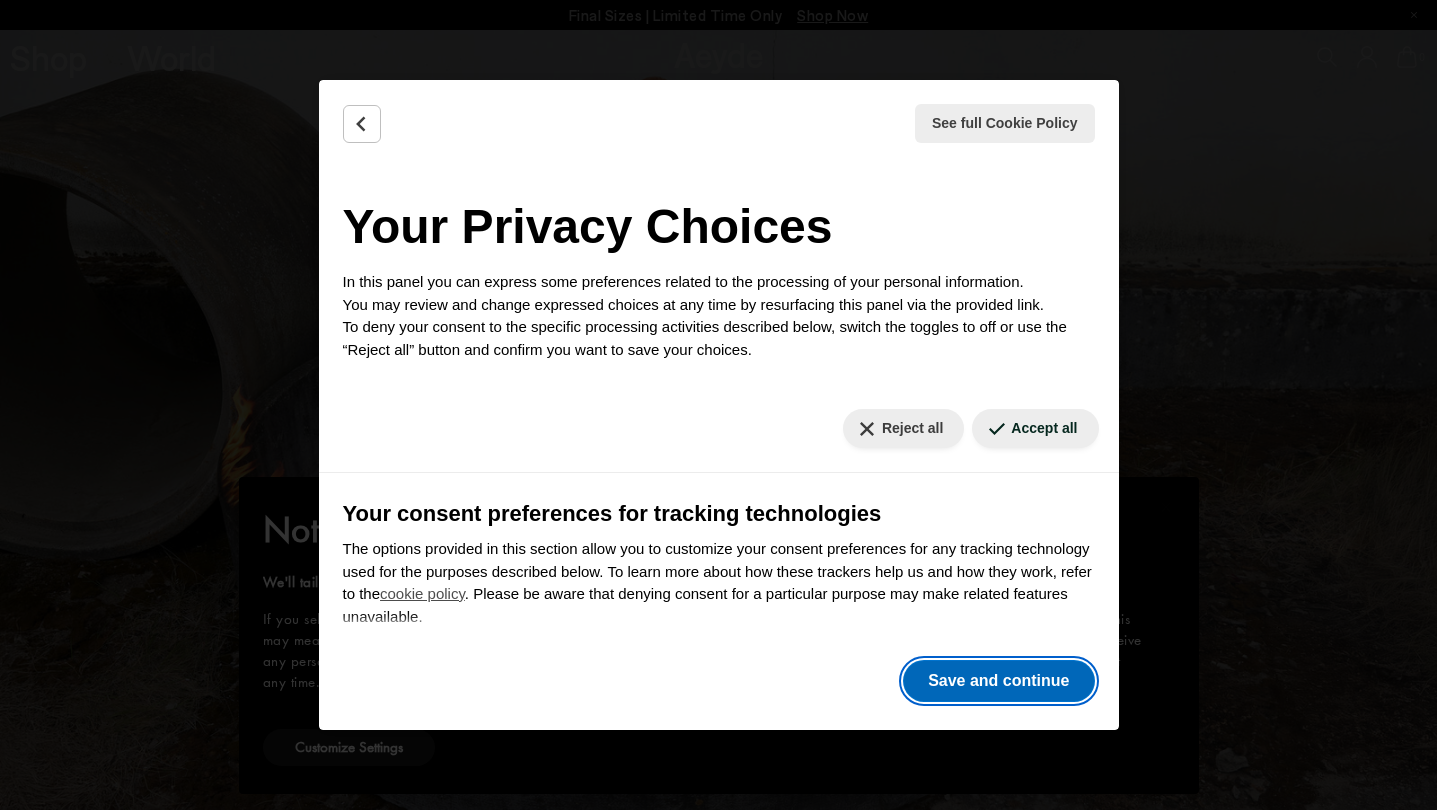 click on "Save and continue" at bounding box center [998, 681] 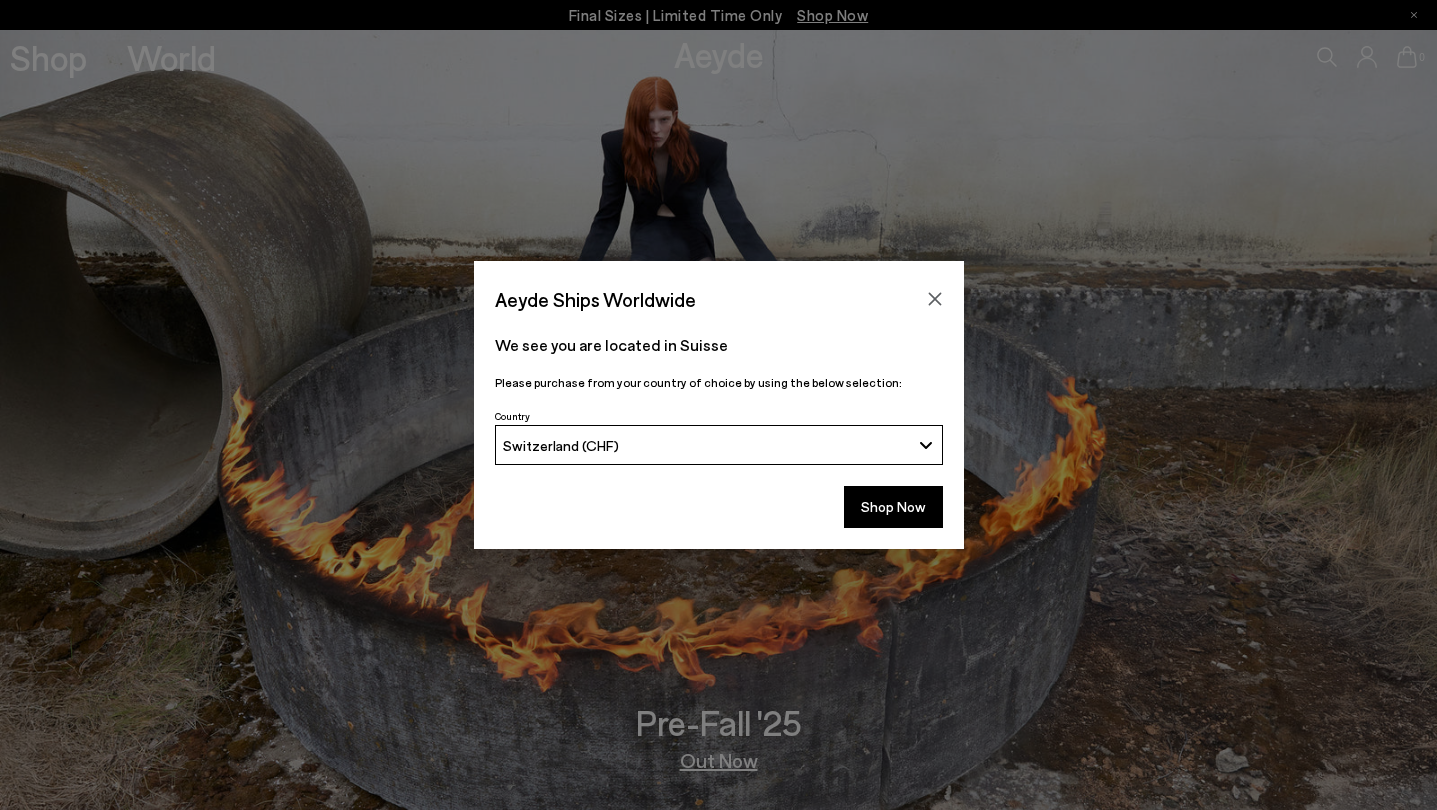 click on "Switzerland (CHF)" at bounding box center (706, 445) 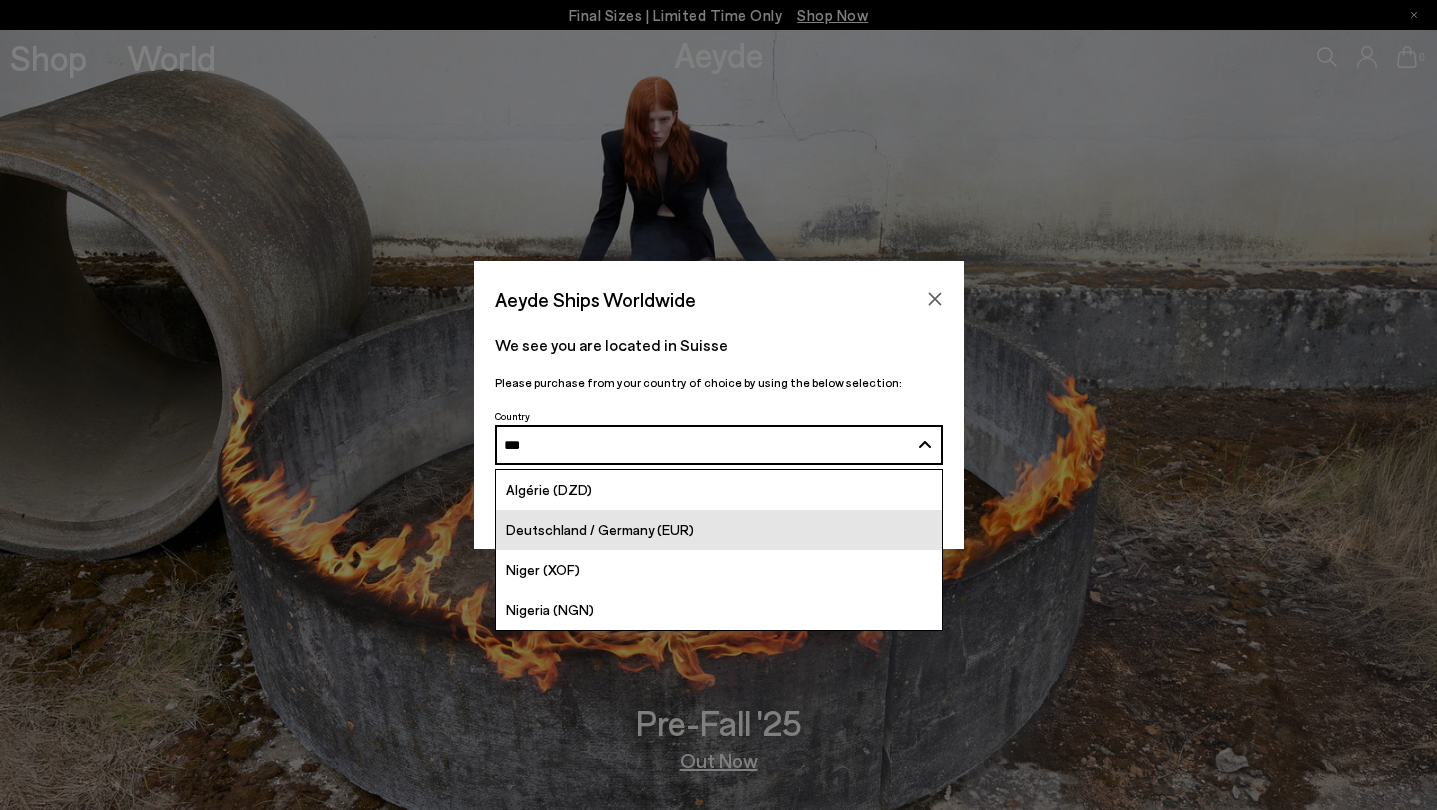 type on "***" 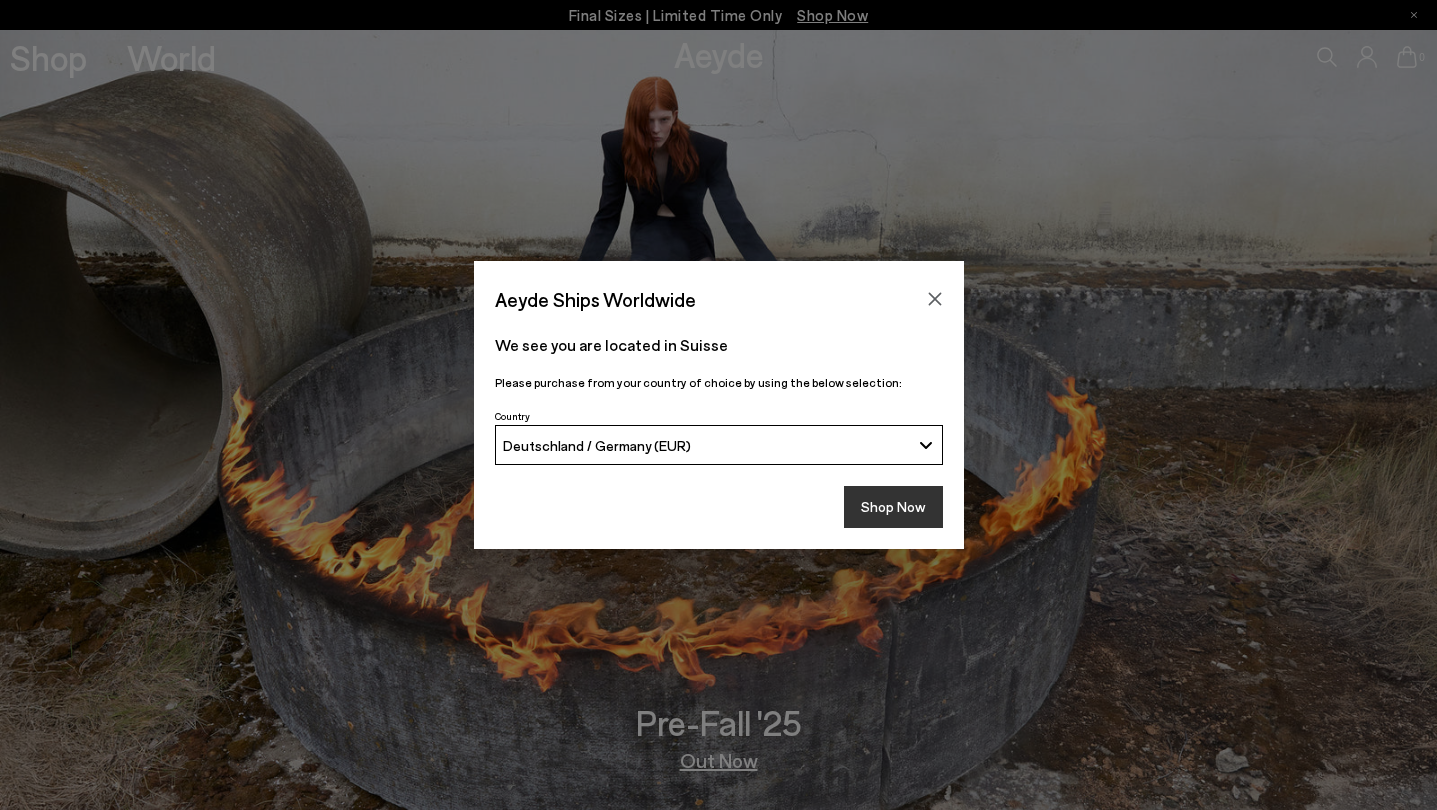 click on "Shop Now" at bounding box center [893, 507] 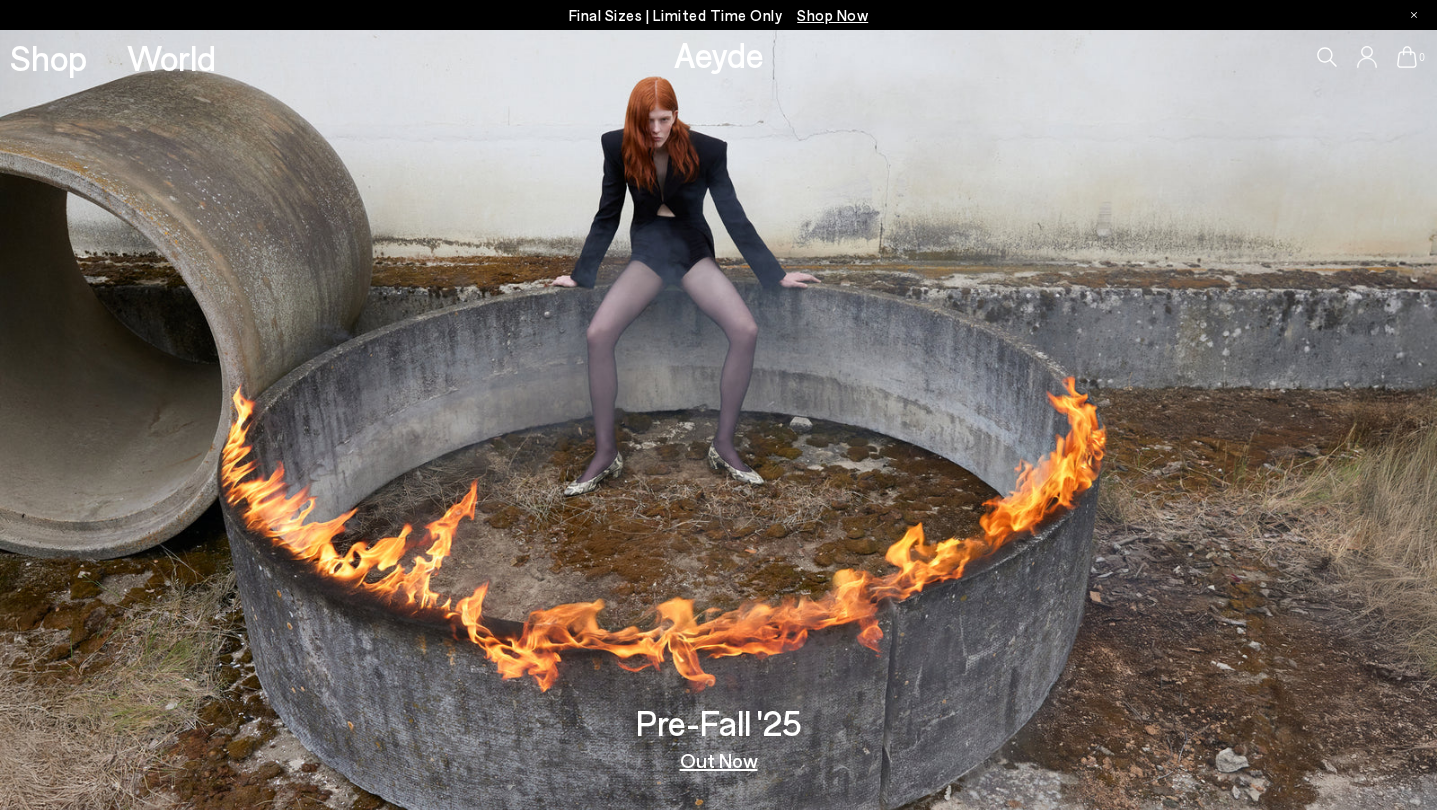 scroll, scrollTop: 0, scrollLeft: 0, axis: both 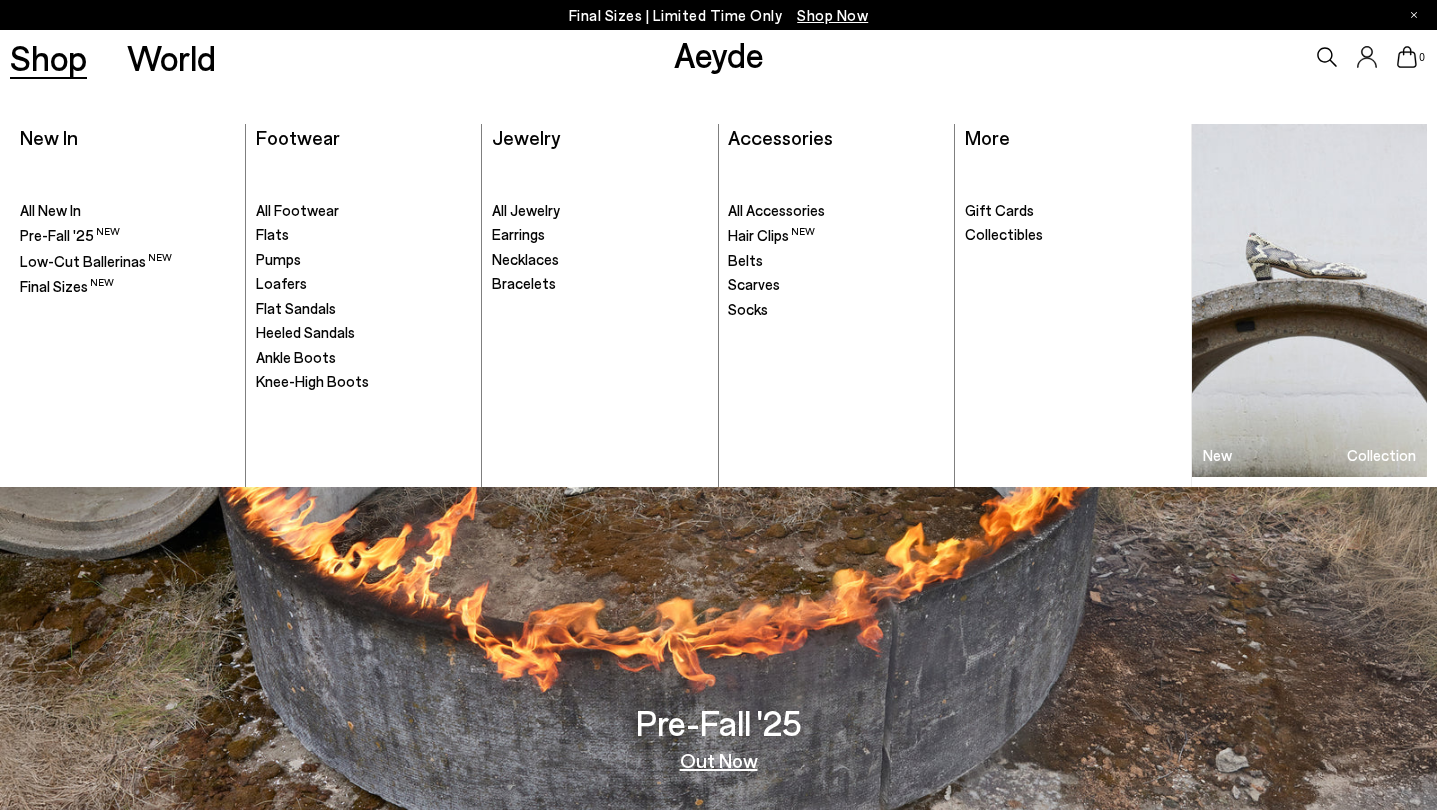 click on "Shop" at bounding box center (48, 57) 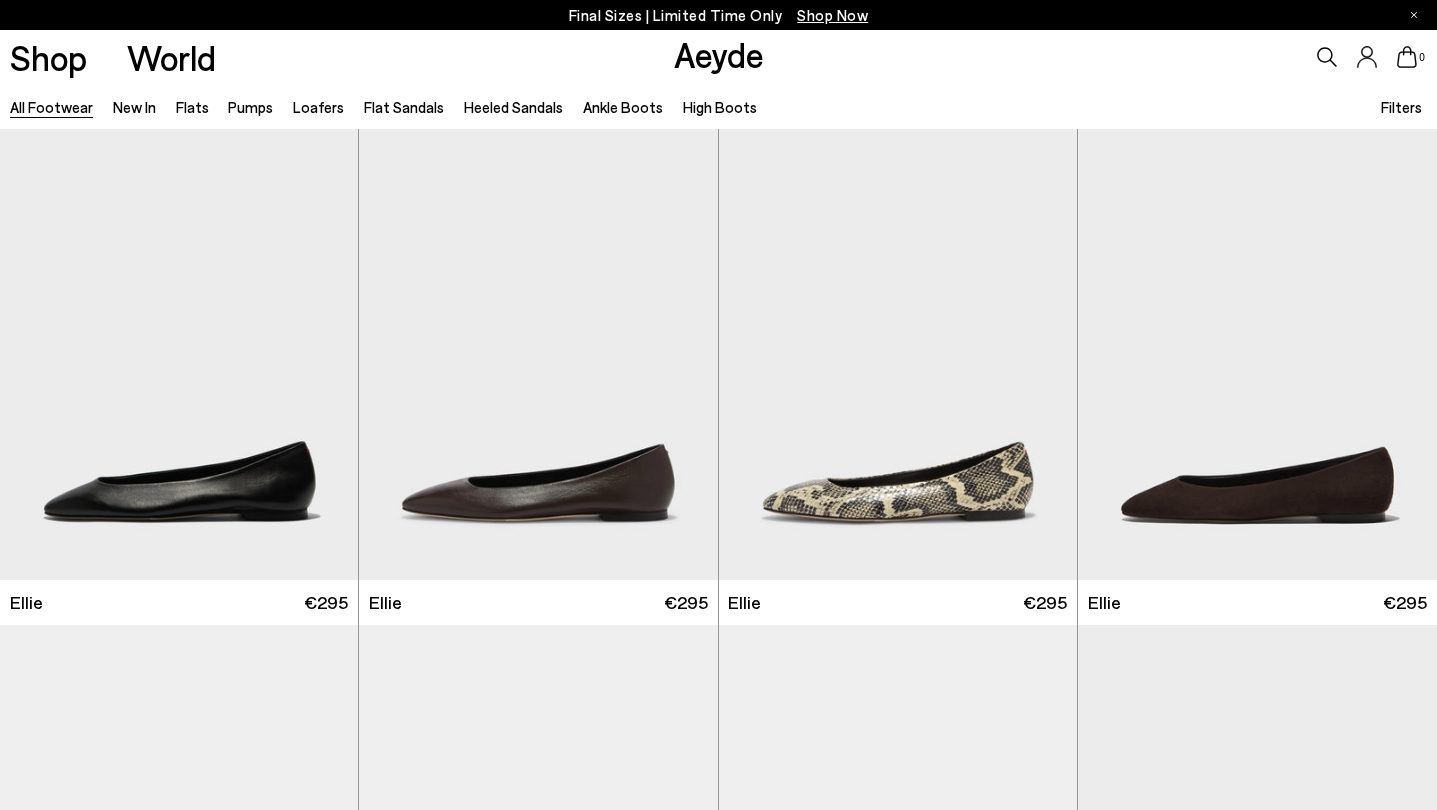 scroll, scrollTop: 0, scrollLeft: 0, axis: both 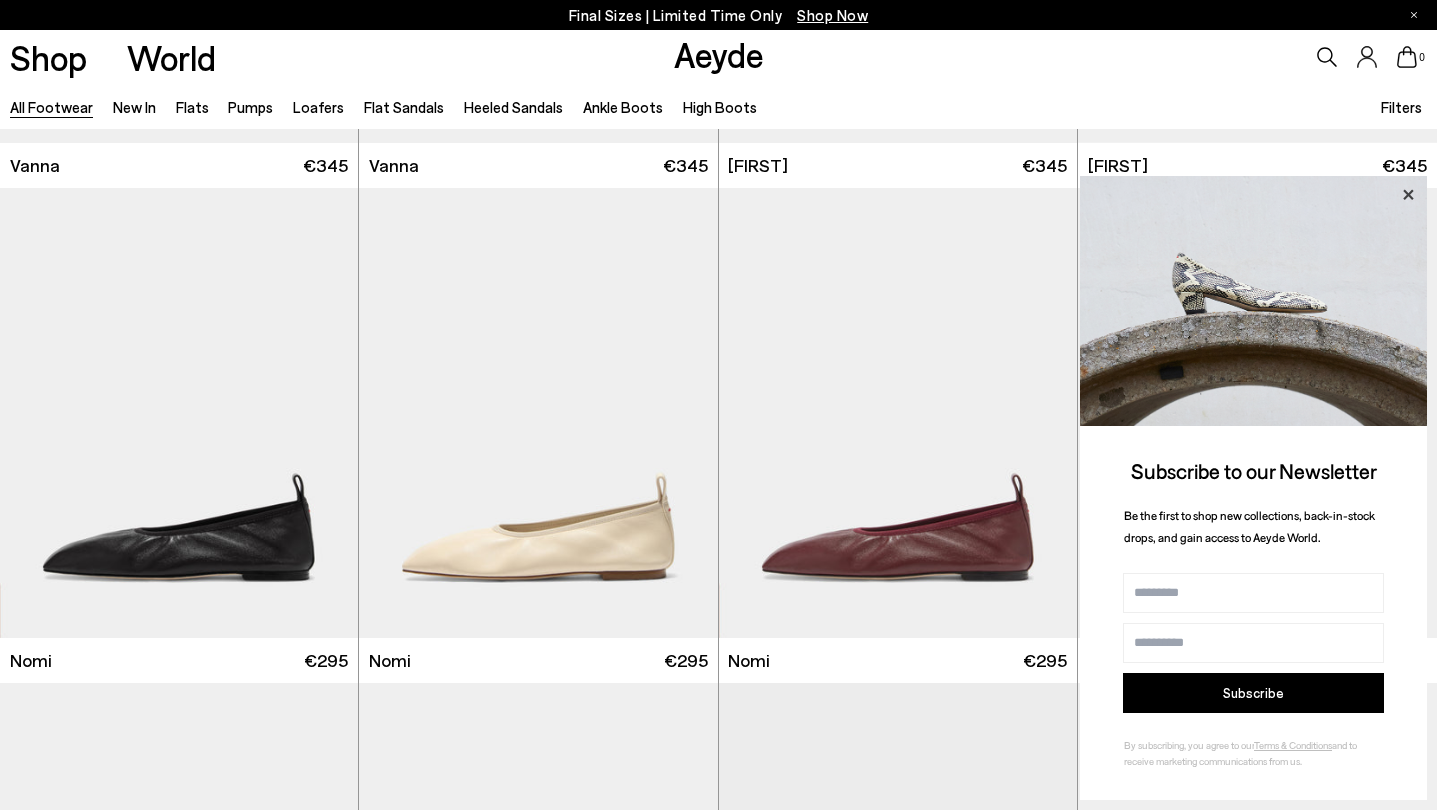 click 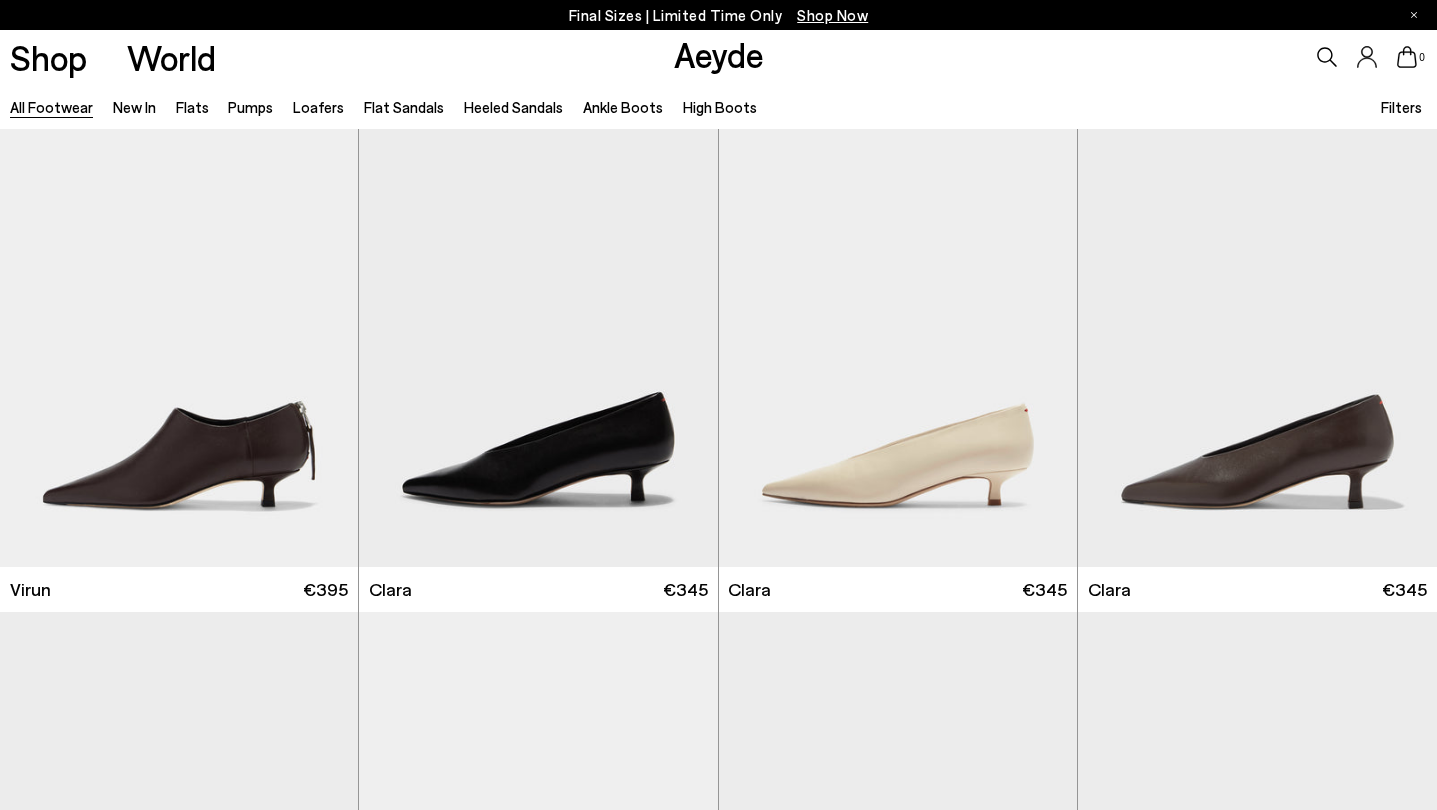 scroll, scrollTop: 3523, scrollLeft: 0, axis: vertical 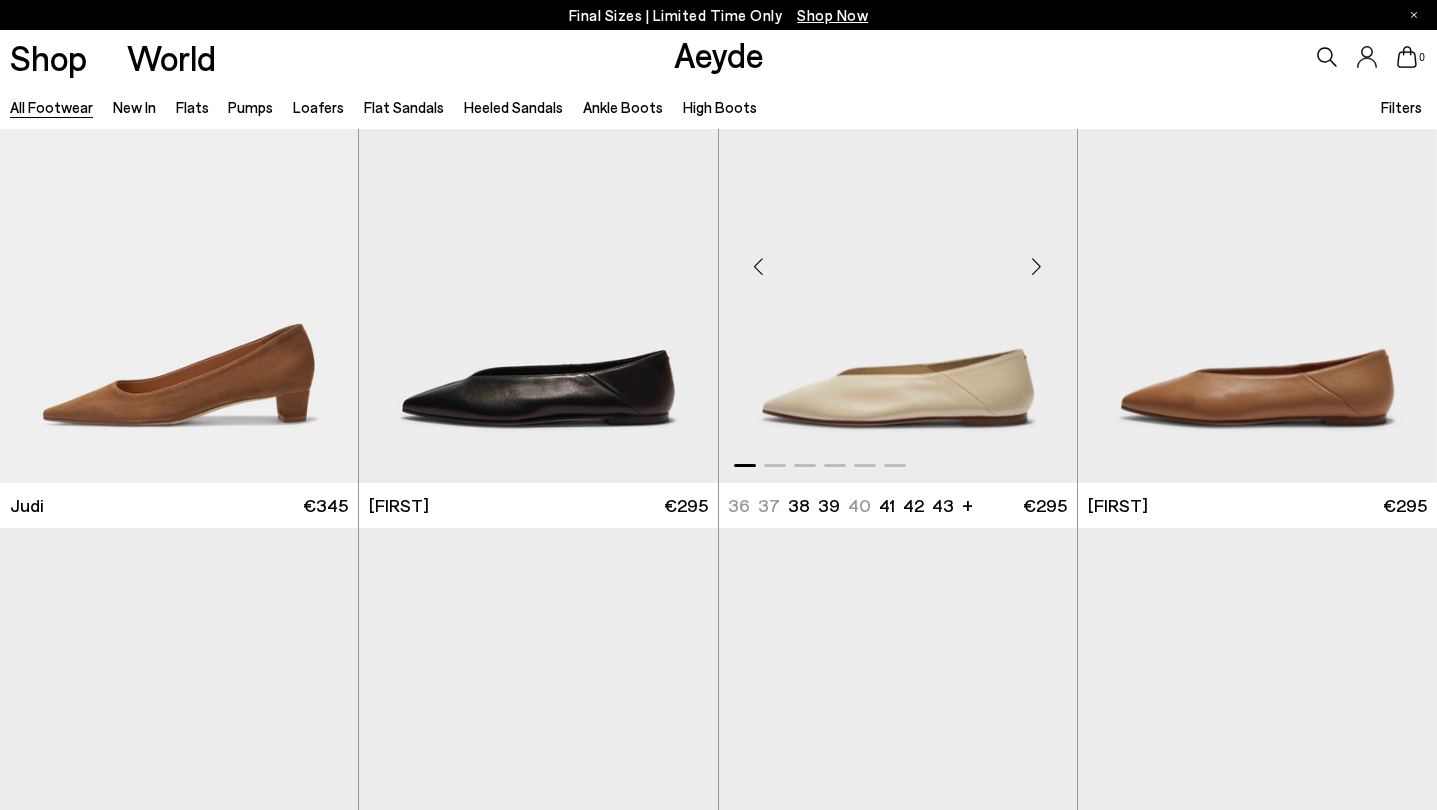 click at bounding box center [1037, 266] 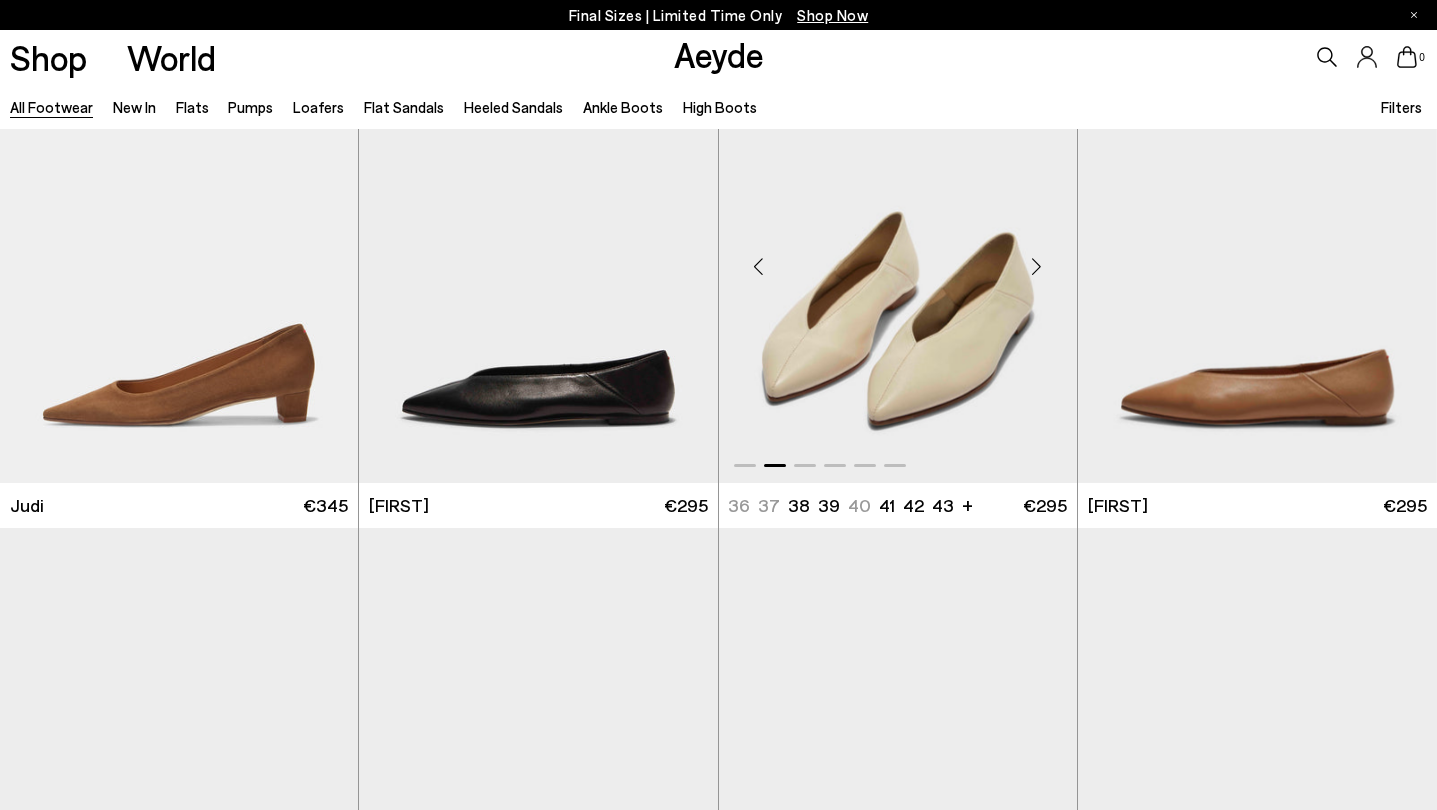 click at bounding box center (1037, 266) 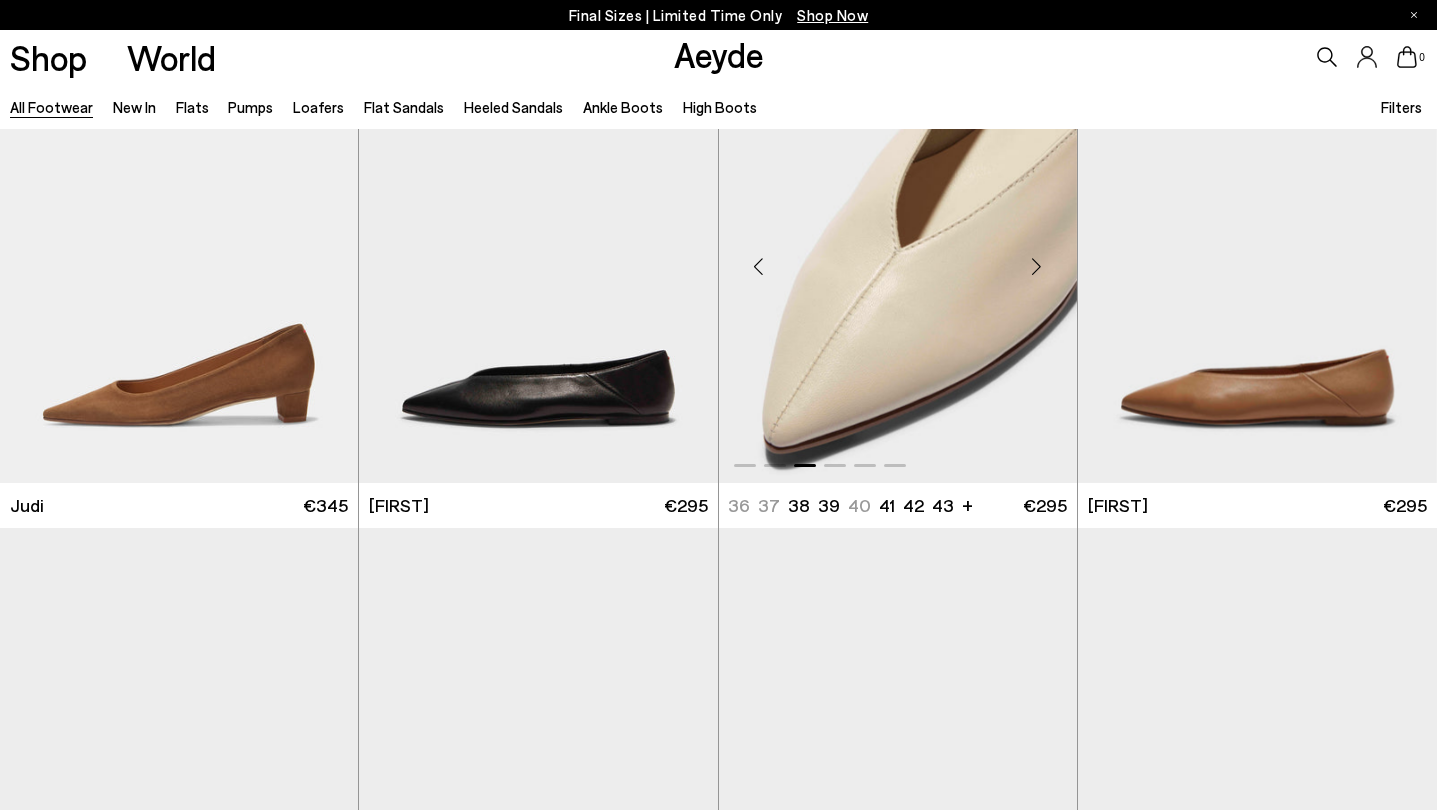 click at bounding box center [1037, 266] 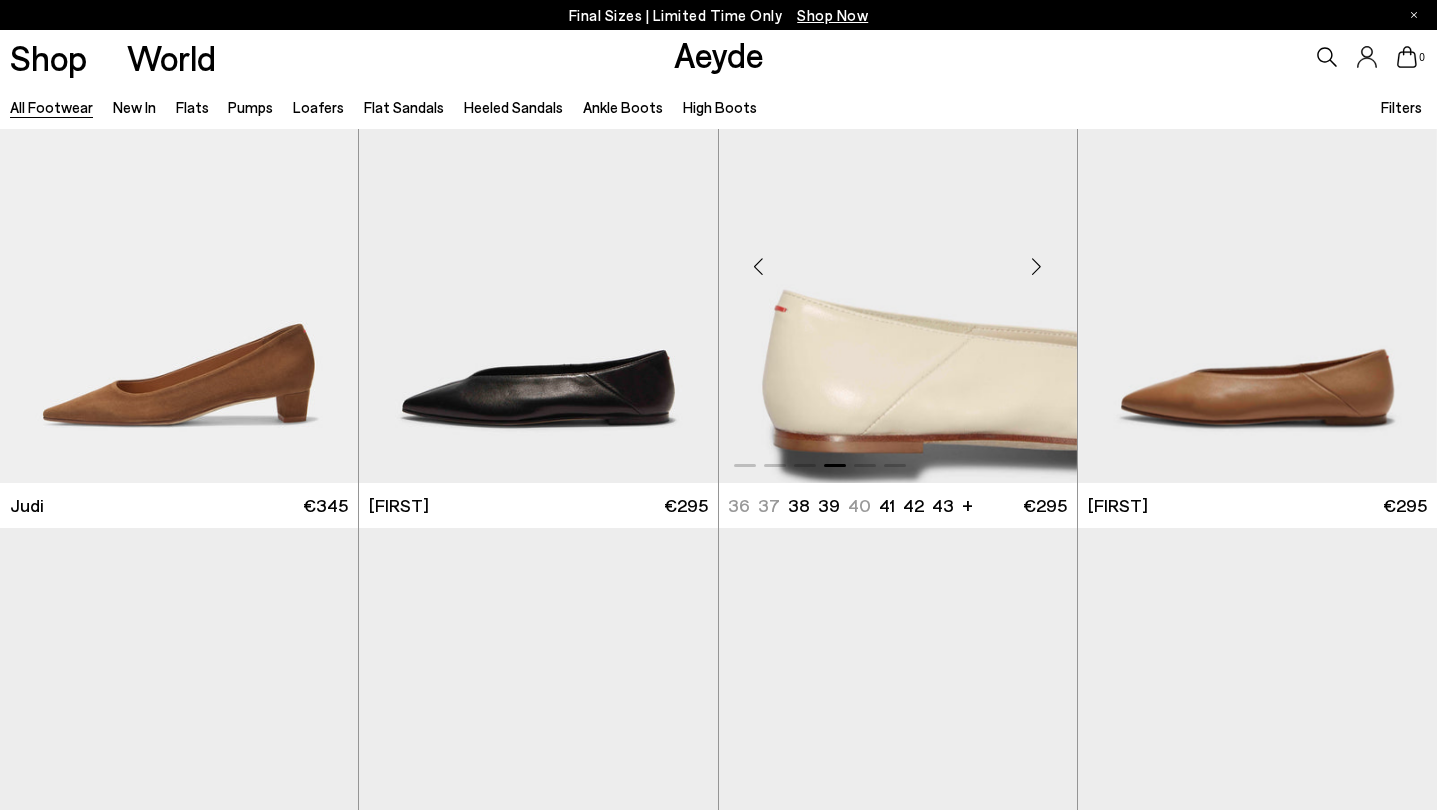 click at bounding box center (1037, 266) 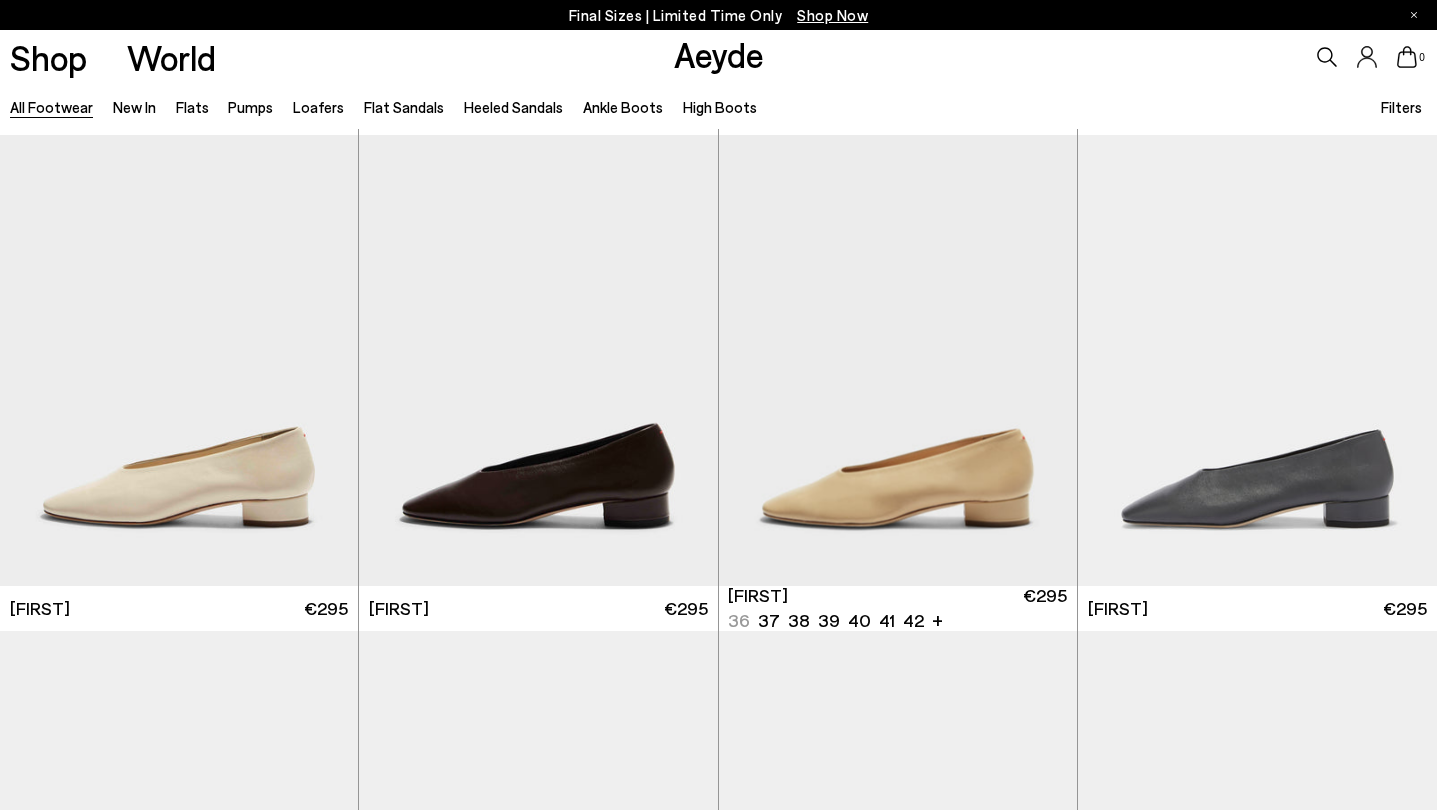scroll, scrollTop: 7511, scrollLeft: 0, axis: vertical 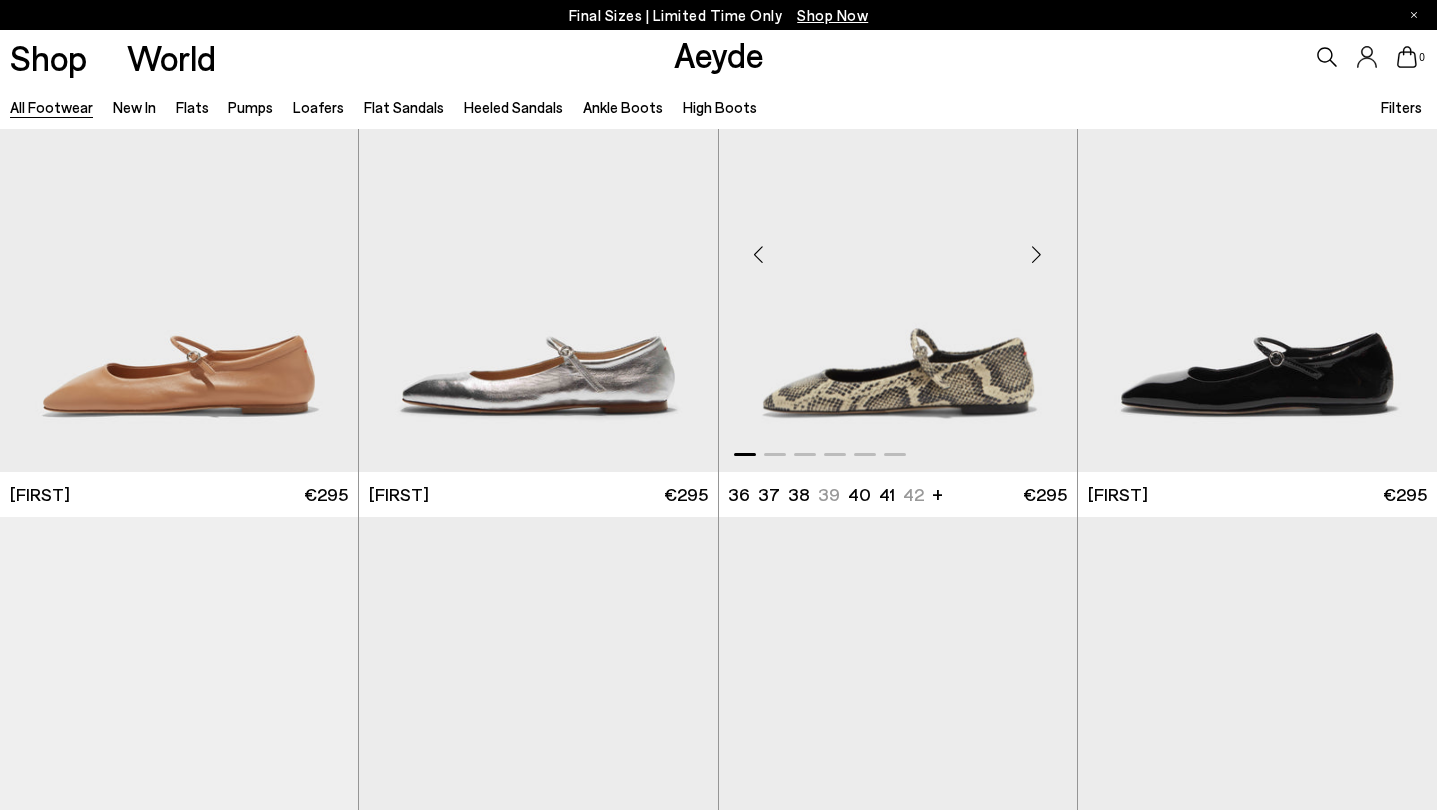 click at bounding box center [1037, 254] 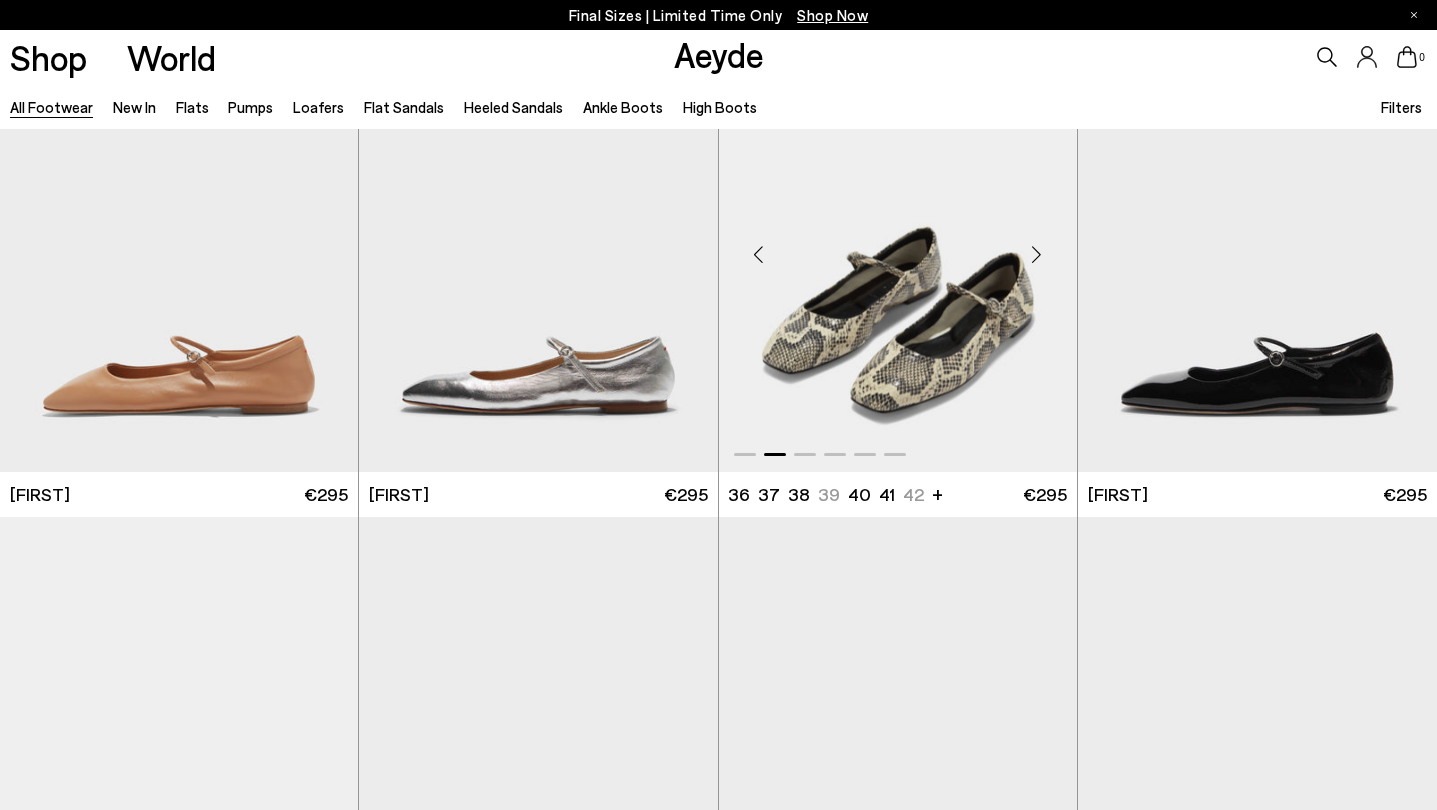 click at bounding box center (1037, 254) 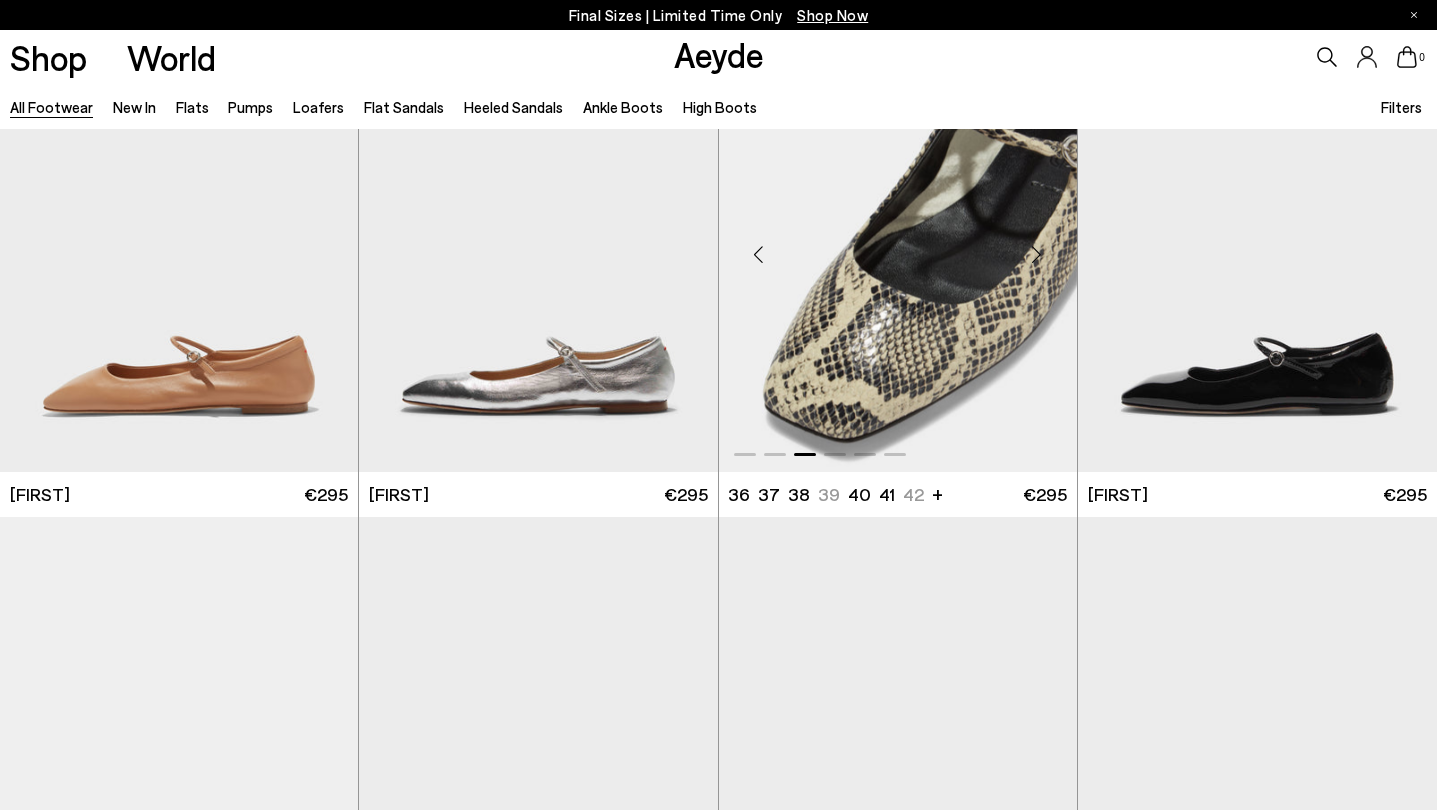 click at bounding box center (1037, 254) 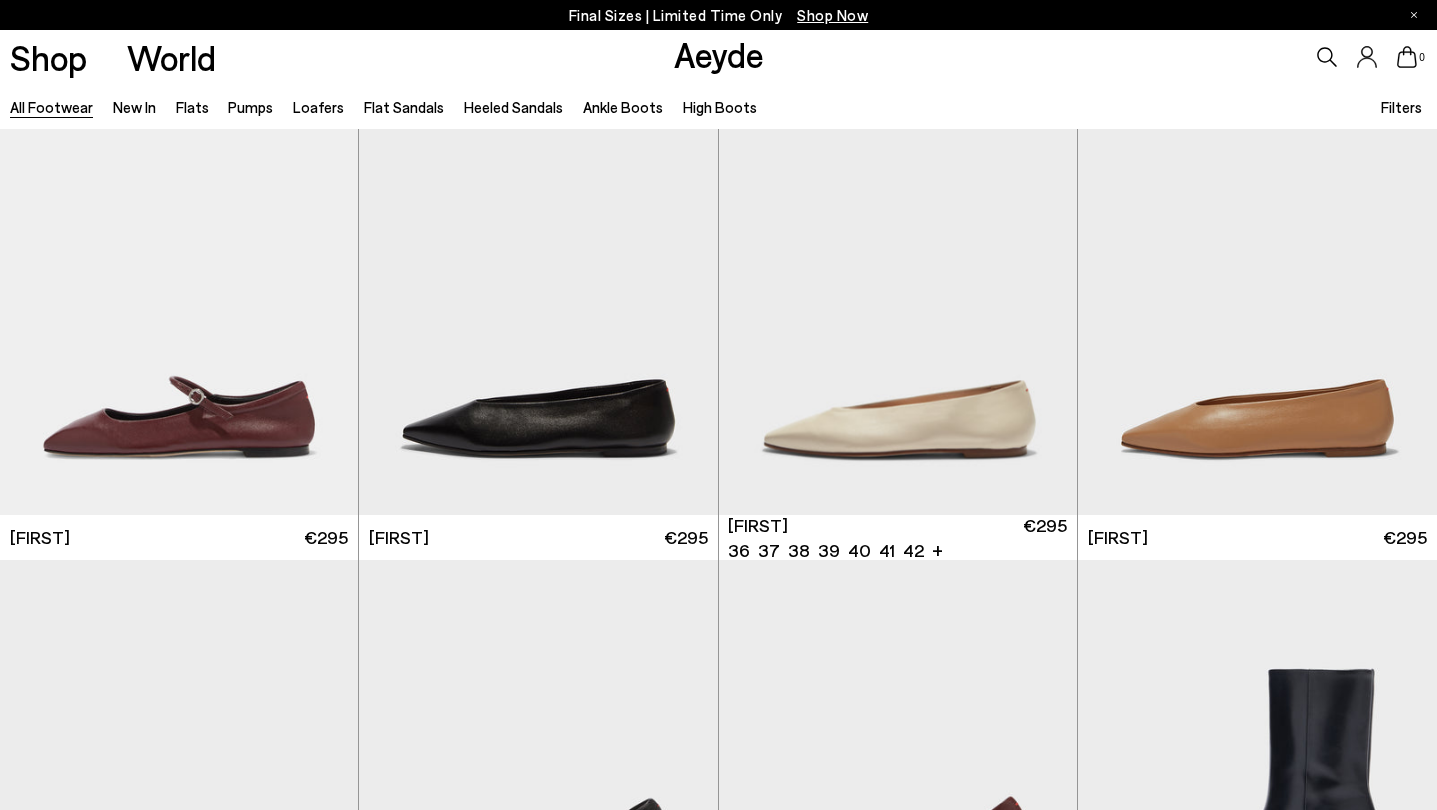 scroll, scrollTop: 12459, scrollLeft: 0, axis: vertical 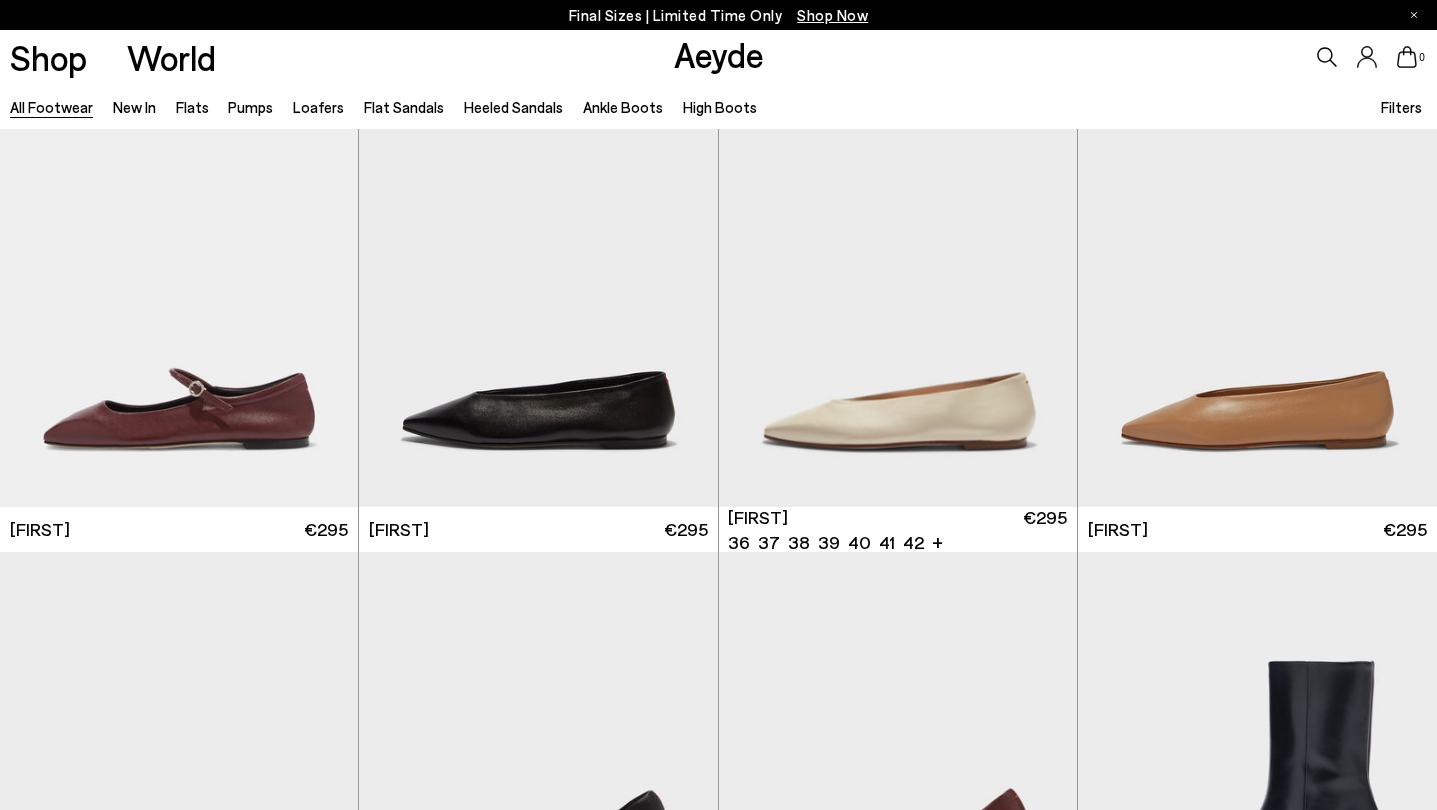 click at bounding box center (1037, 290) 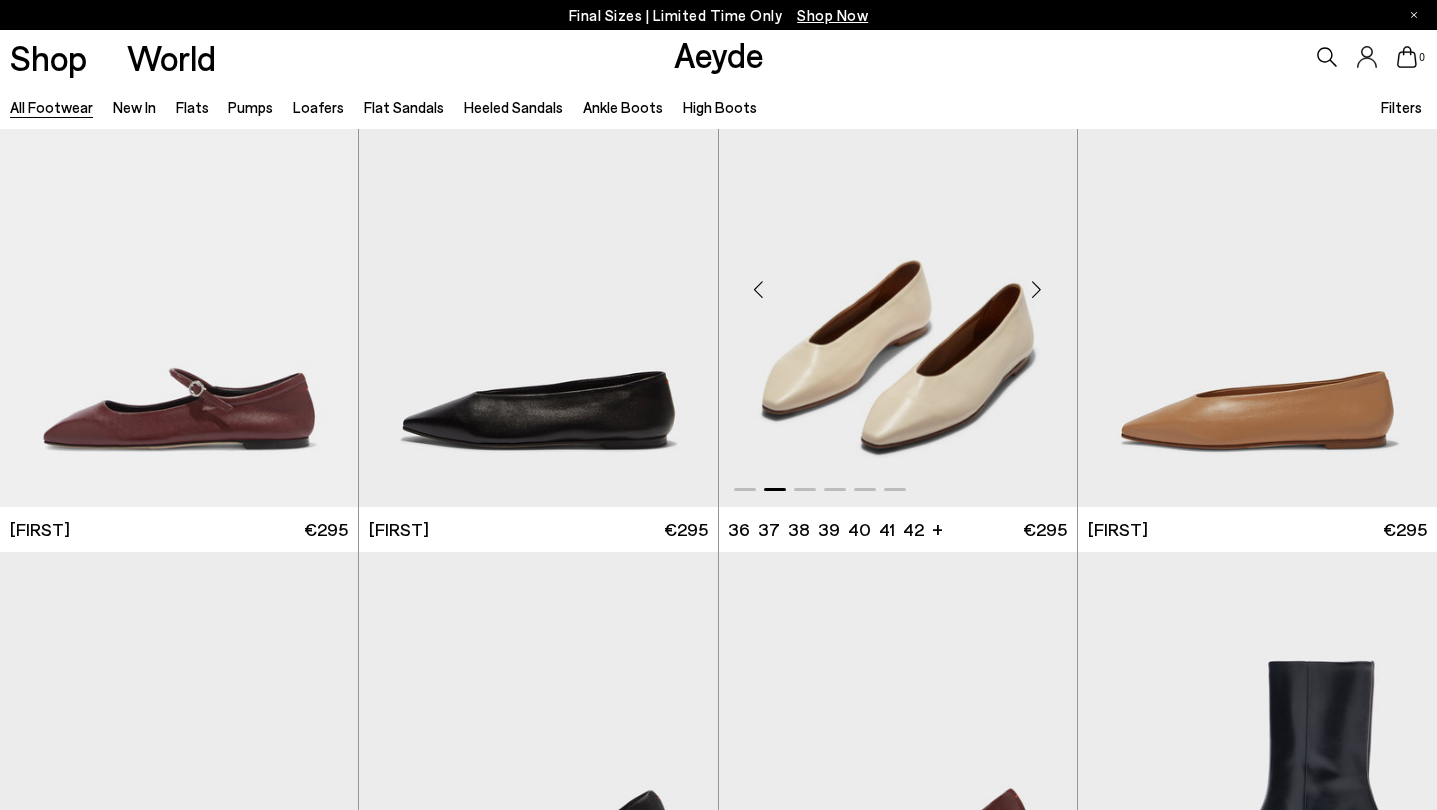 click at bounding box center [1037, 290] 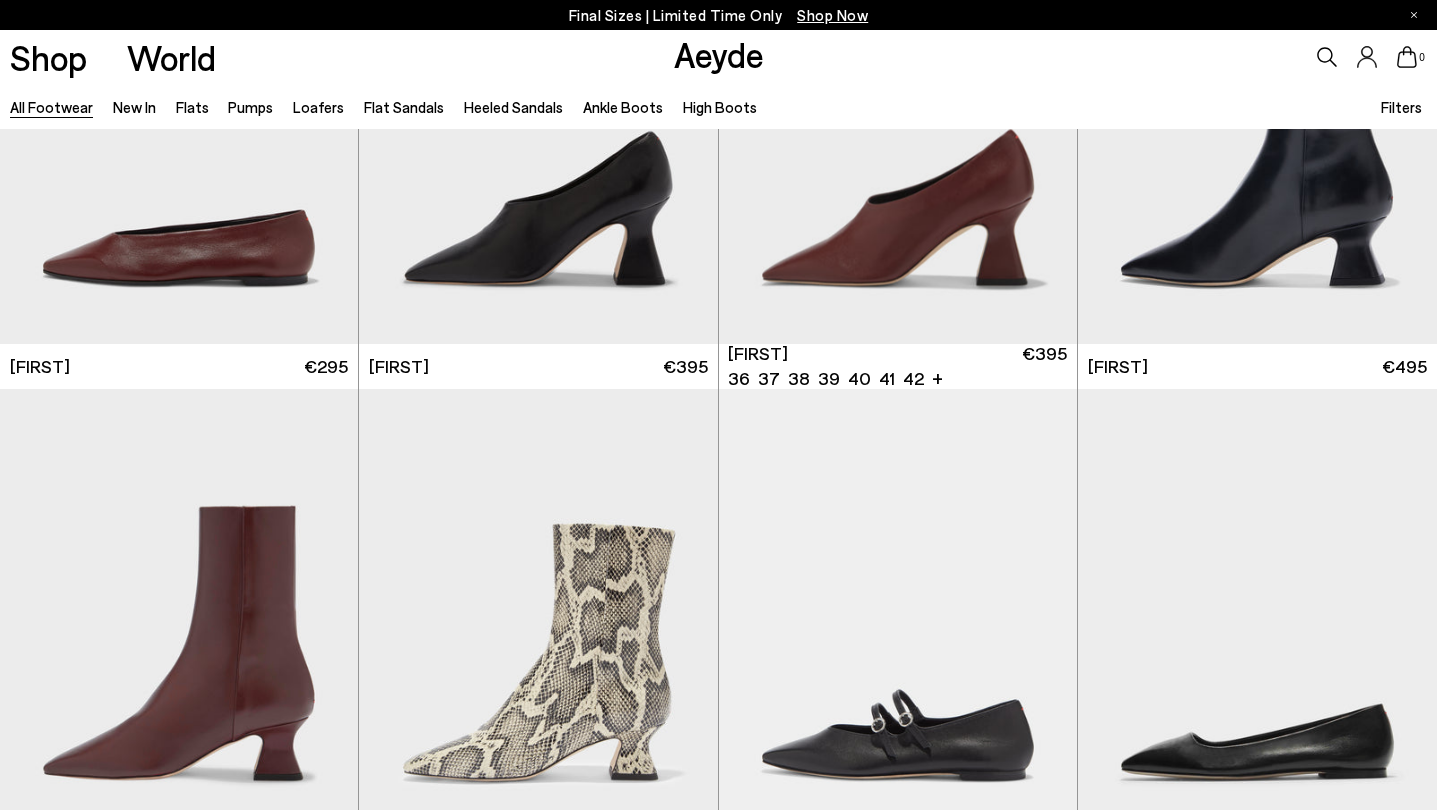 scroll, scrollTop: 13318, scrollLeft: 0, axis: vertical 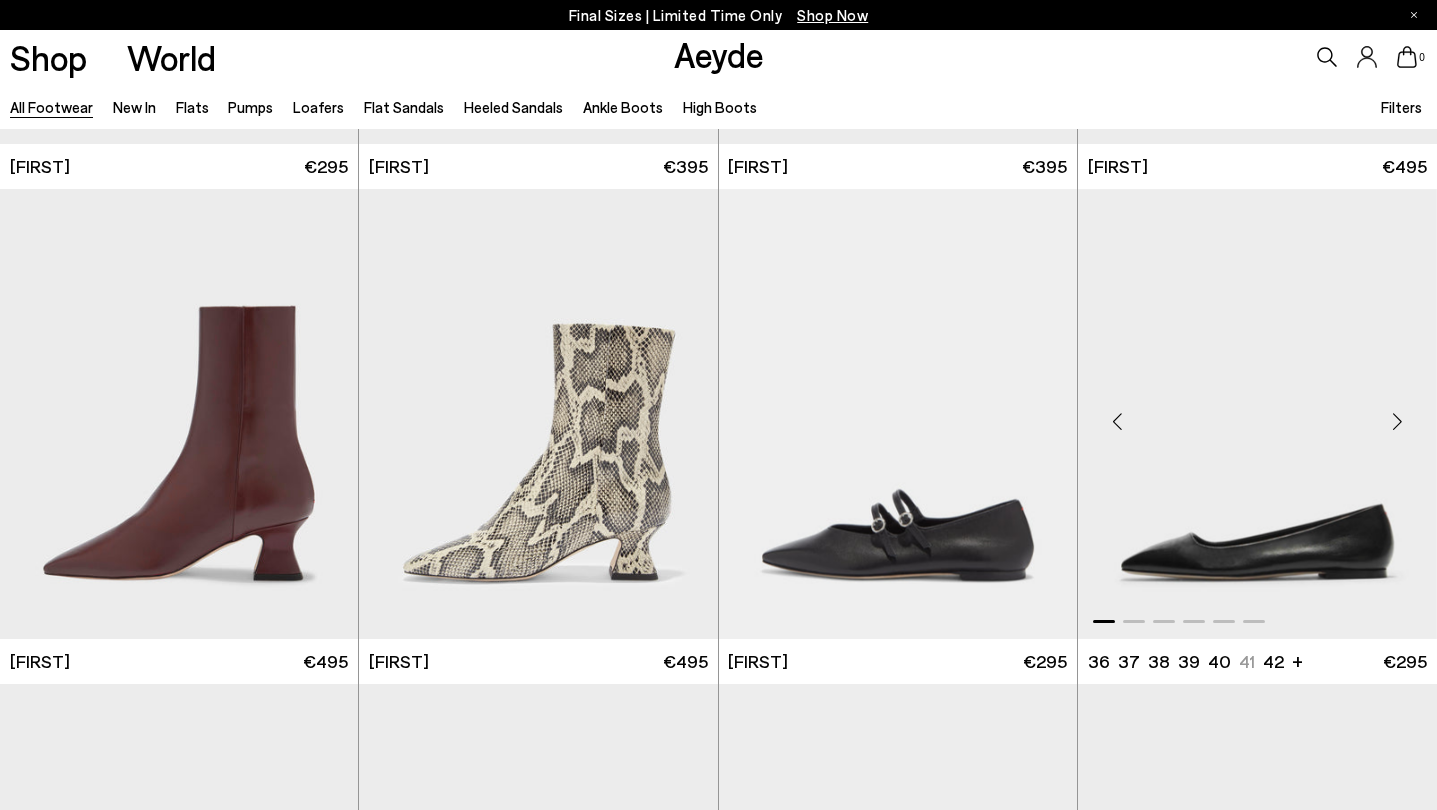 click at bounding box center (1397, 422) 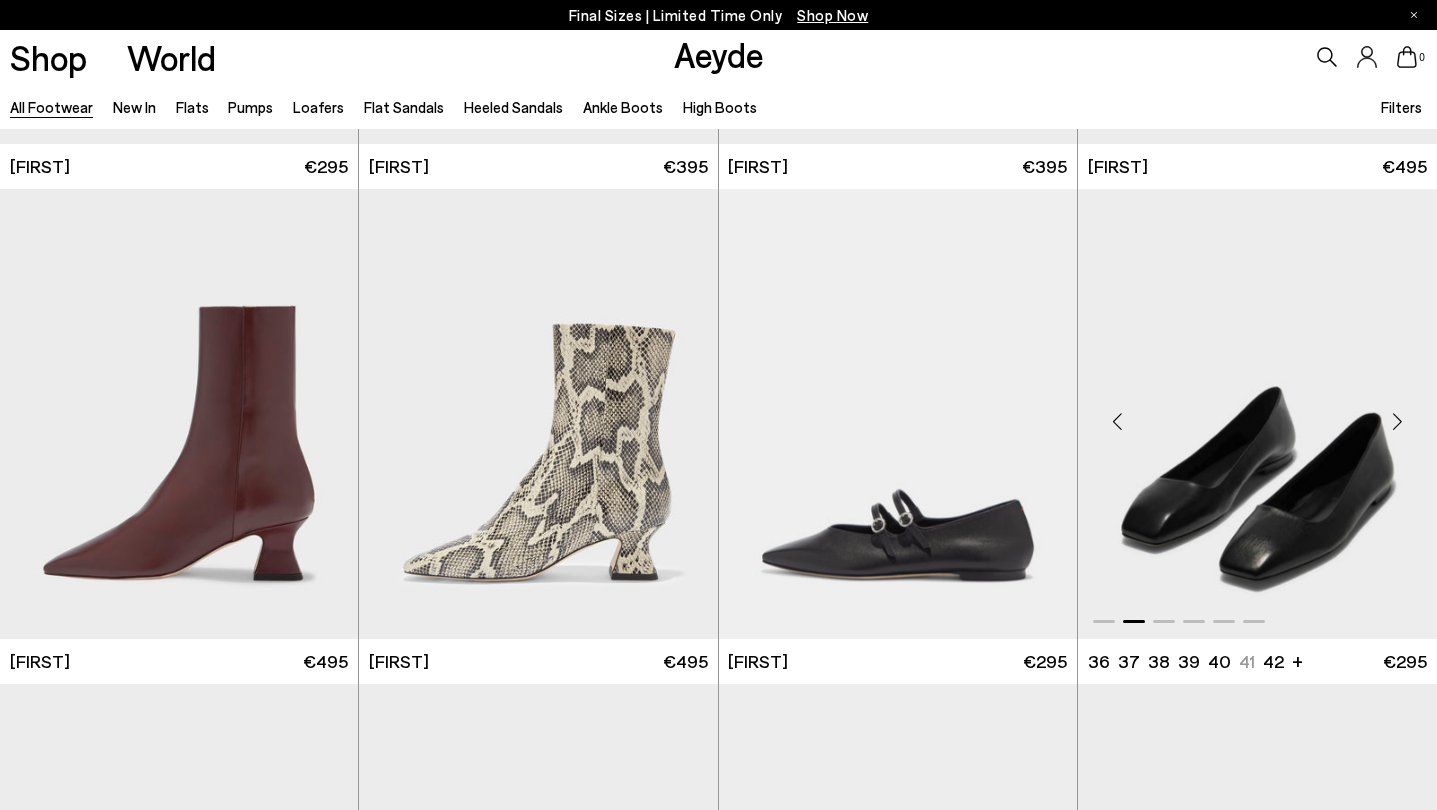 click at bounding box center [1397, 422] 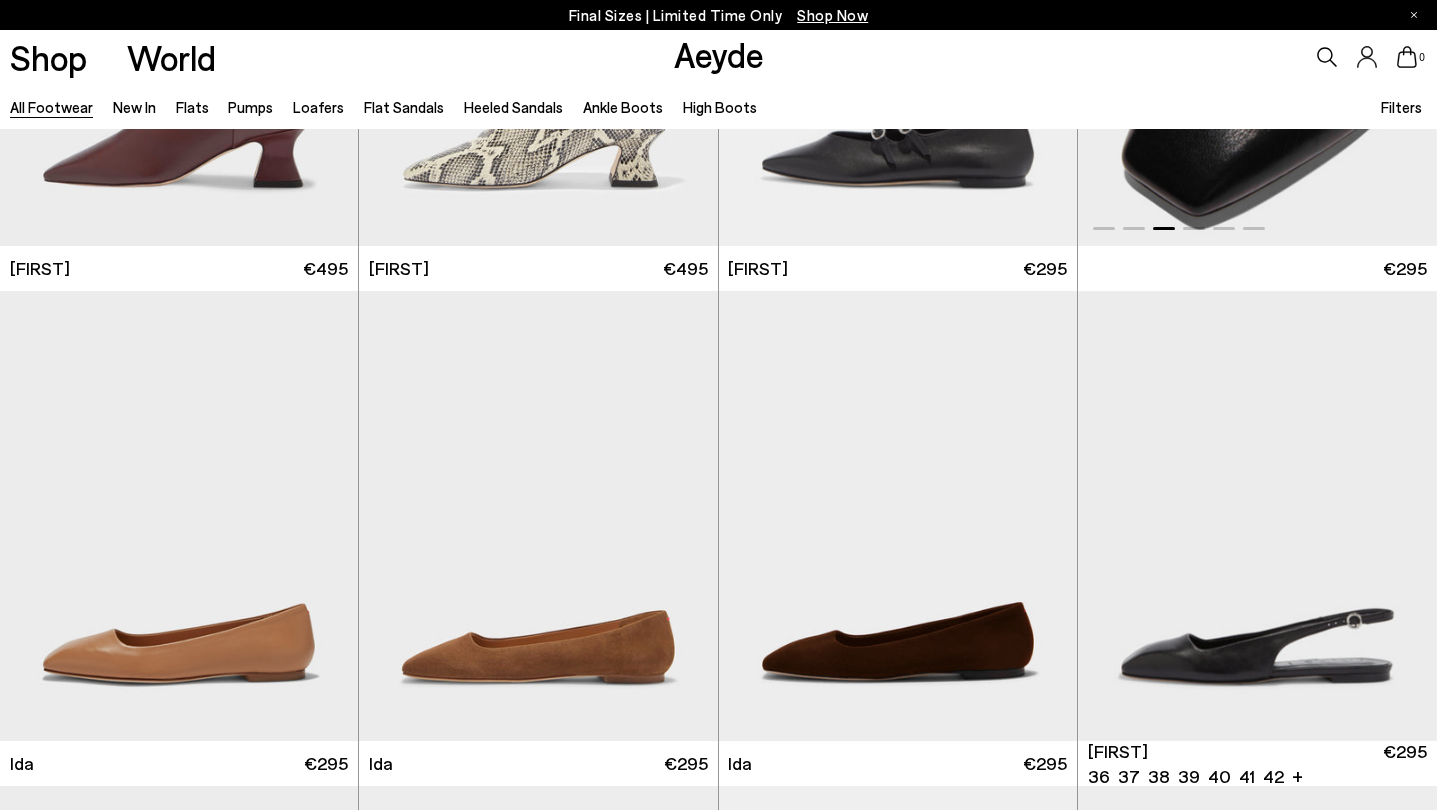 scroll, scrollTop: 14027, scrollLeft: 0, axis: vertical 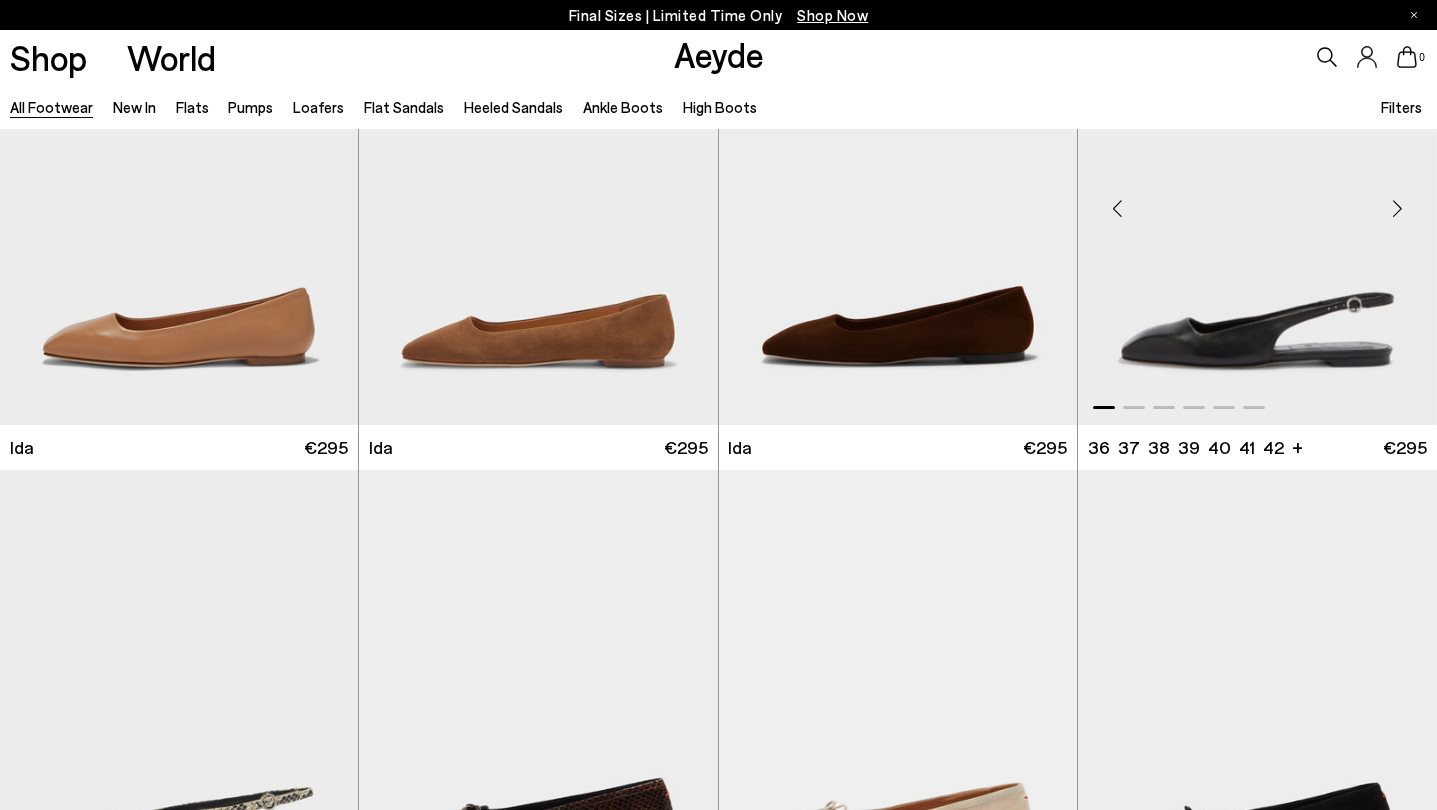 click at bounding box center [1397, 208] 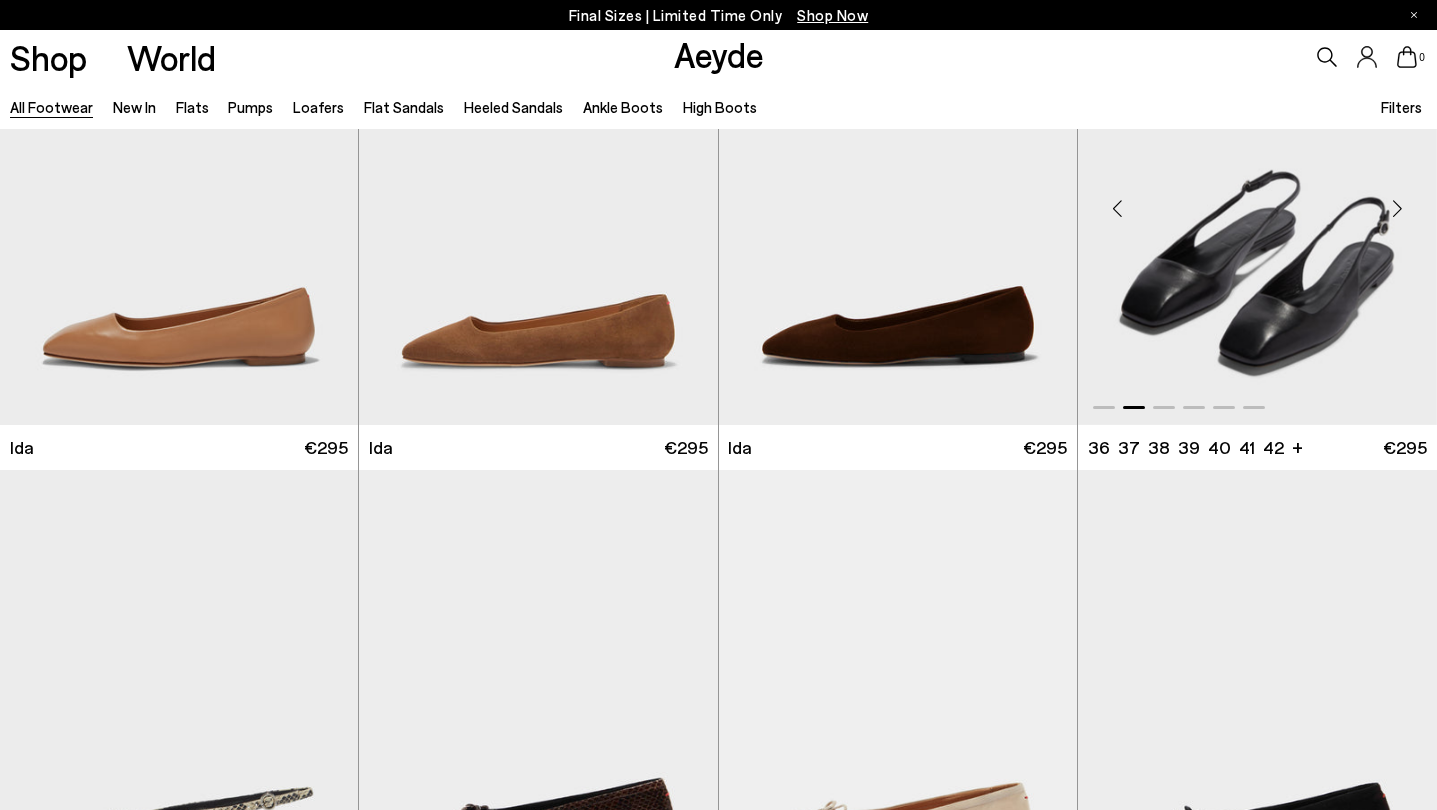 click at bounding box center [1397, 208] 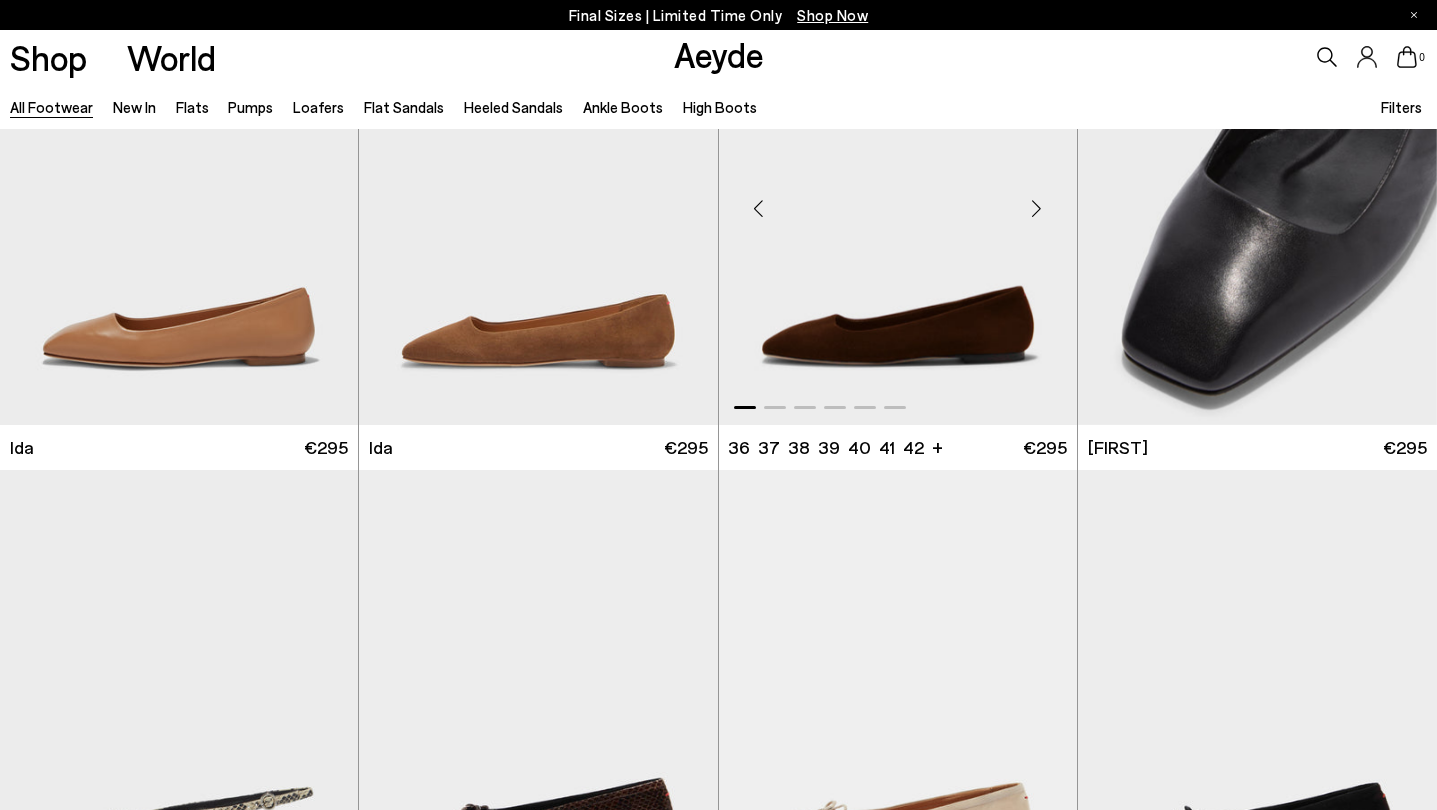 click at bounding box center [1037, 208] 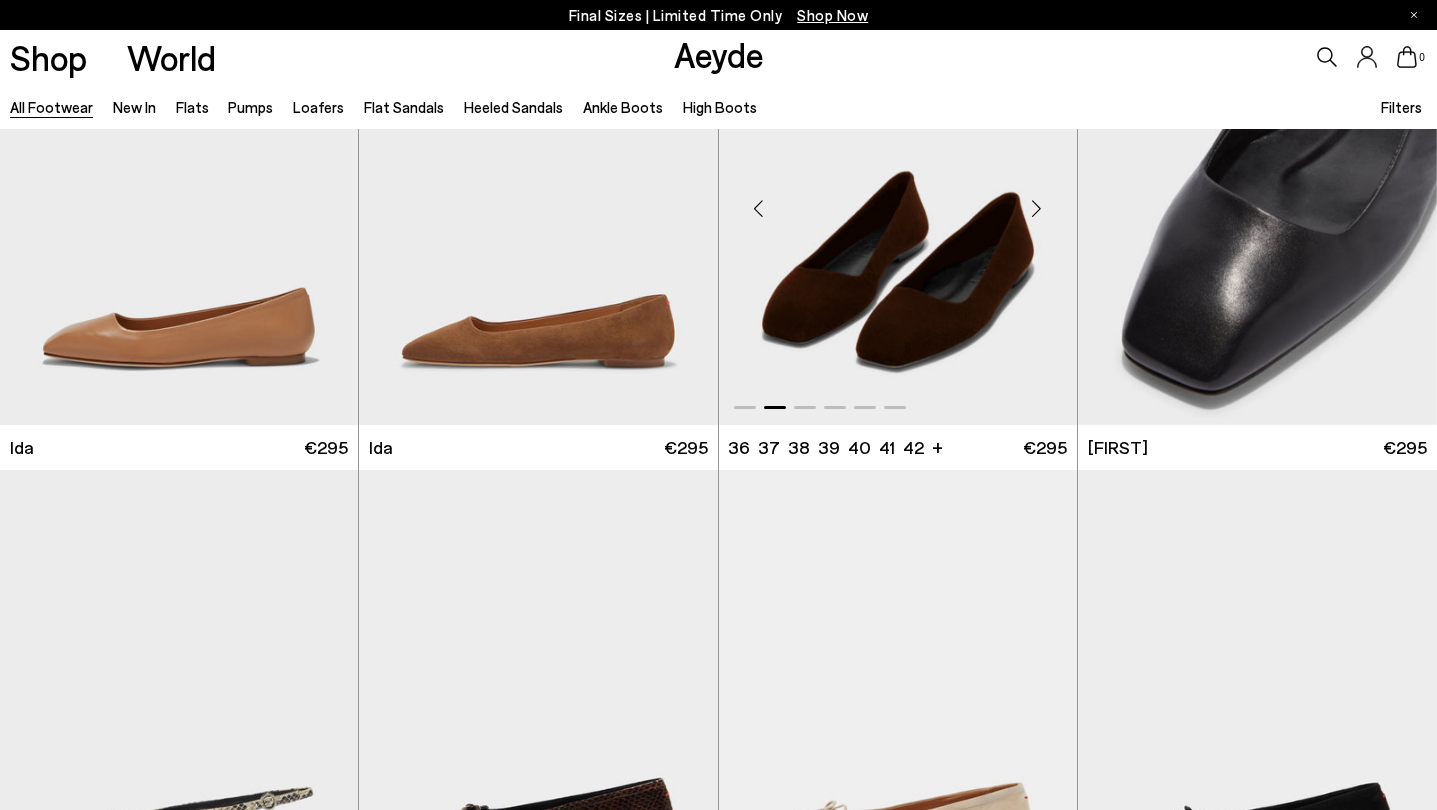 click at bounding box center [1037, 208] 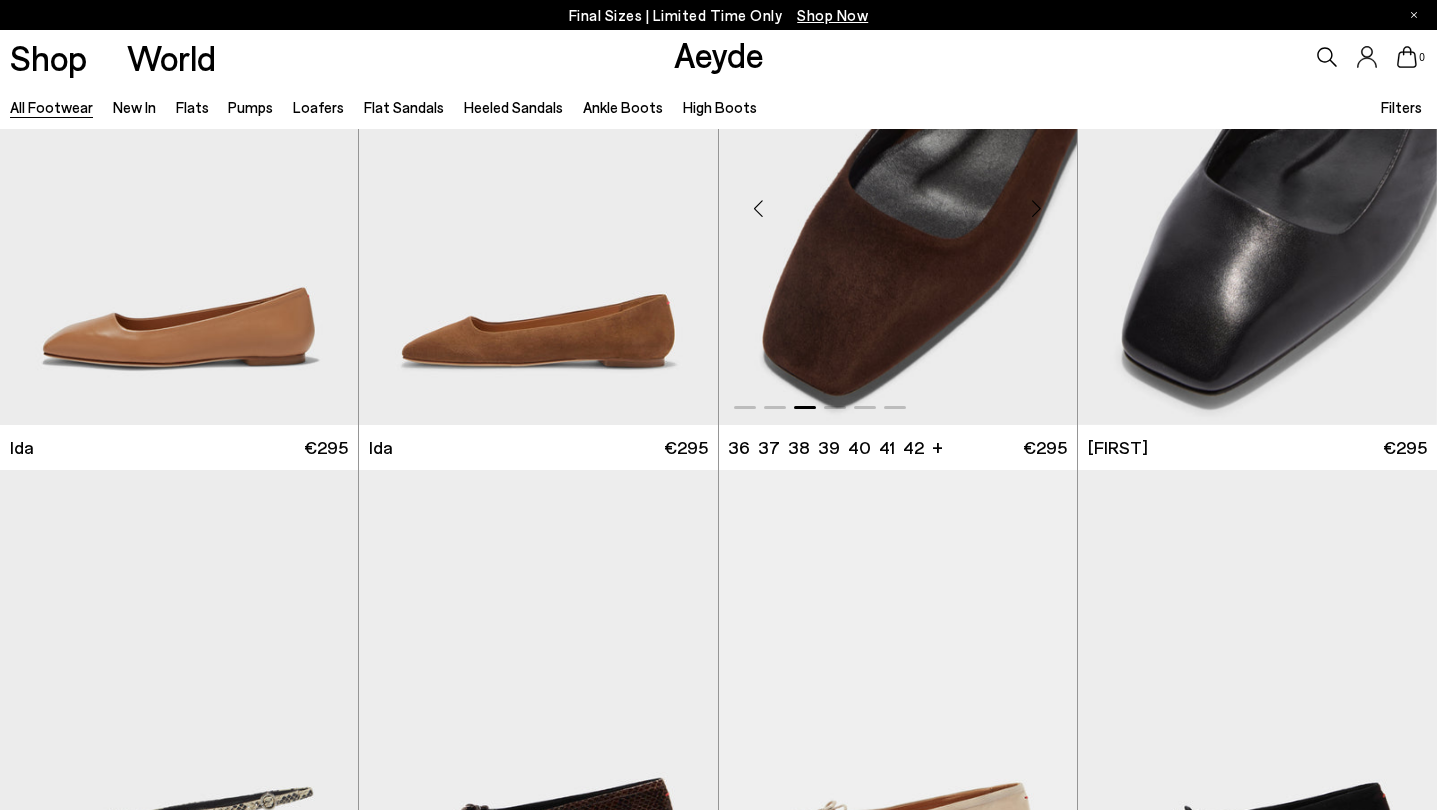 click at bounding box center (1037, 208) 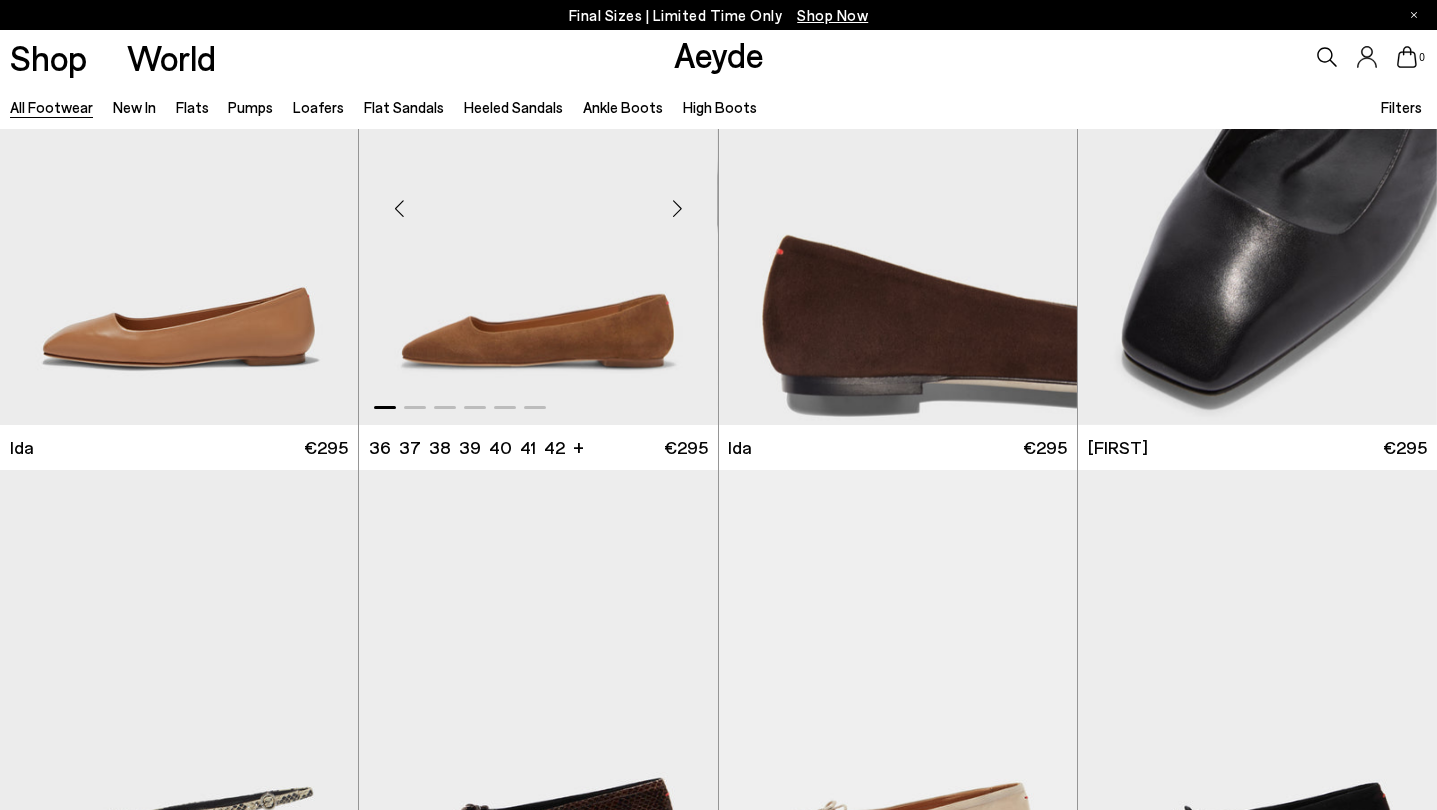 click at bounding box center [678, 208] 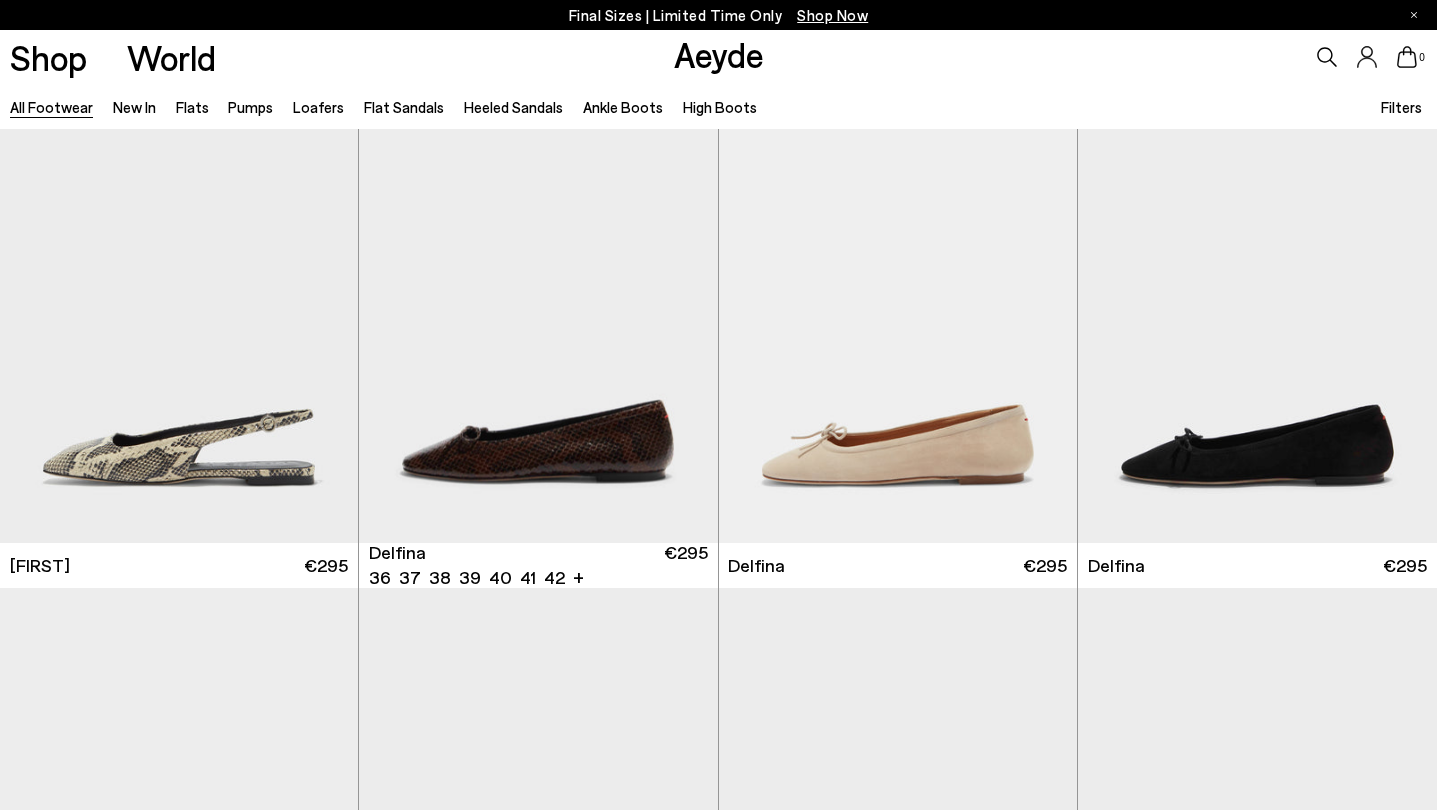 scroll, scrollTop: 14561, scrollLeft: 0, axis: vertical 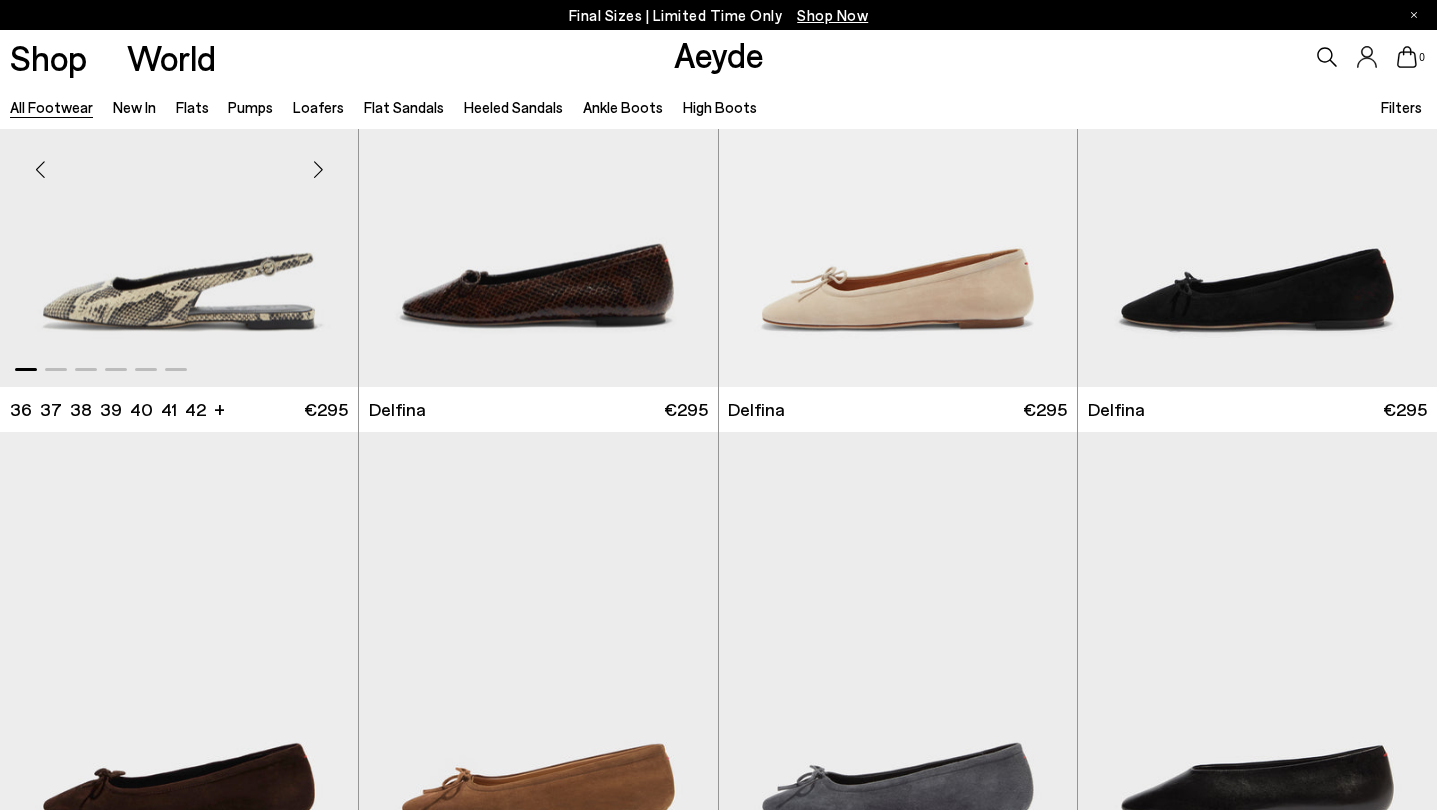 click at bounding box center [318, 170] 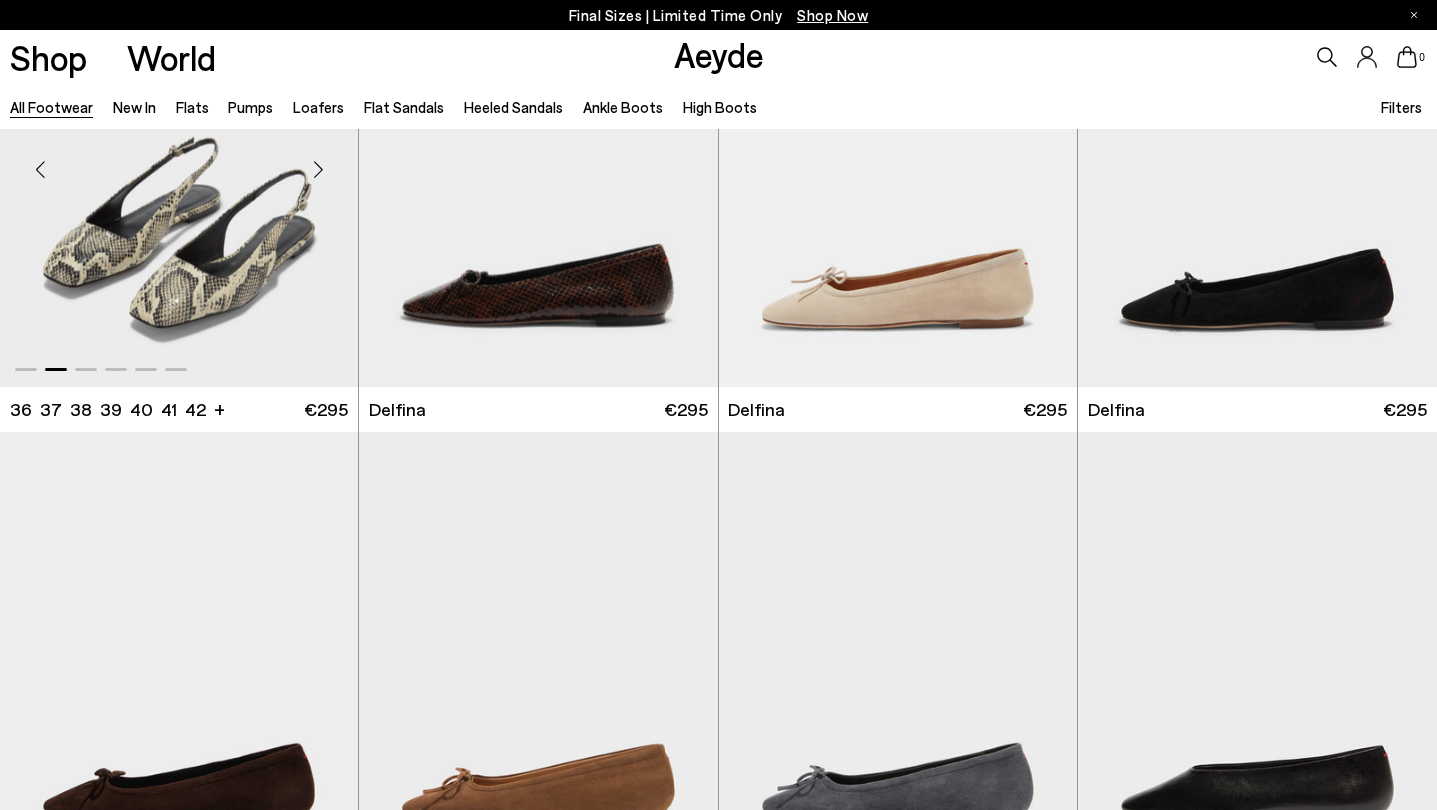 click at bounding box center [318, 170] 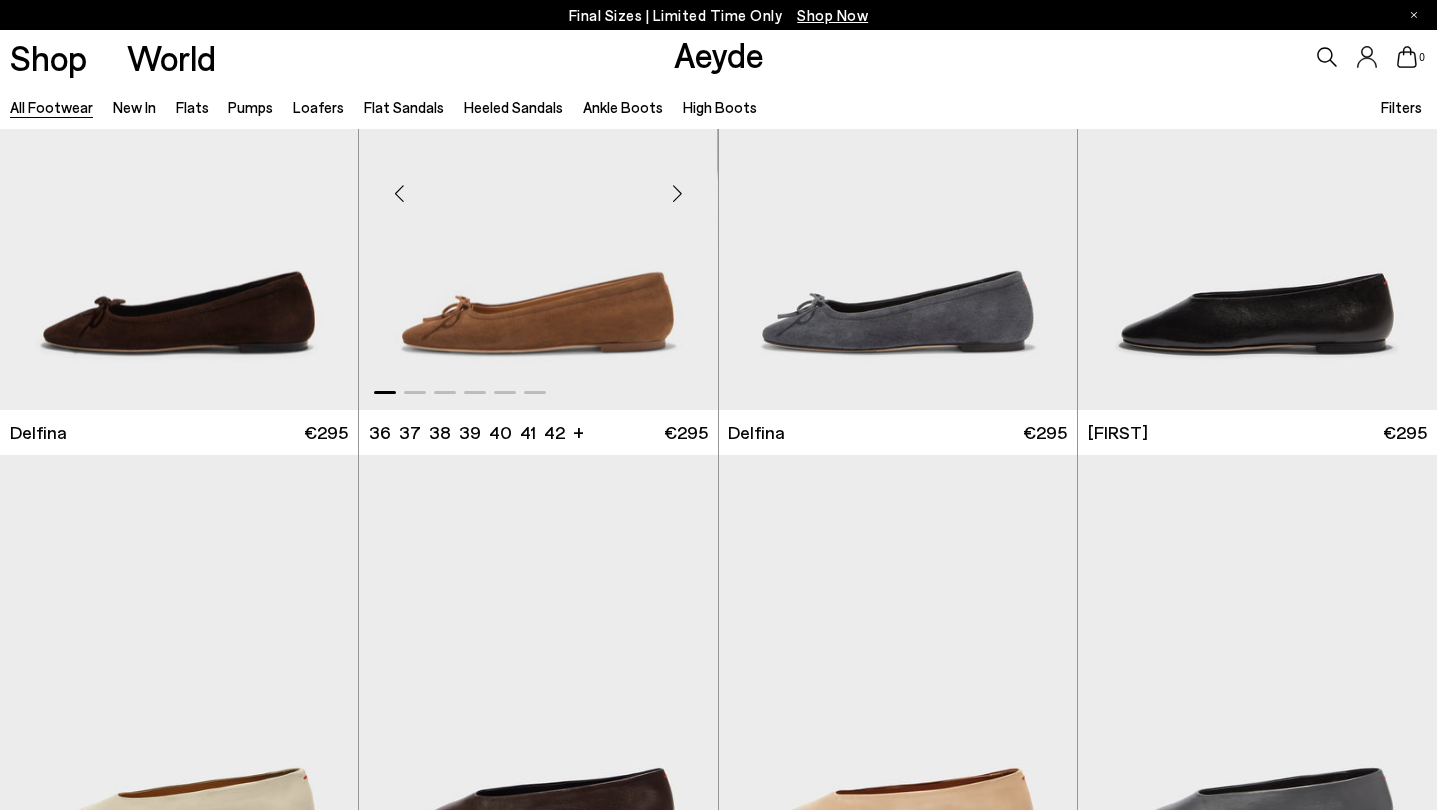scroll, scrollTop: 15034, scrollLeft: 0, axis: vertical 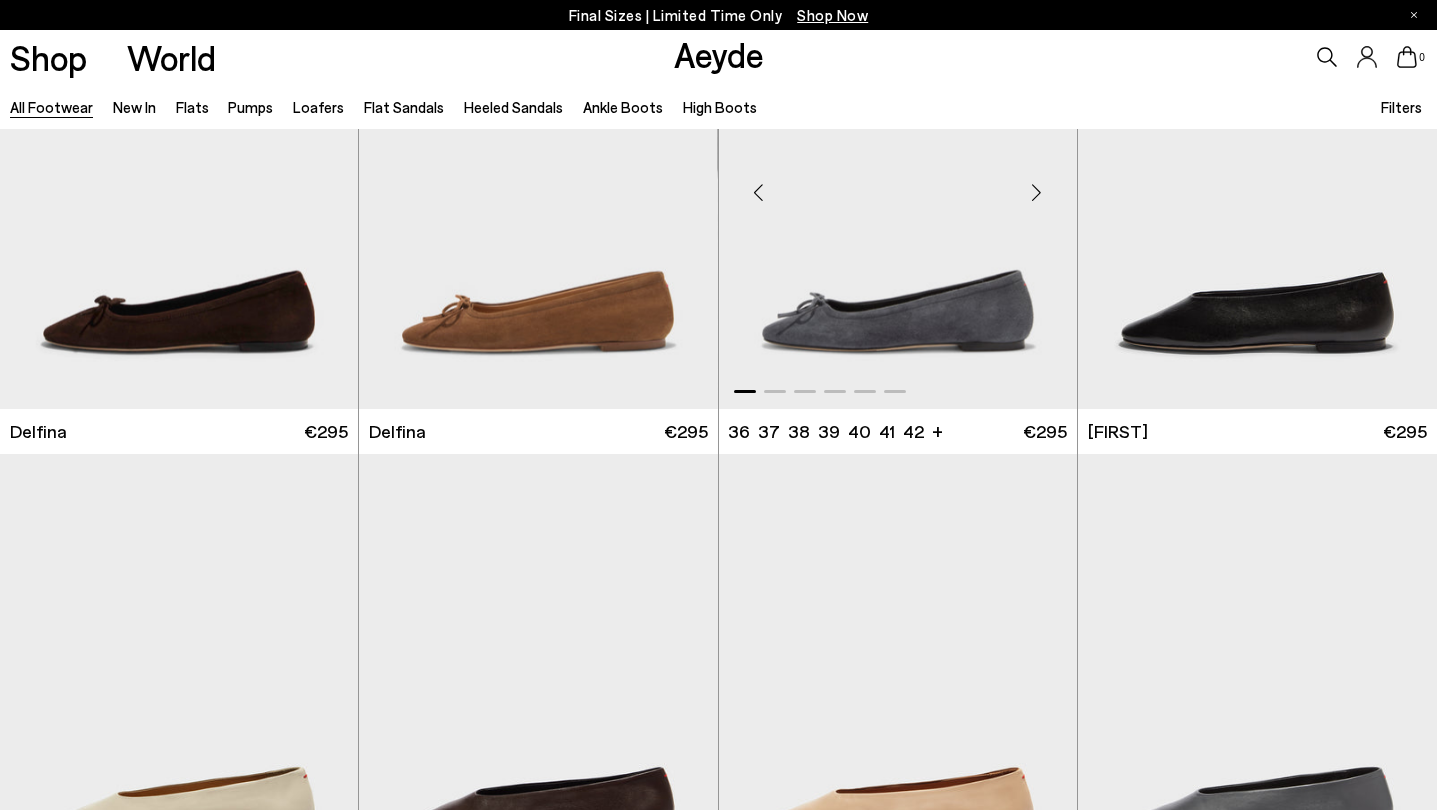 click at bounding box center (1037, 192) 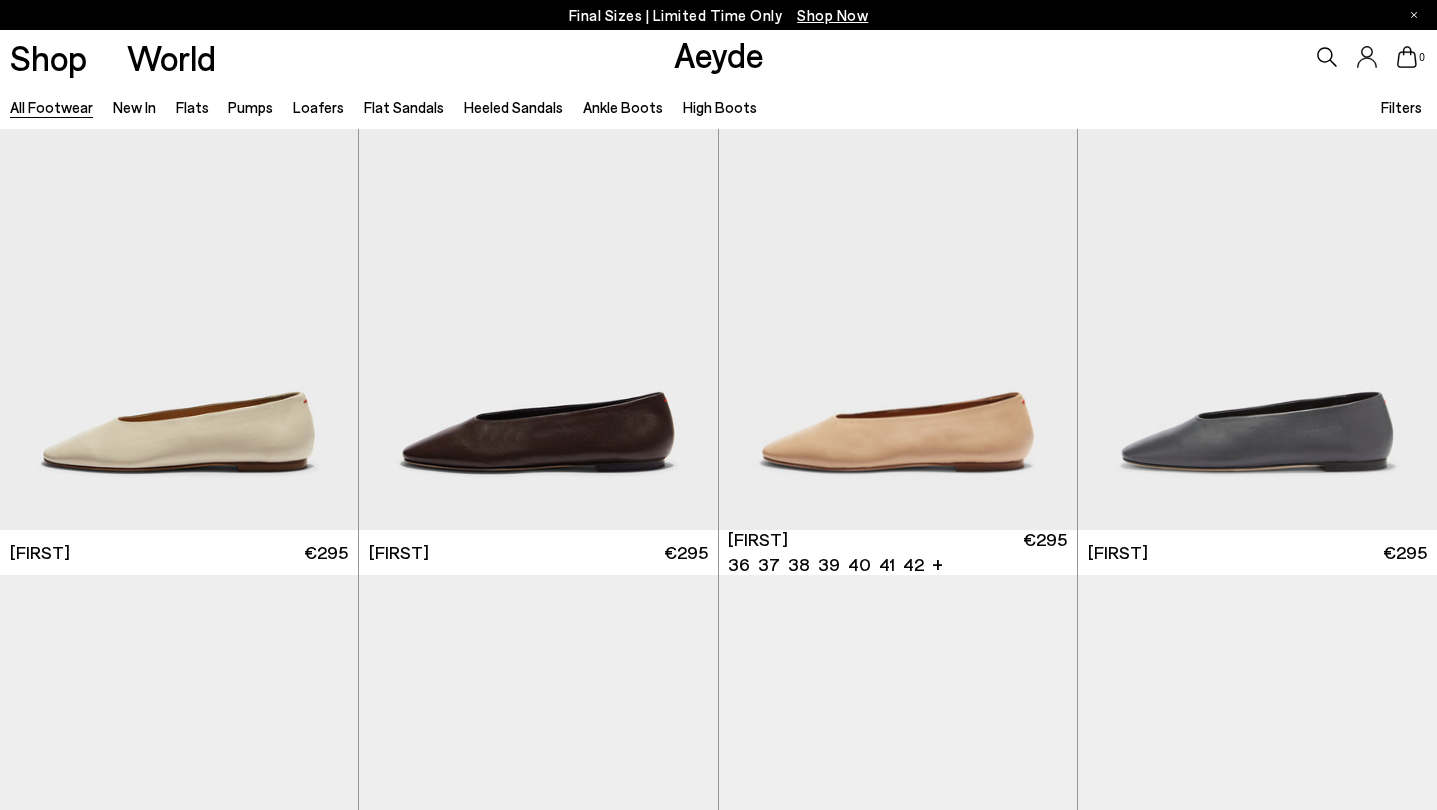 scroll, scrollTop: 15520, scrollLeft: 0, axis: vertical 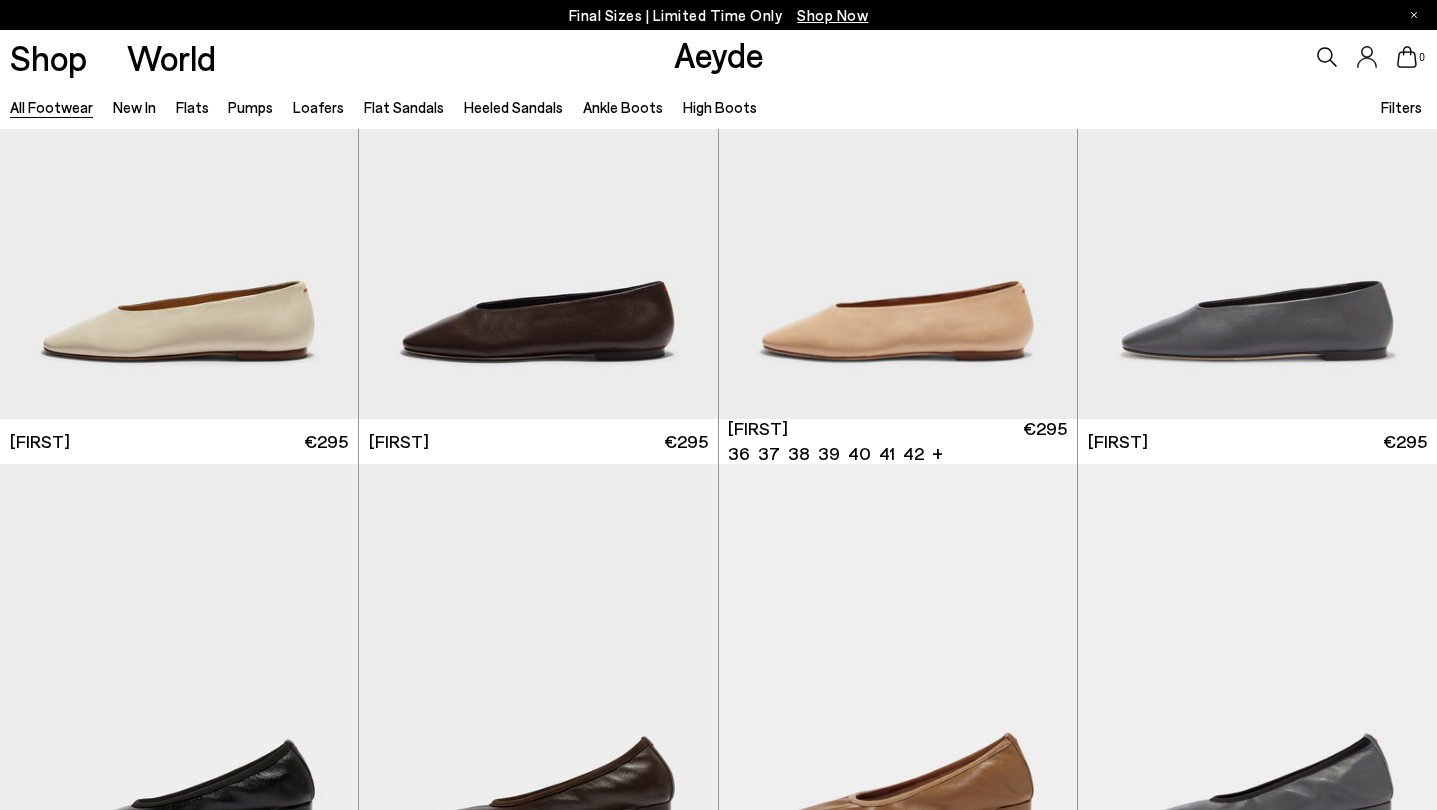 click at bounding box center [1037, 202] 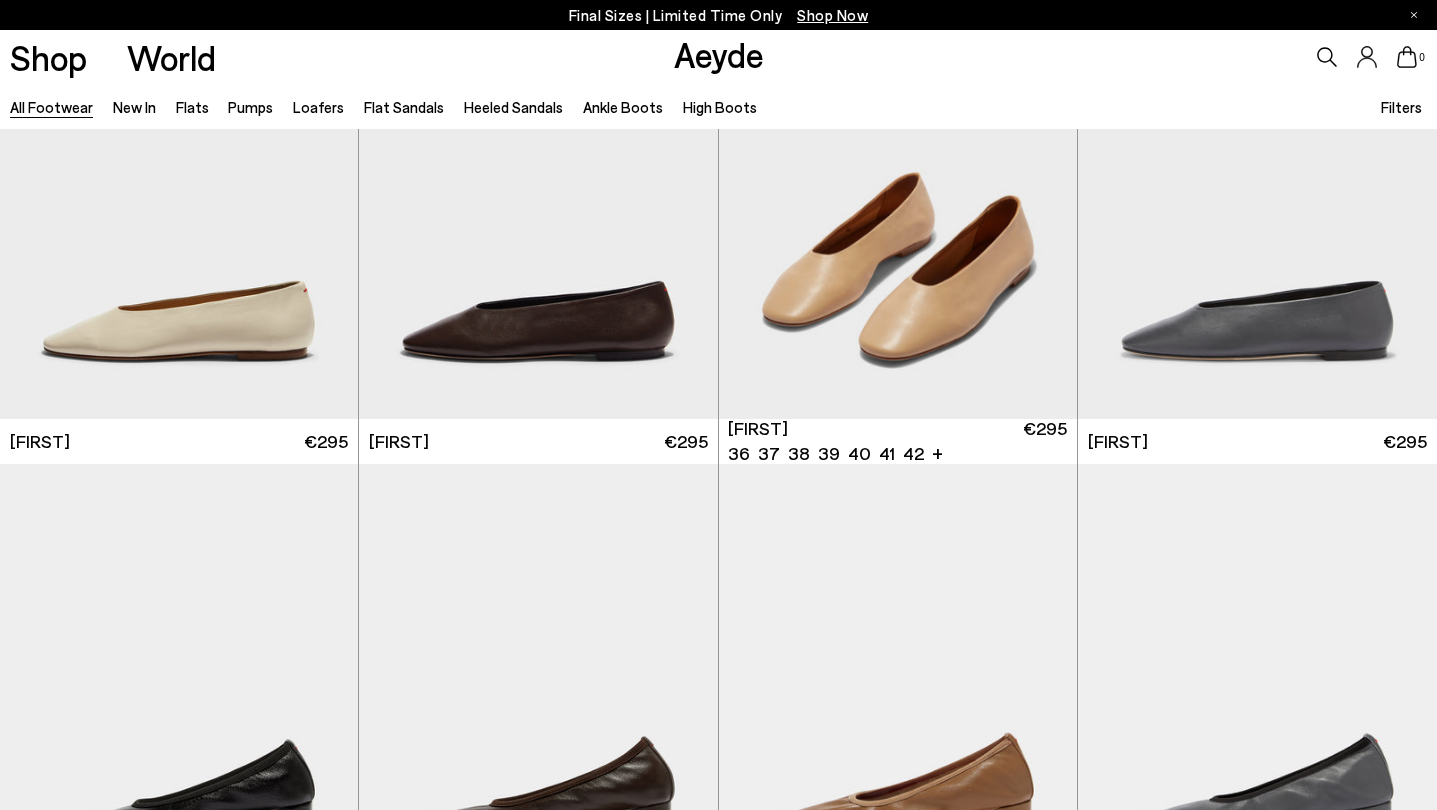 click at bounding box center (1037, 202) 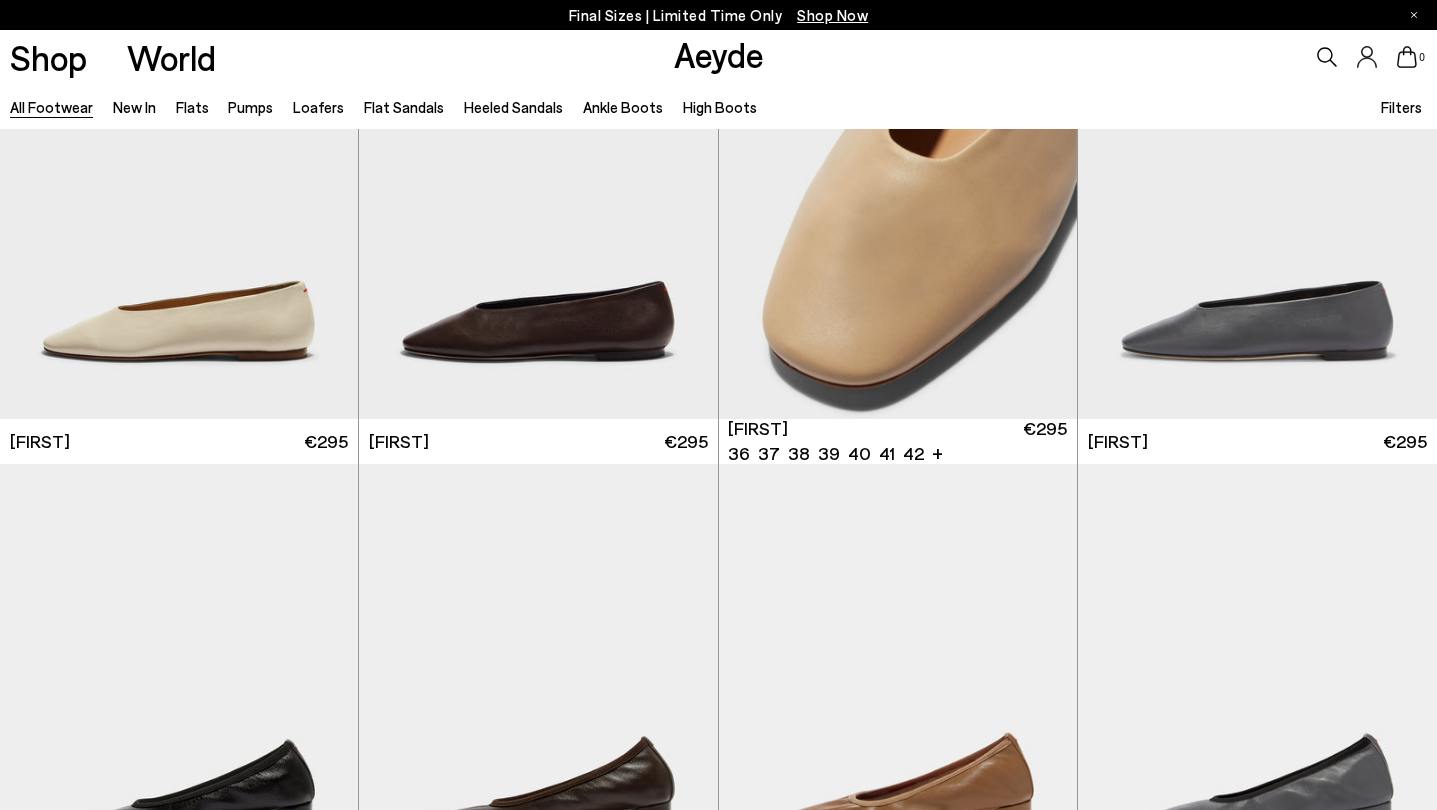 click at bounding box center [1037, 202] 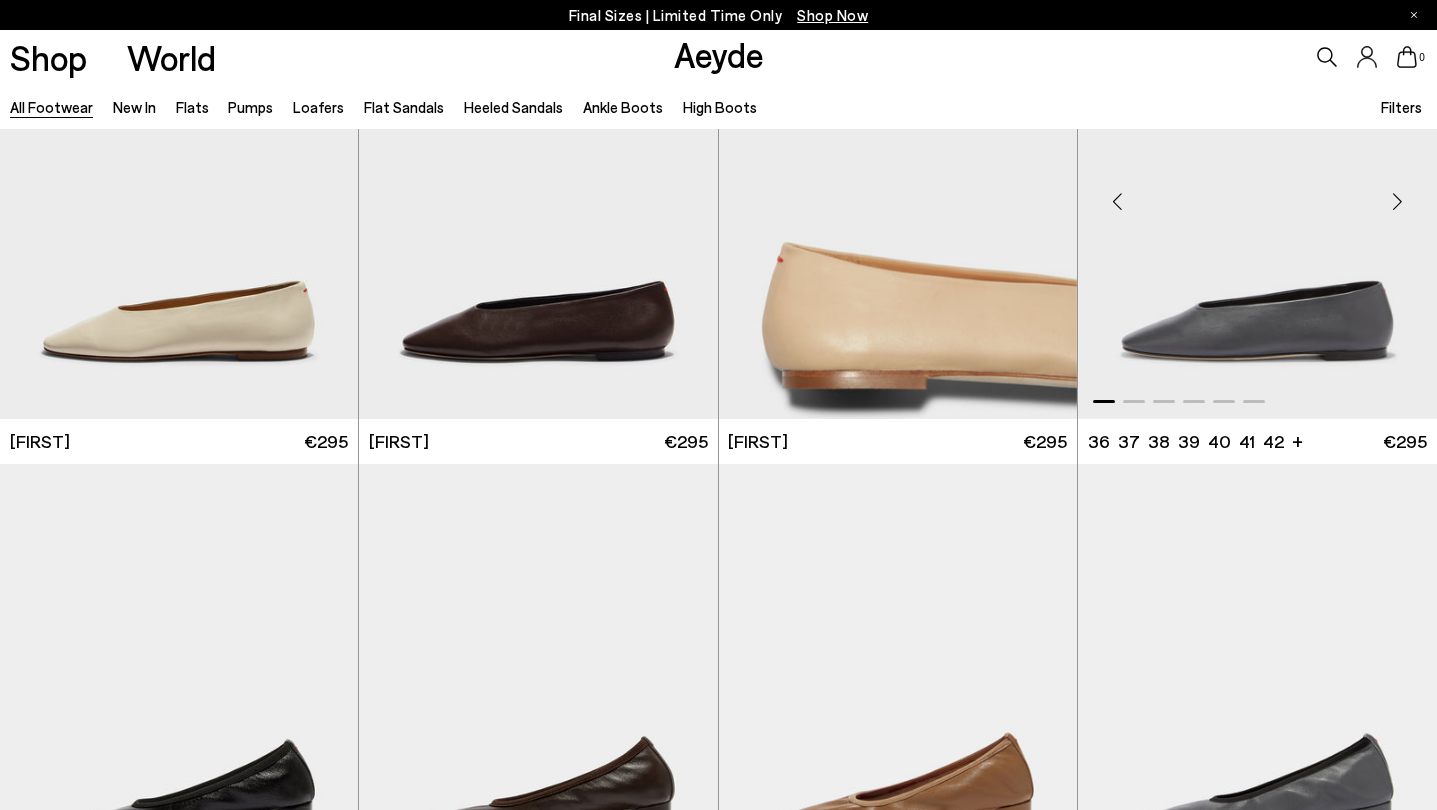 click at bounding box center [1397, 202] 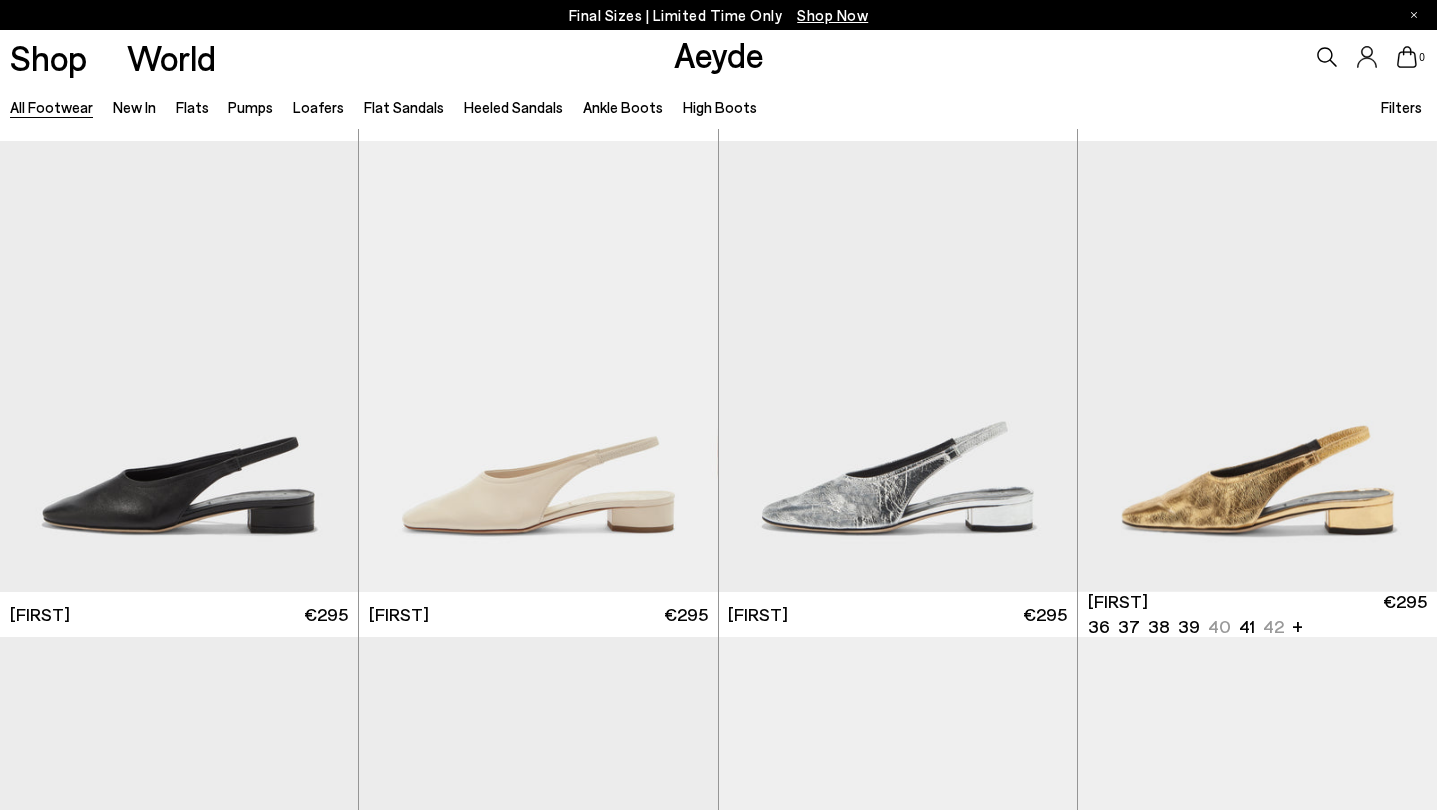 scroll, scrollTop: 16377, scrollLeft: 0, axis: vertical 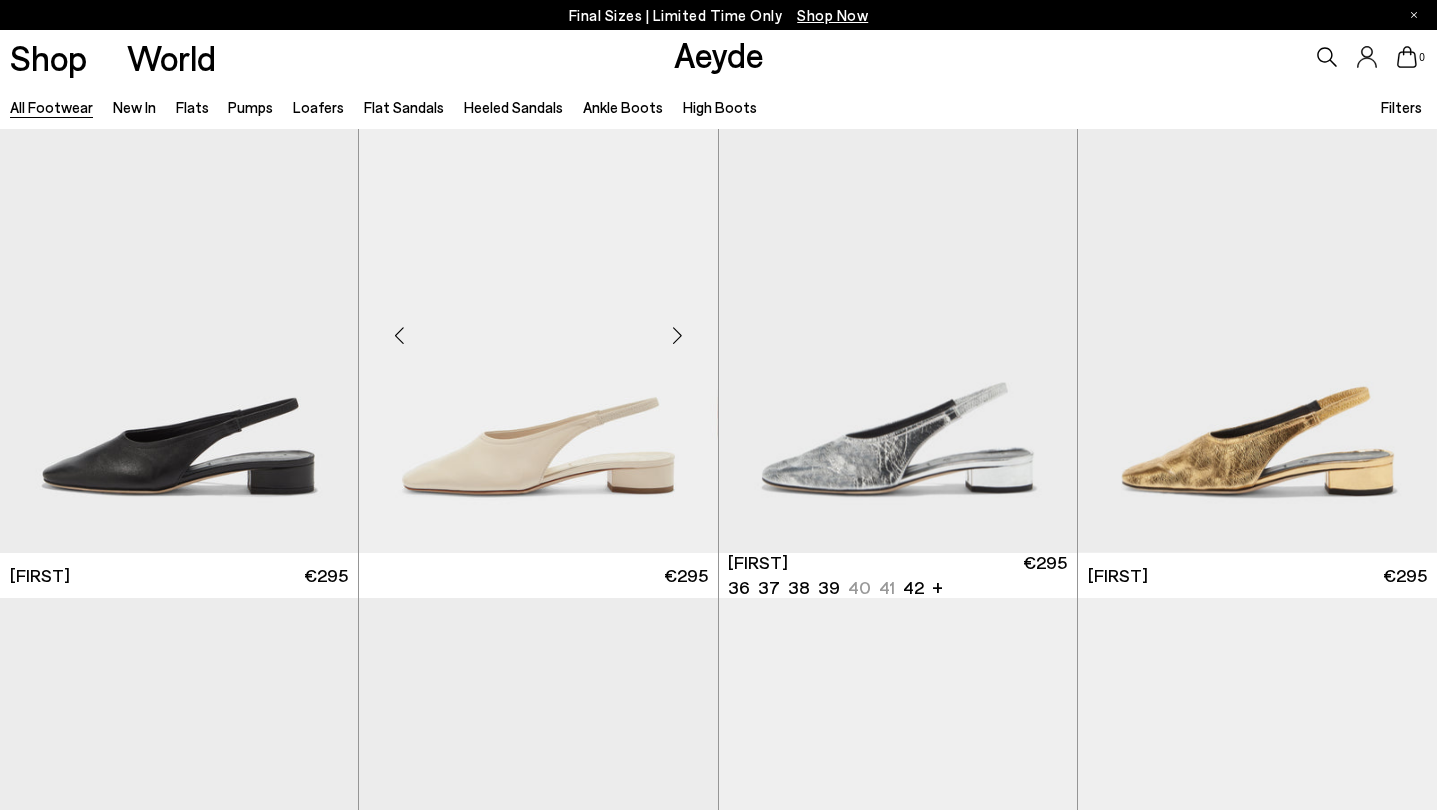 click at bounding box center [538, 327] 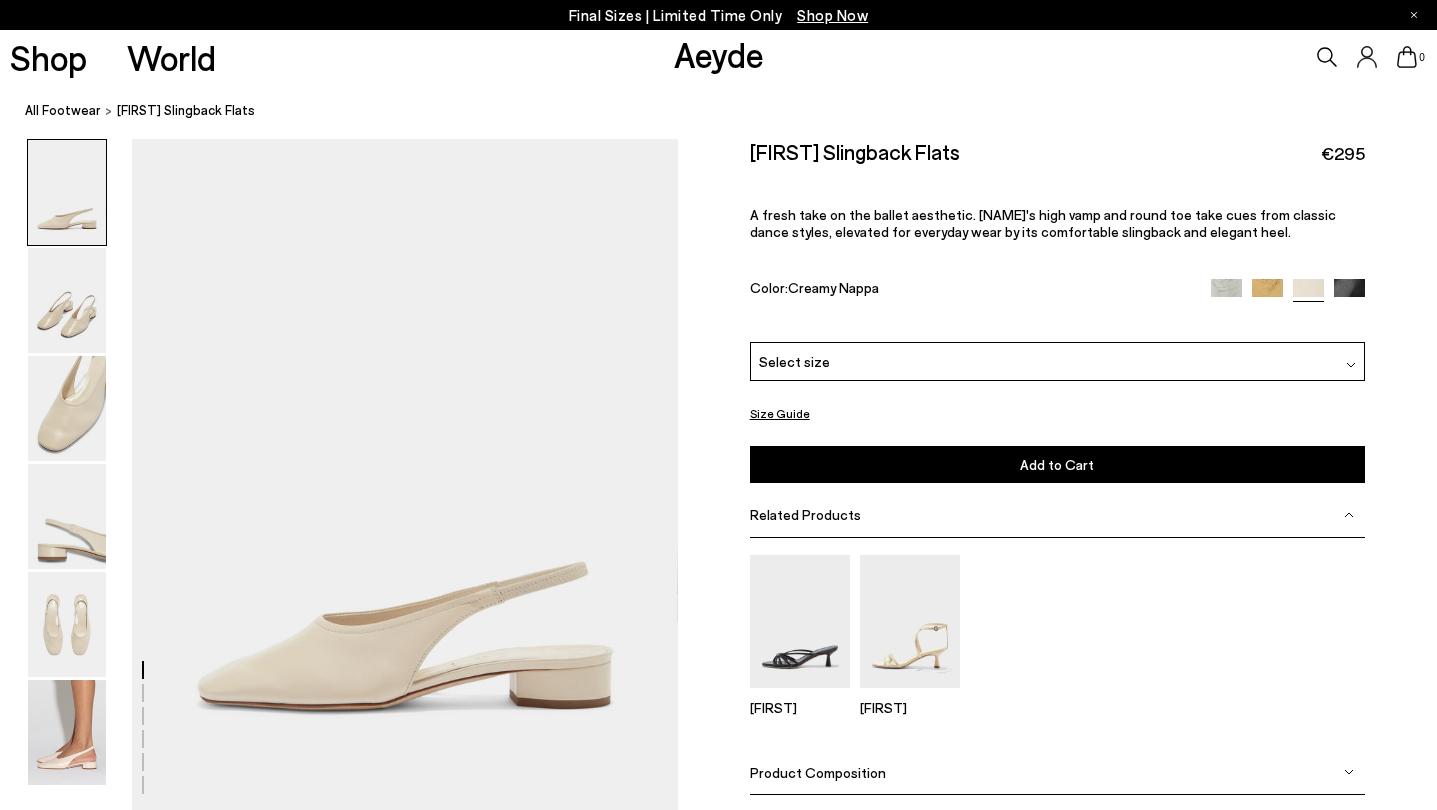 scroll, scrollTop: 0, scrollLeft: 0, axis: both 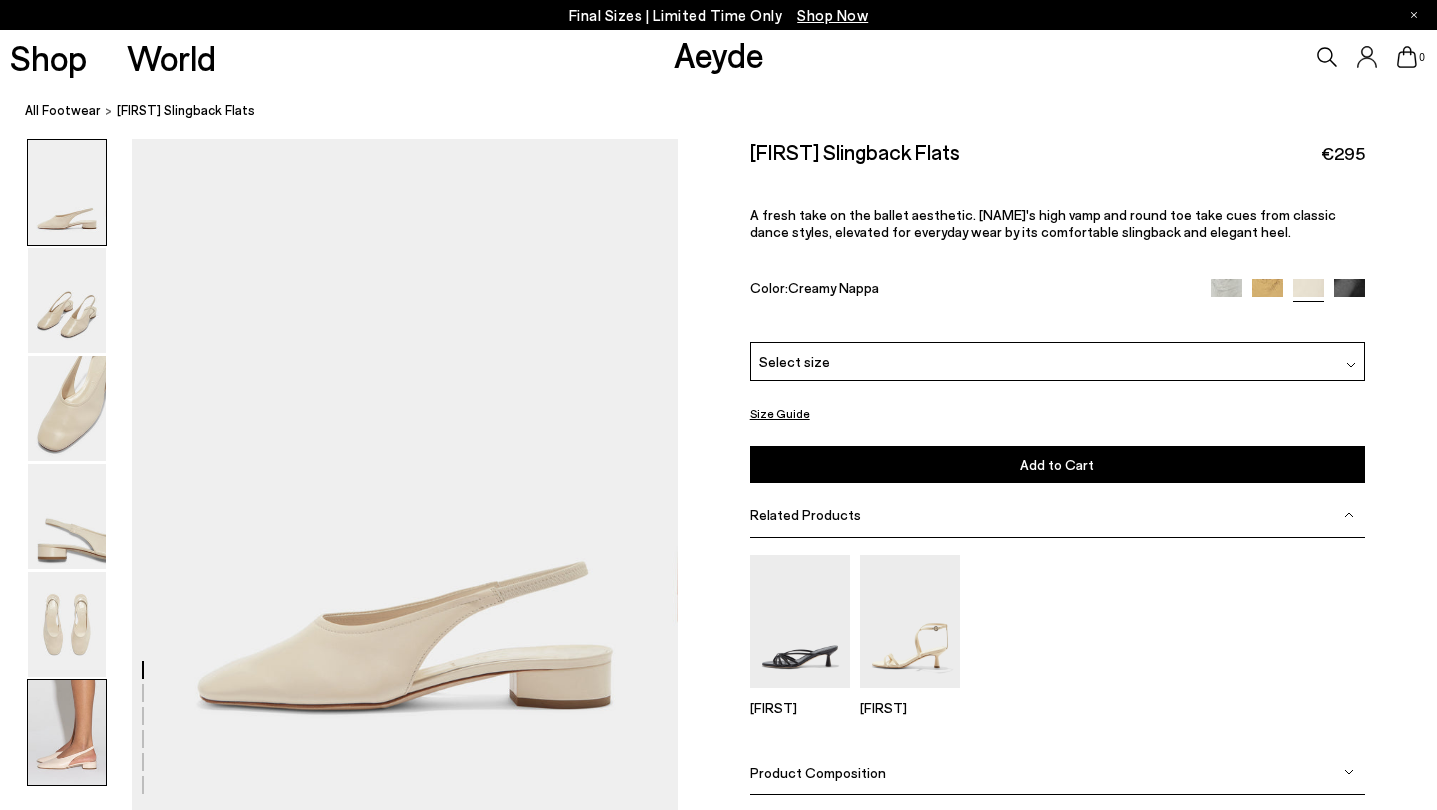 click at bounding box center [67, 732] 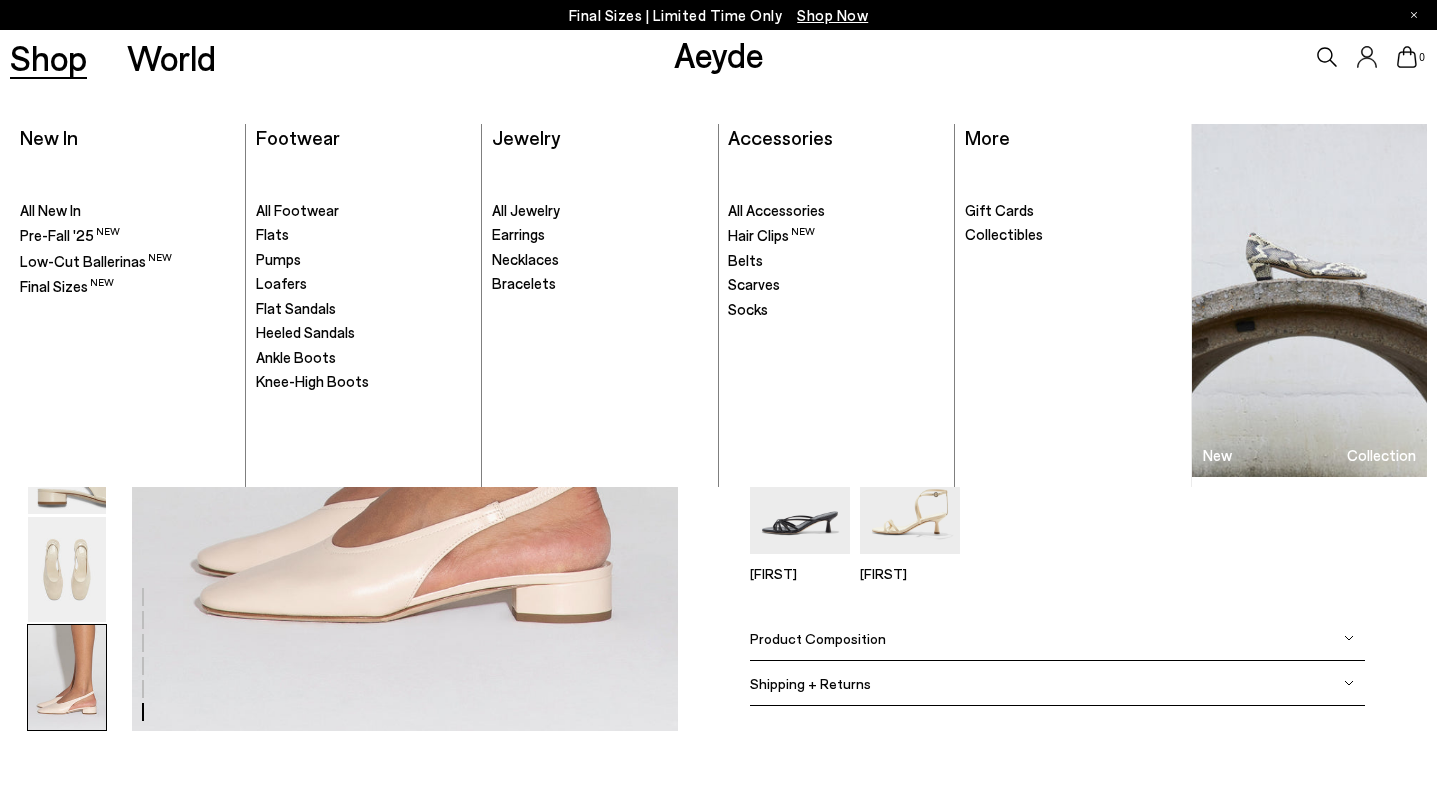 scroll, scrollTop: 3736, scrollLeft: 0, axis: vertical 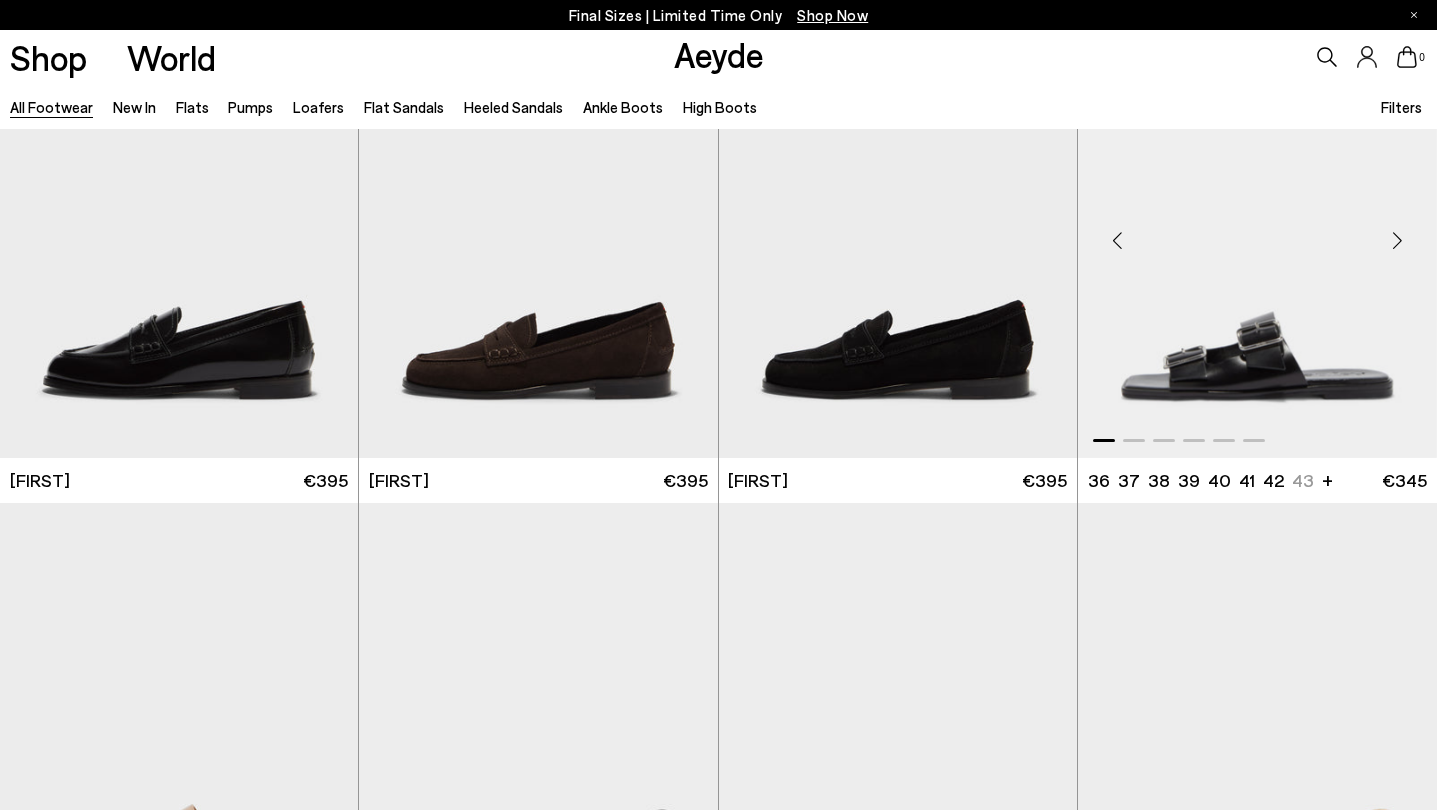 click at bounding box center (1397, 240) 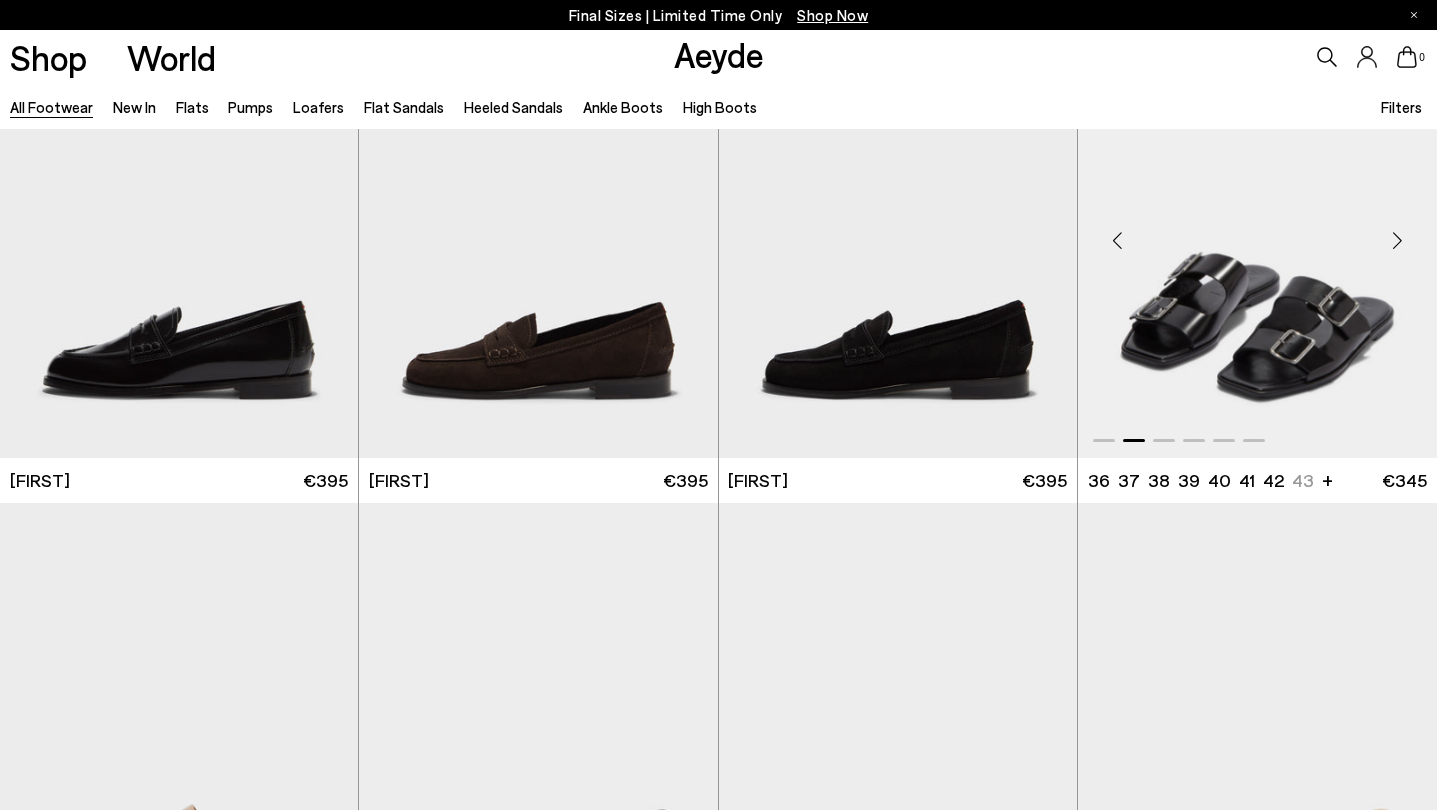click at bounding box center [1397, 240] 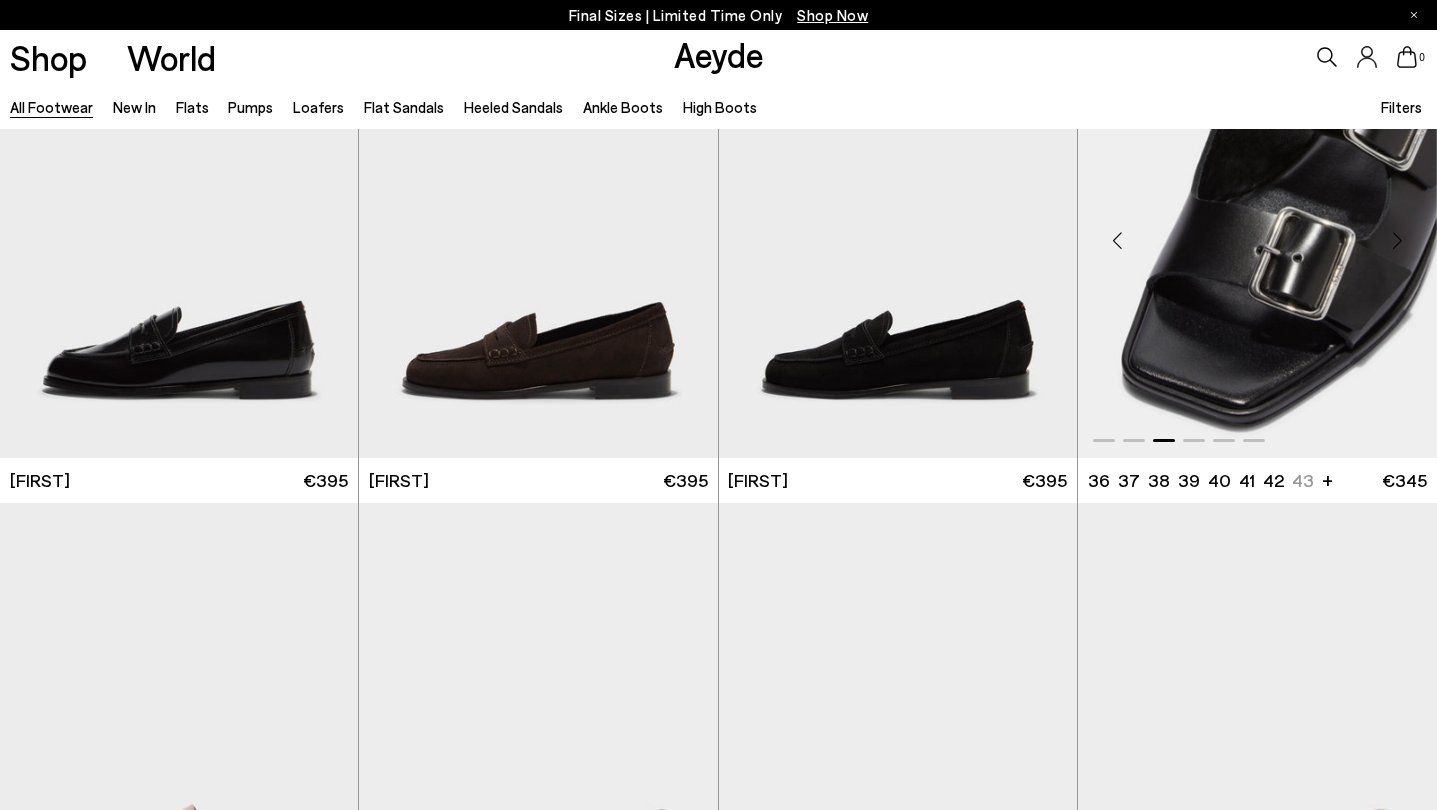 click at bounding box center [1397, 240] 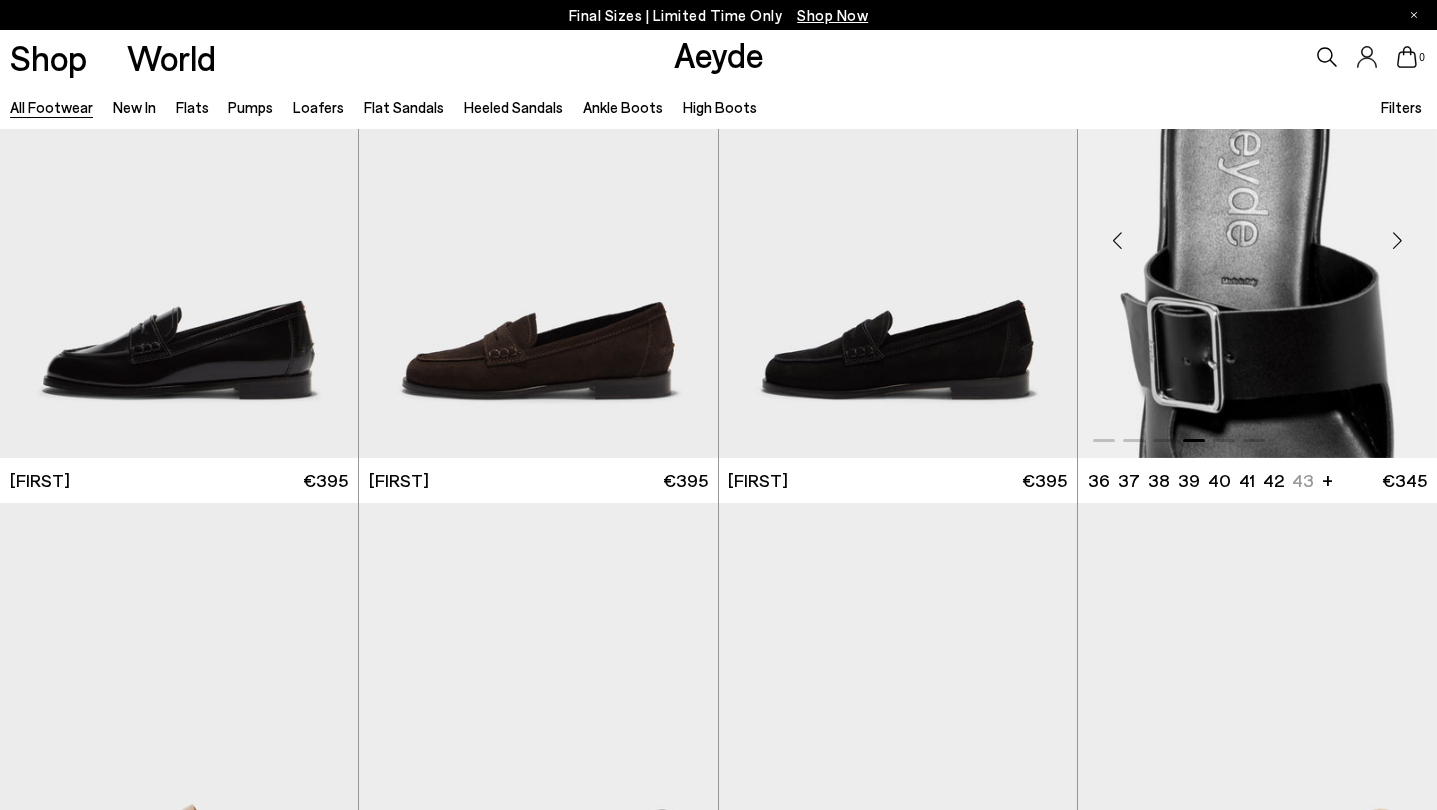click at bounding box center [1397, 240] 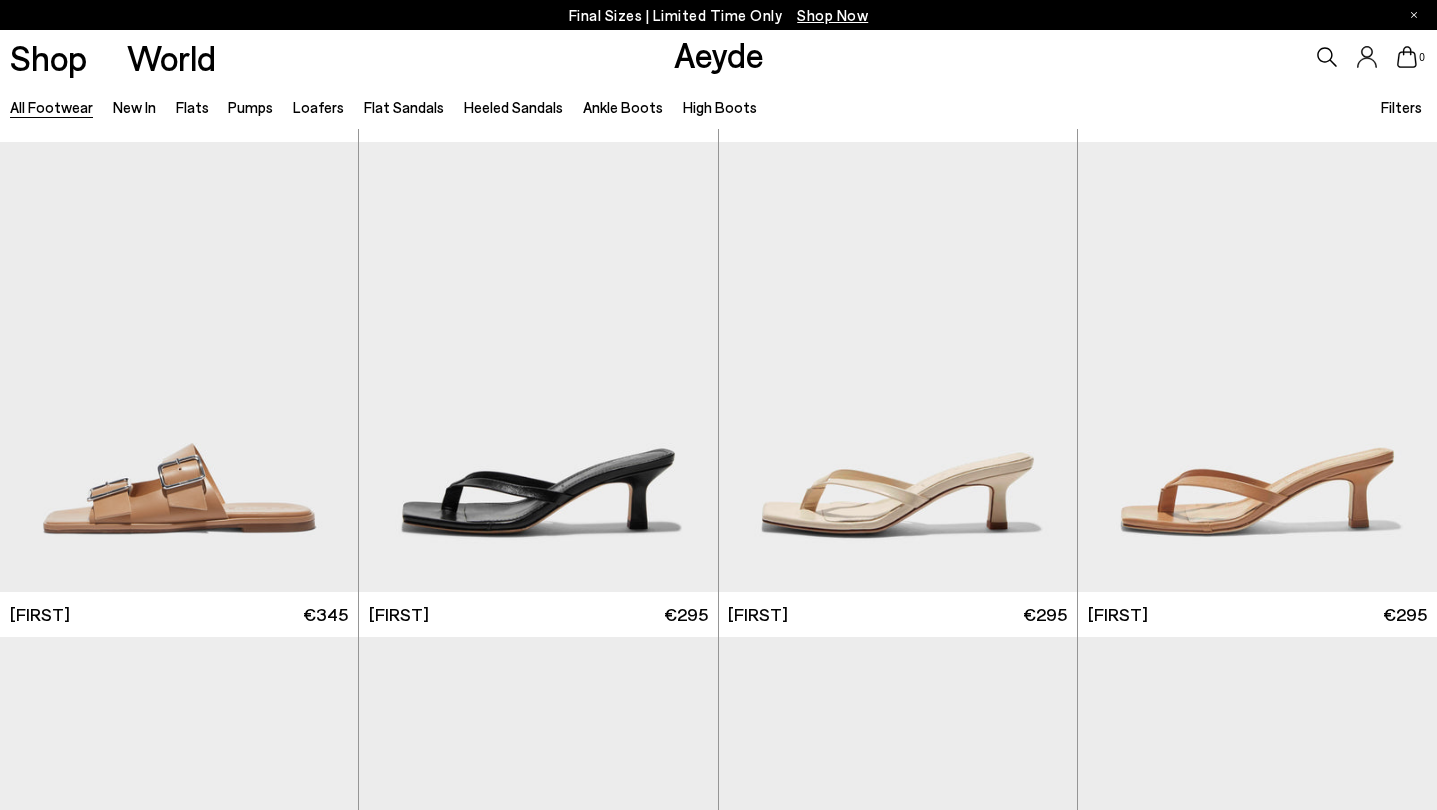scroll, scrollTop: 18821, scrollLeft: 0, axis: vertical 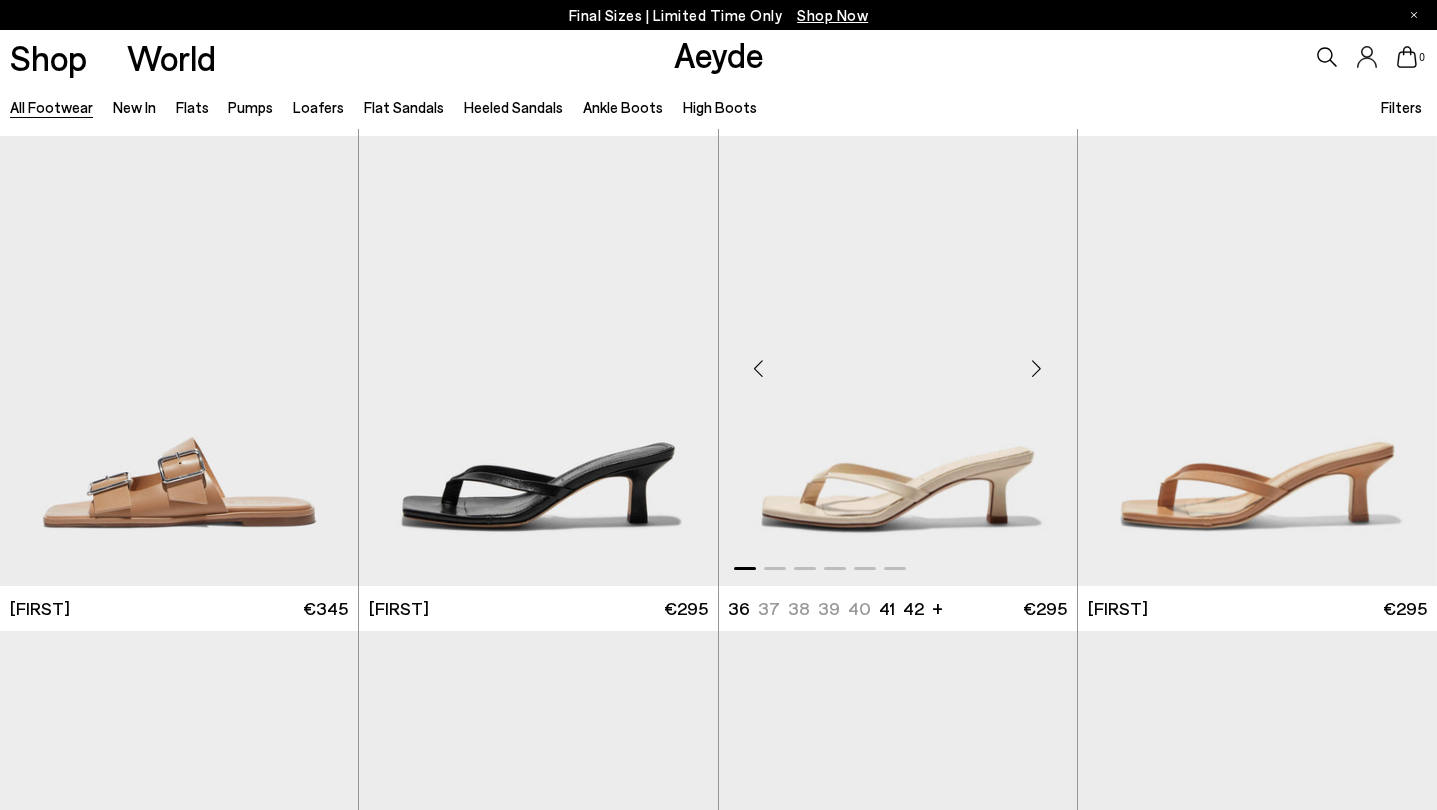click at bounding box center [1037, 369] 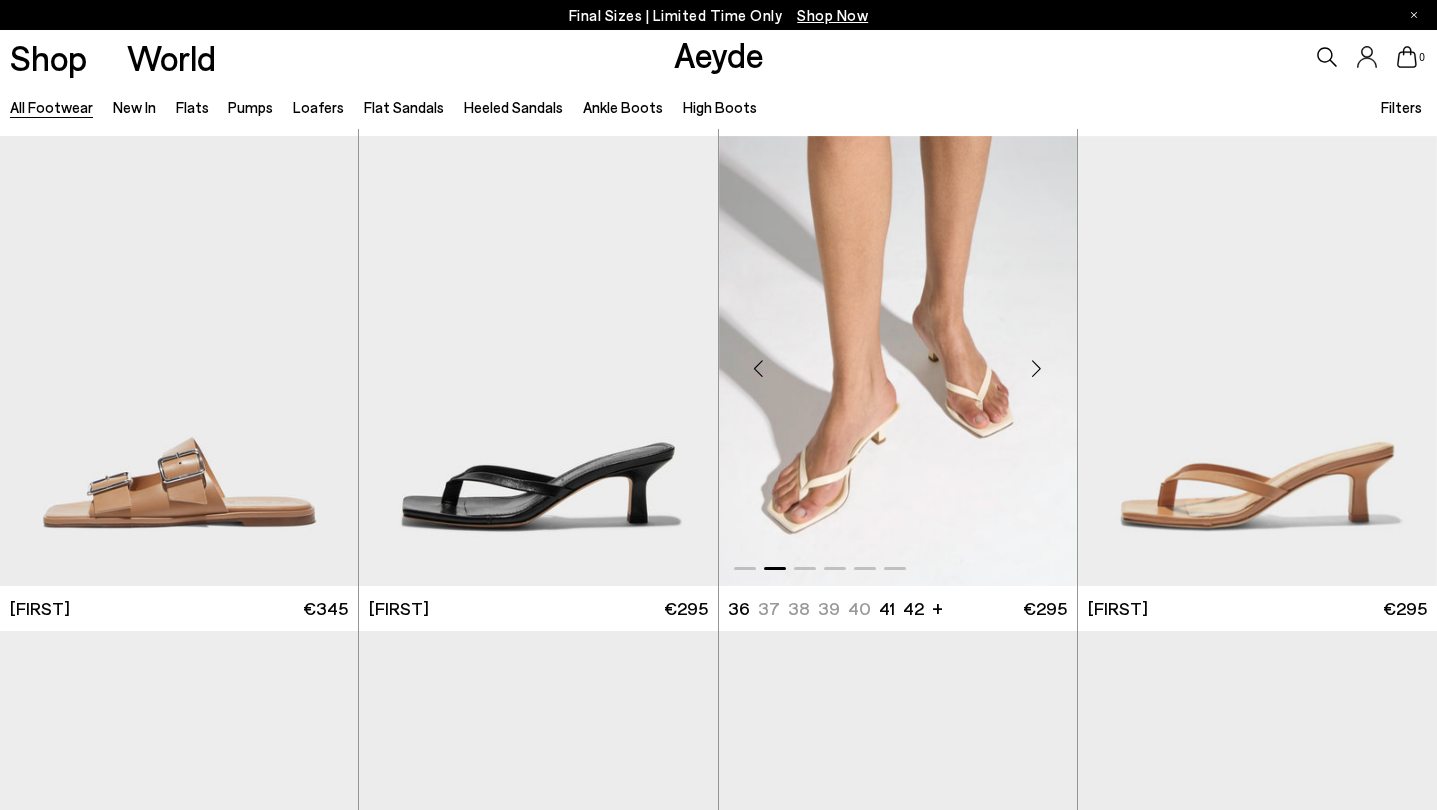 click at bounding box center (1037, 369) 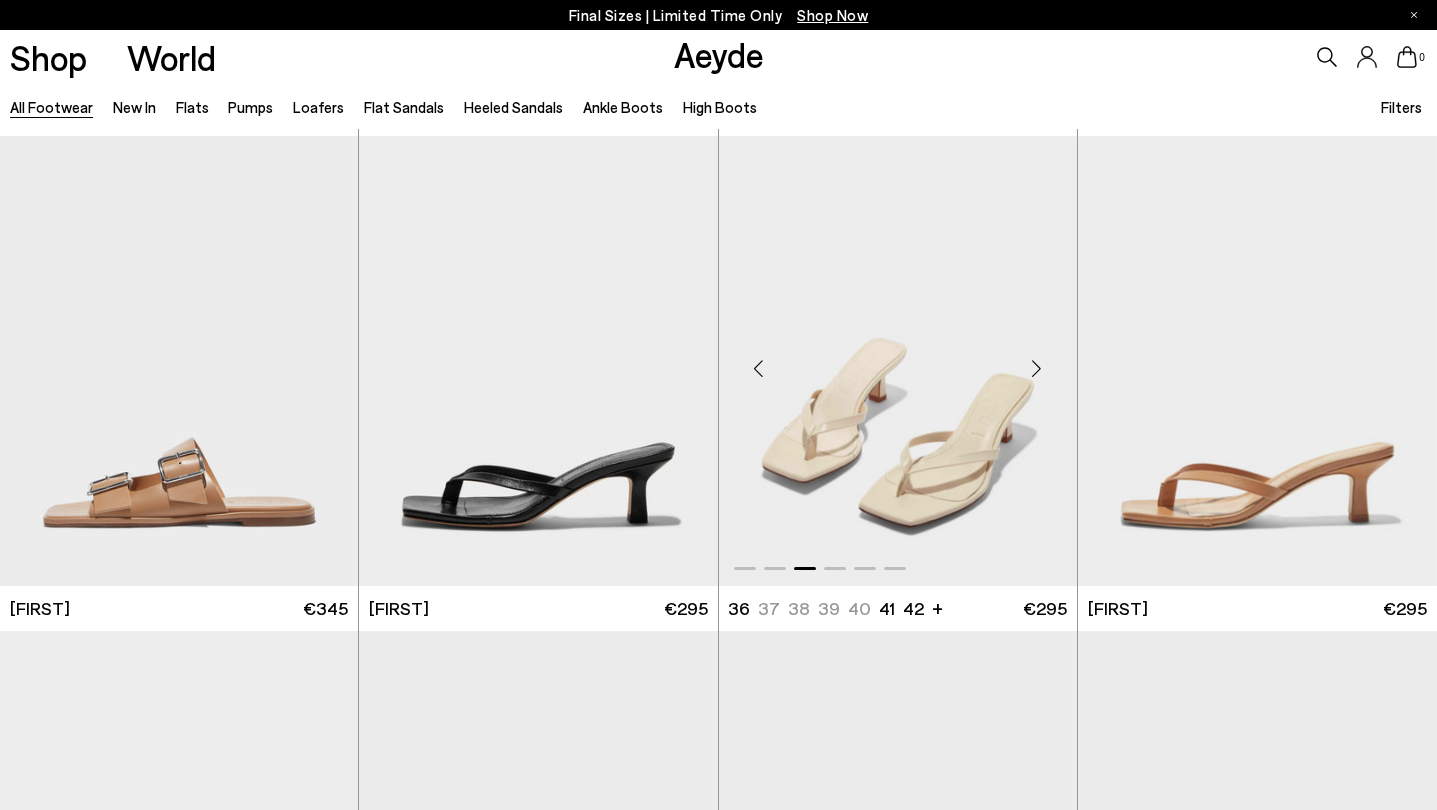 click at bounding box center [1037, 369] 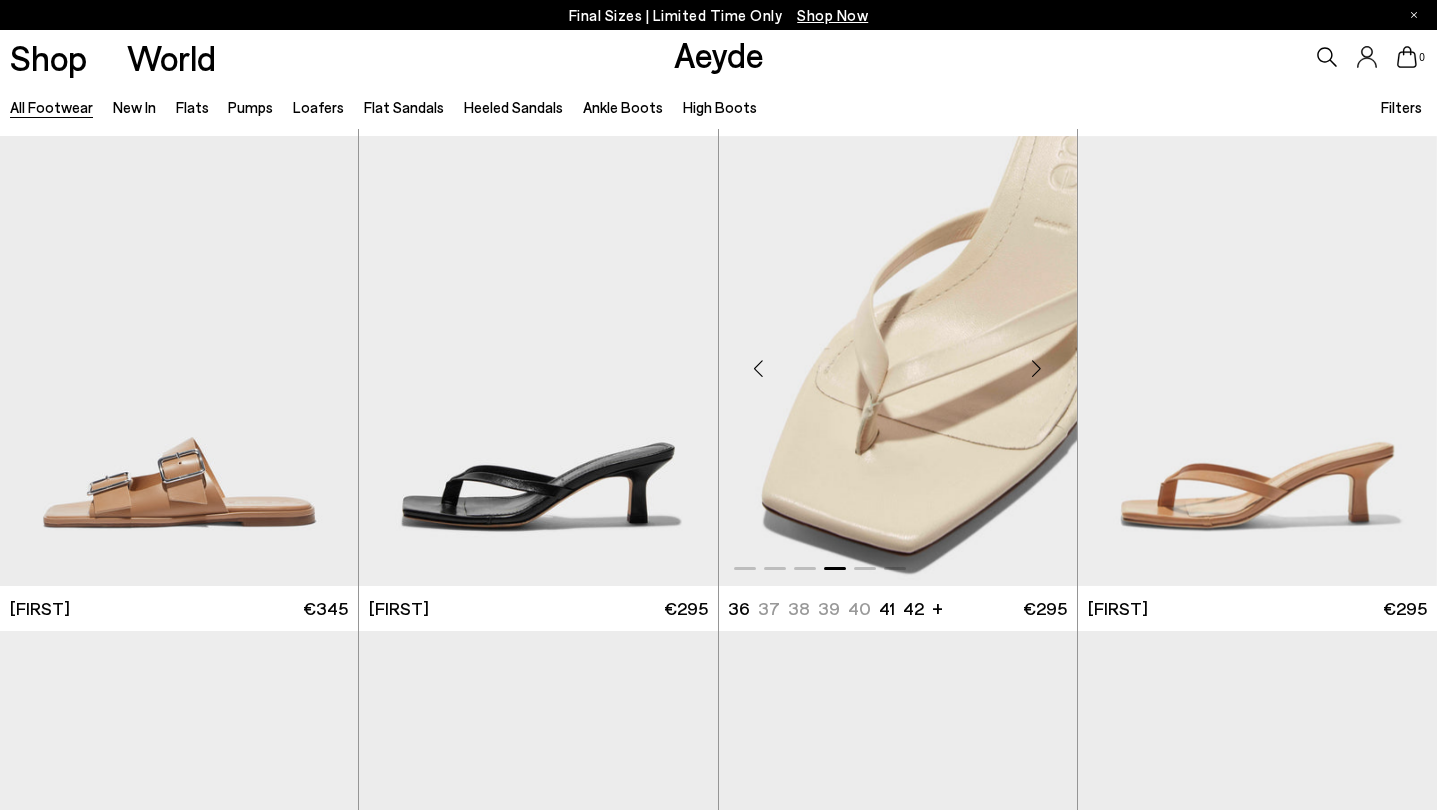 click at bounding box center (1037, 369) 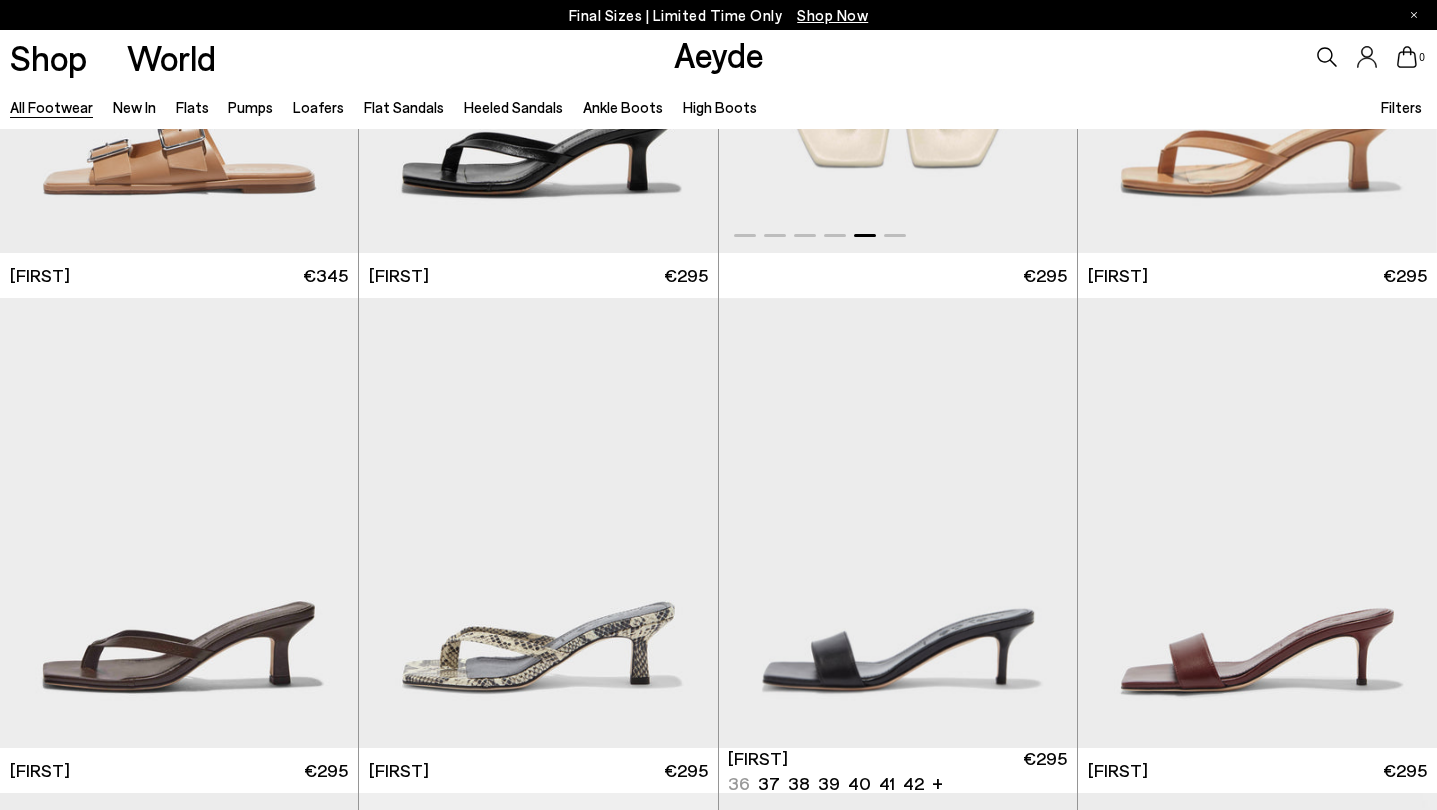 scroll, scrollTop: 19248, scrollLeft: 0, axis: vertical 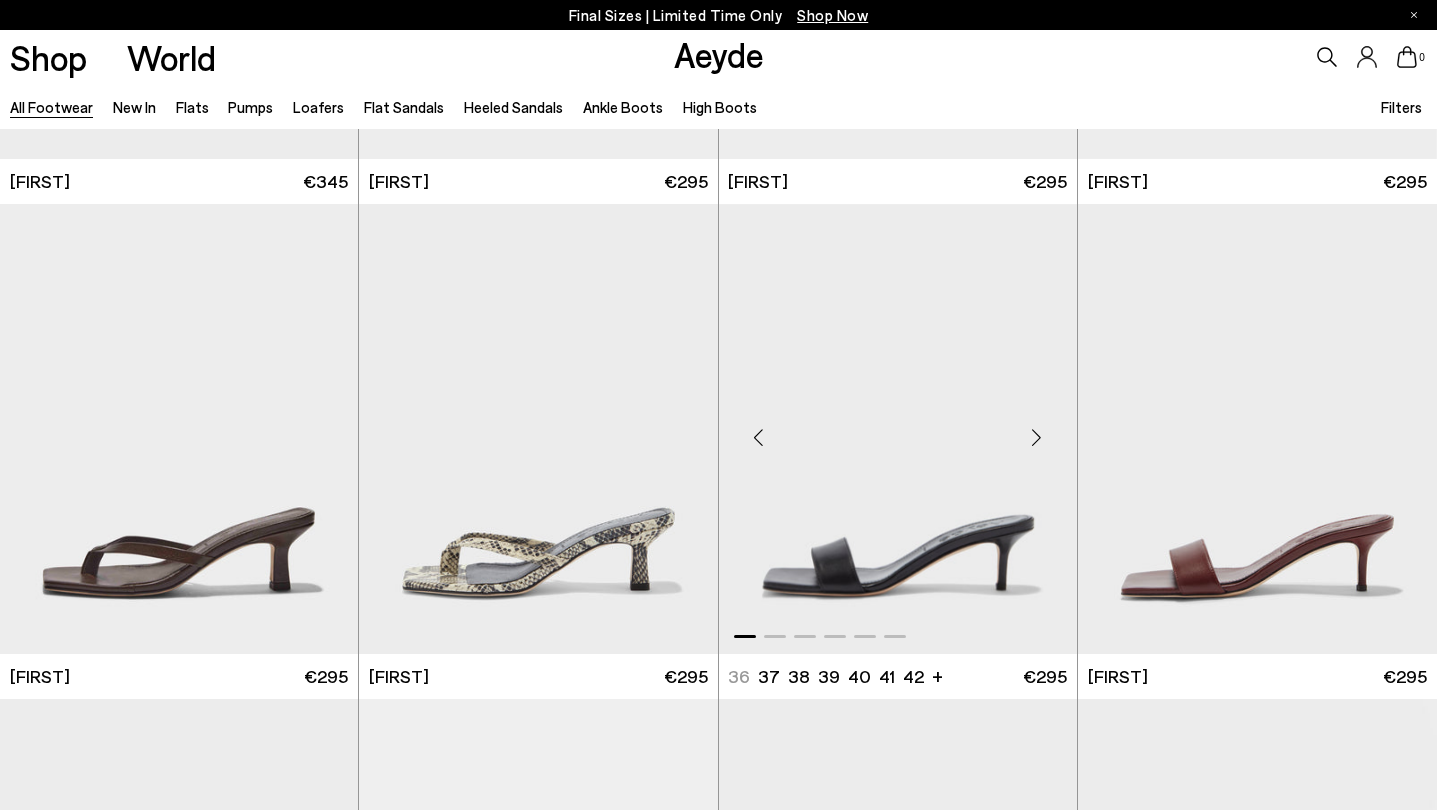 click at bounding box center [1037, 437] 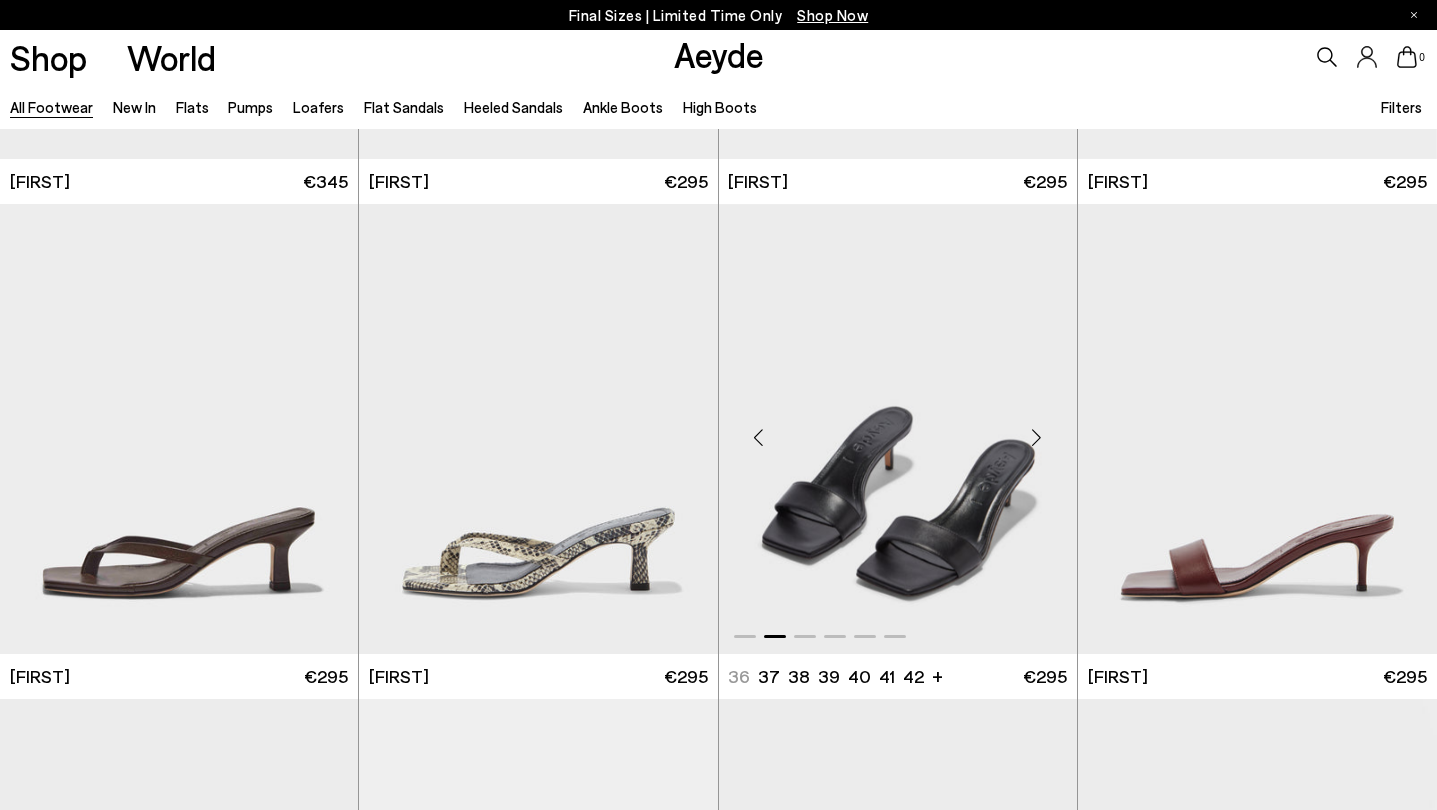 click at bounding box center (1037, 437) 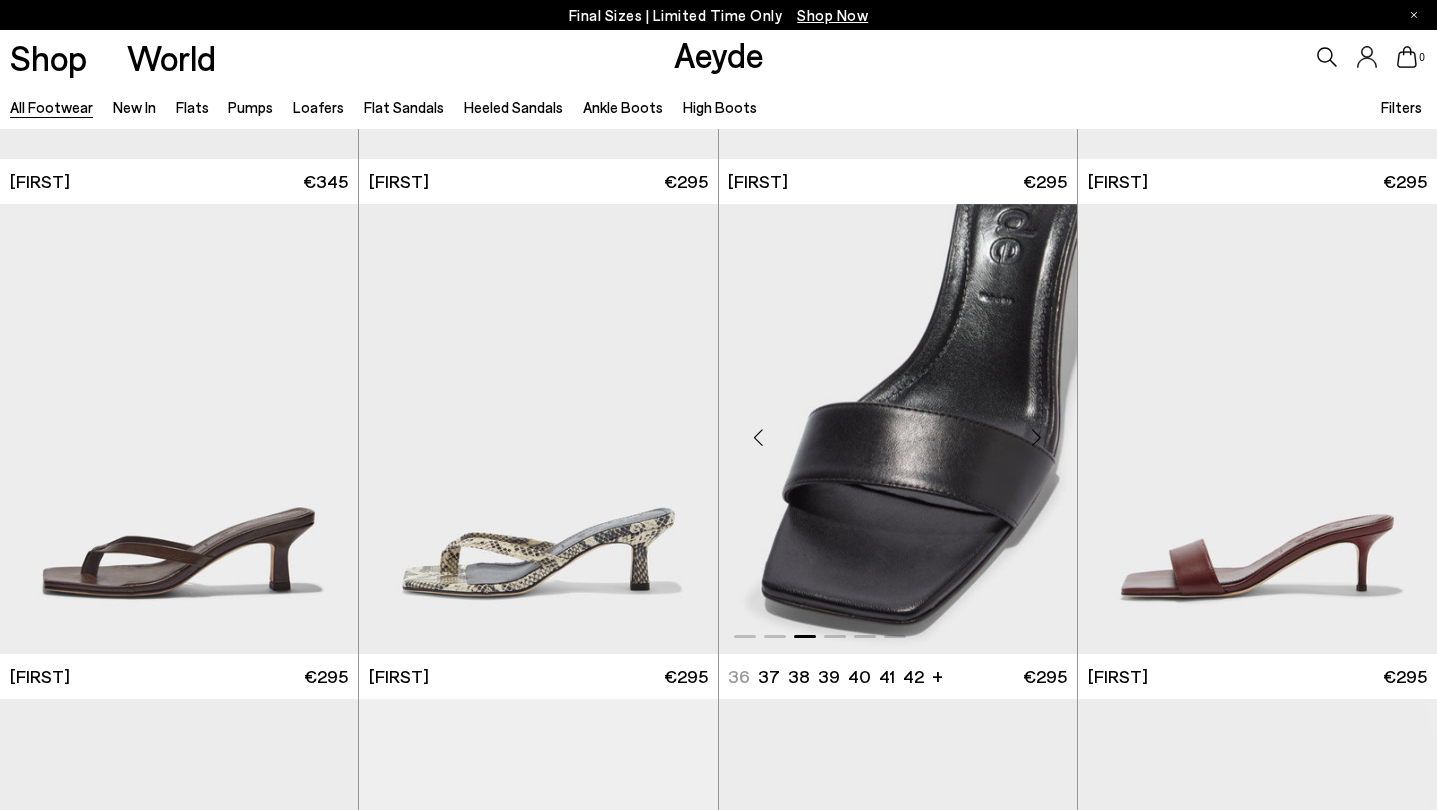 click at bounding box center (1037, 437) 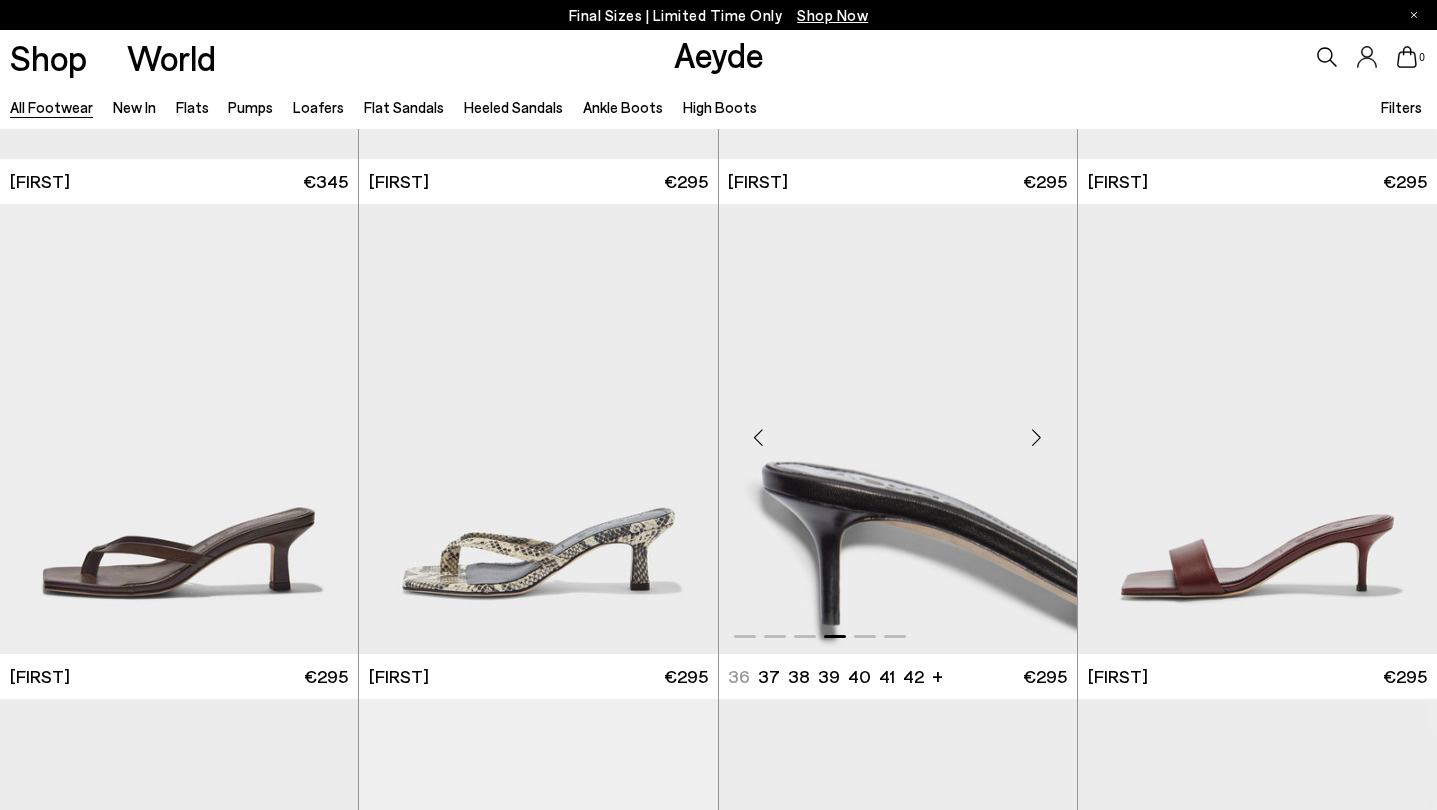 click at bounding box center [1037, 437] 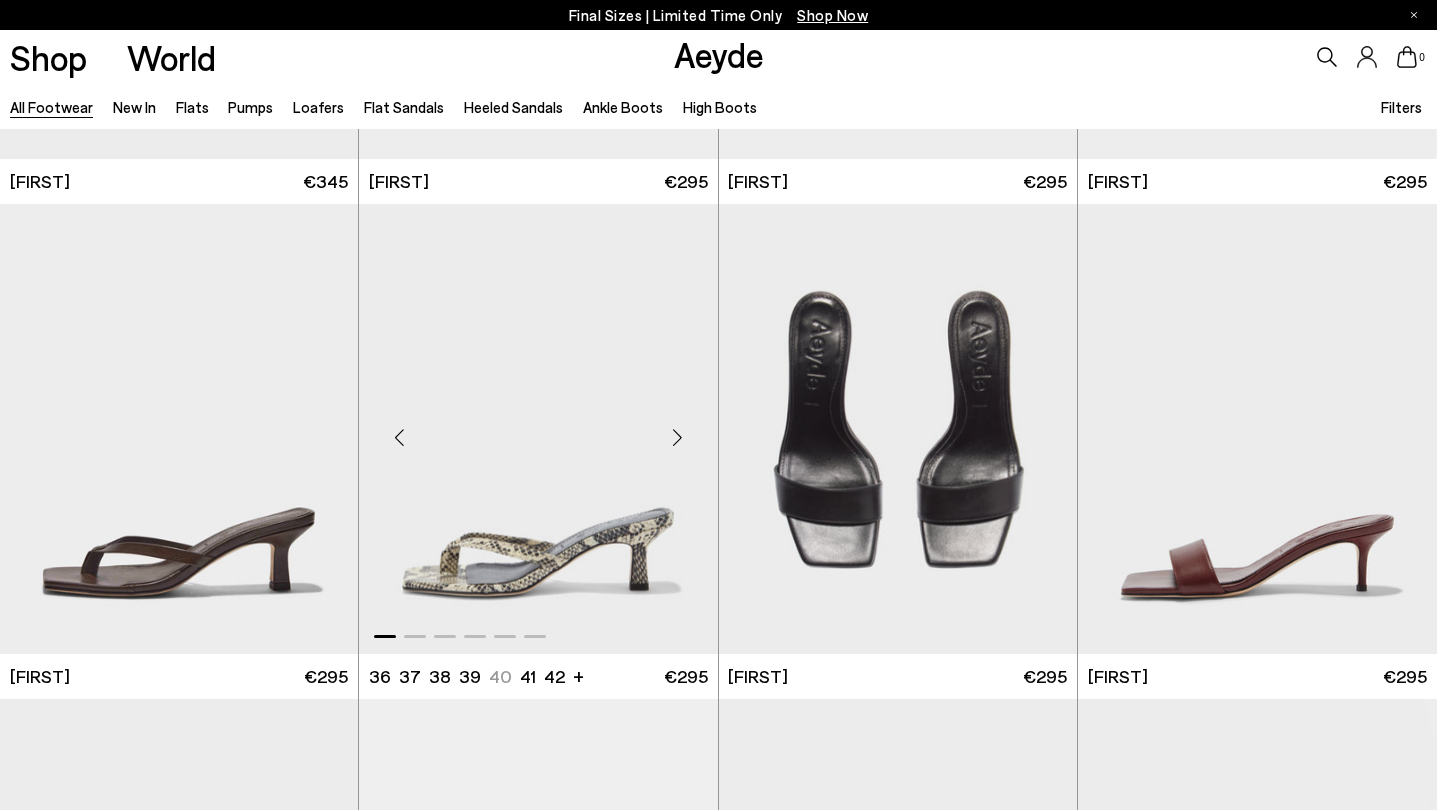 click at bounding box center [678, 437] 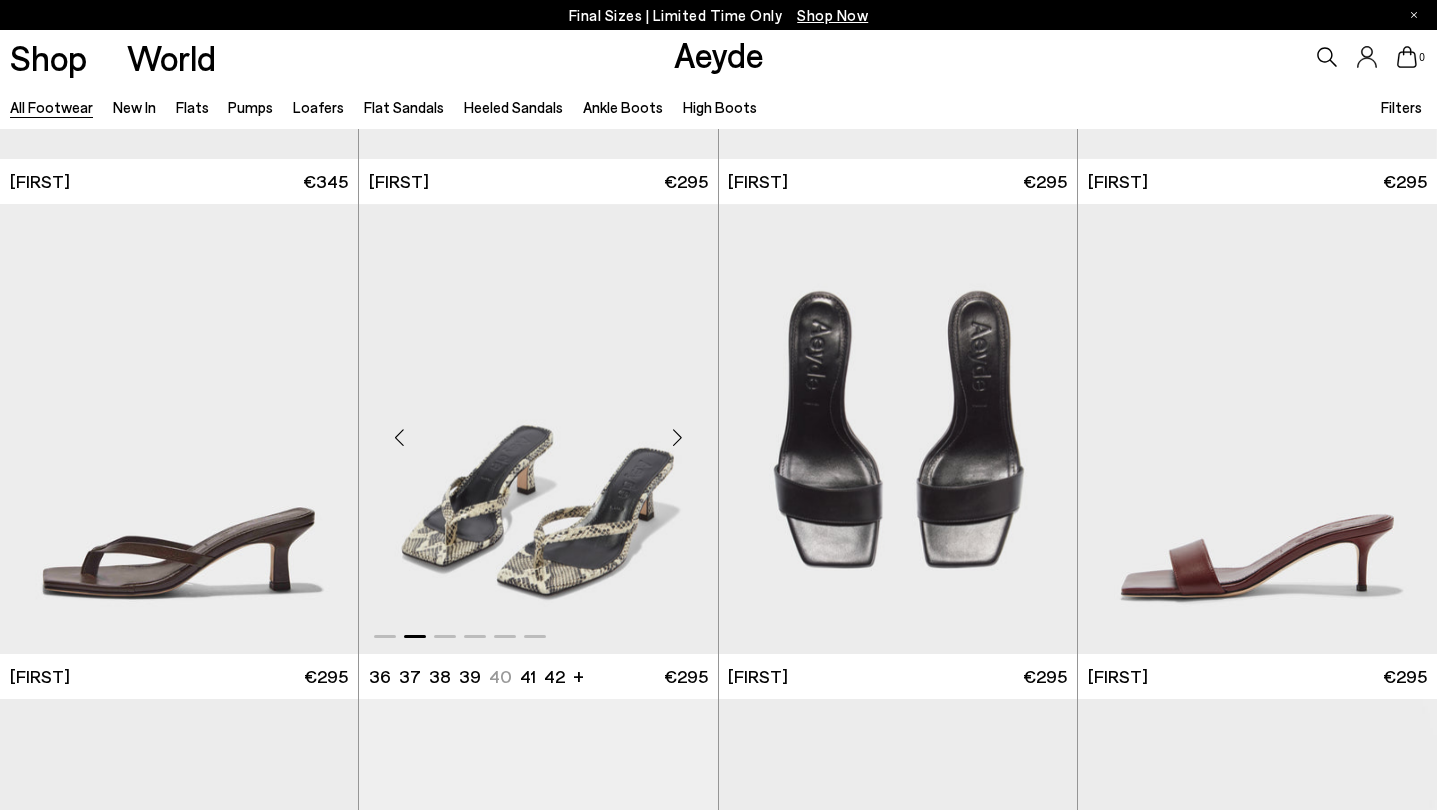 click at bounding box center [678, 437] 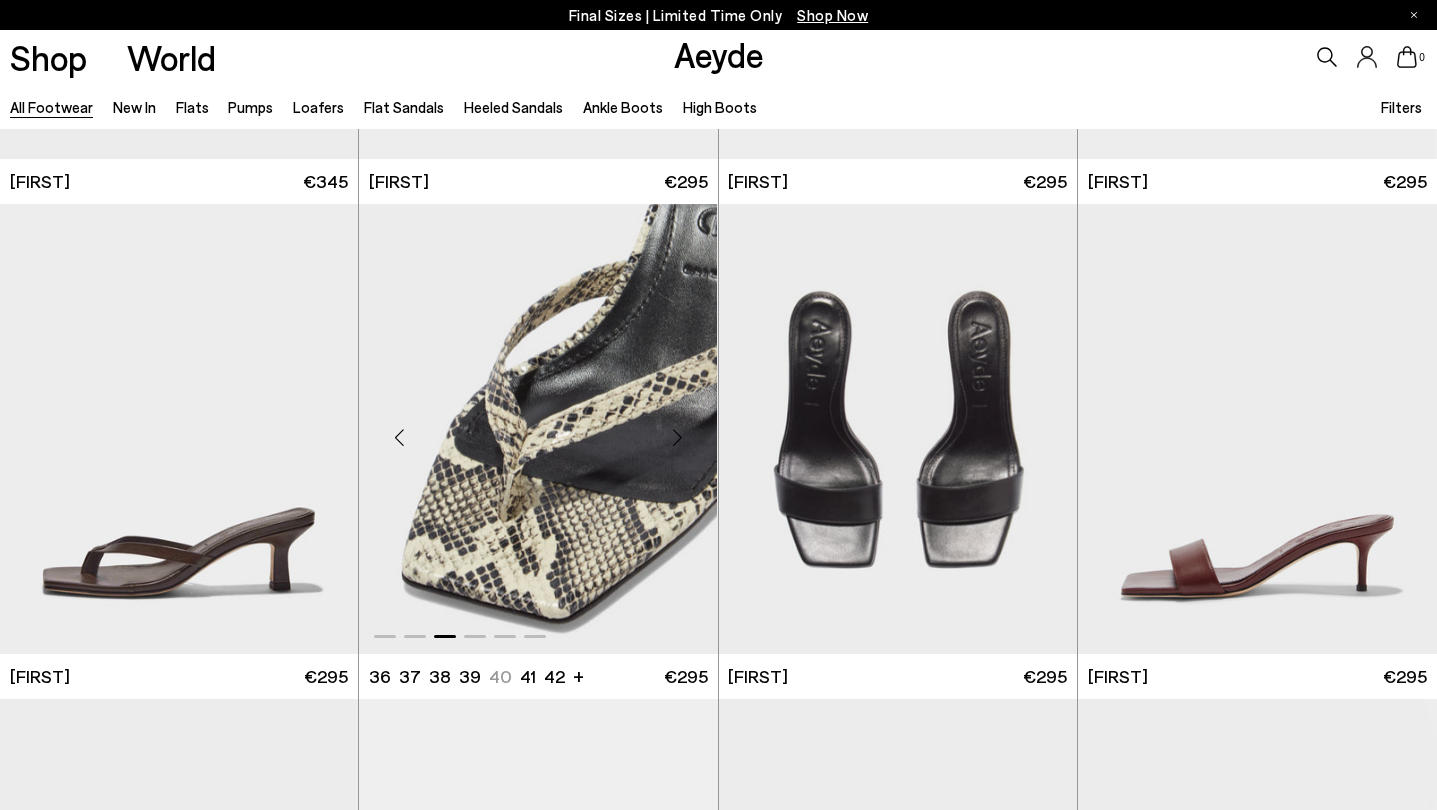 click at bounding box center [678, 437] 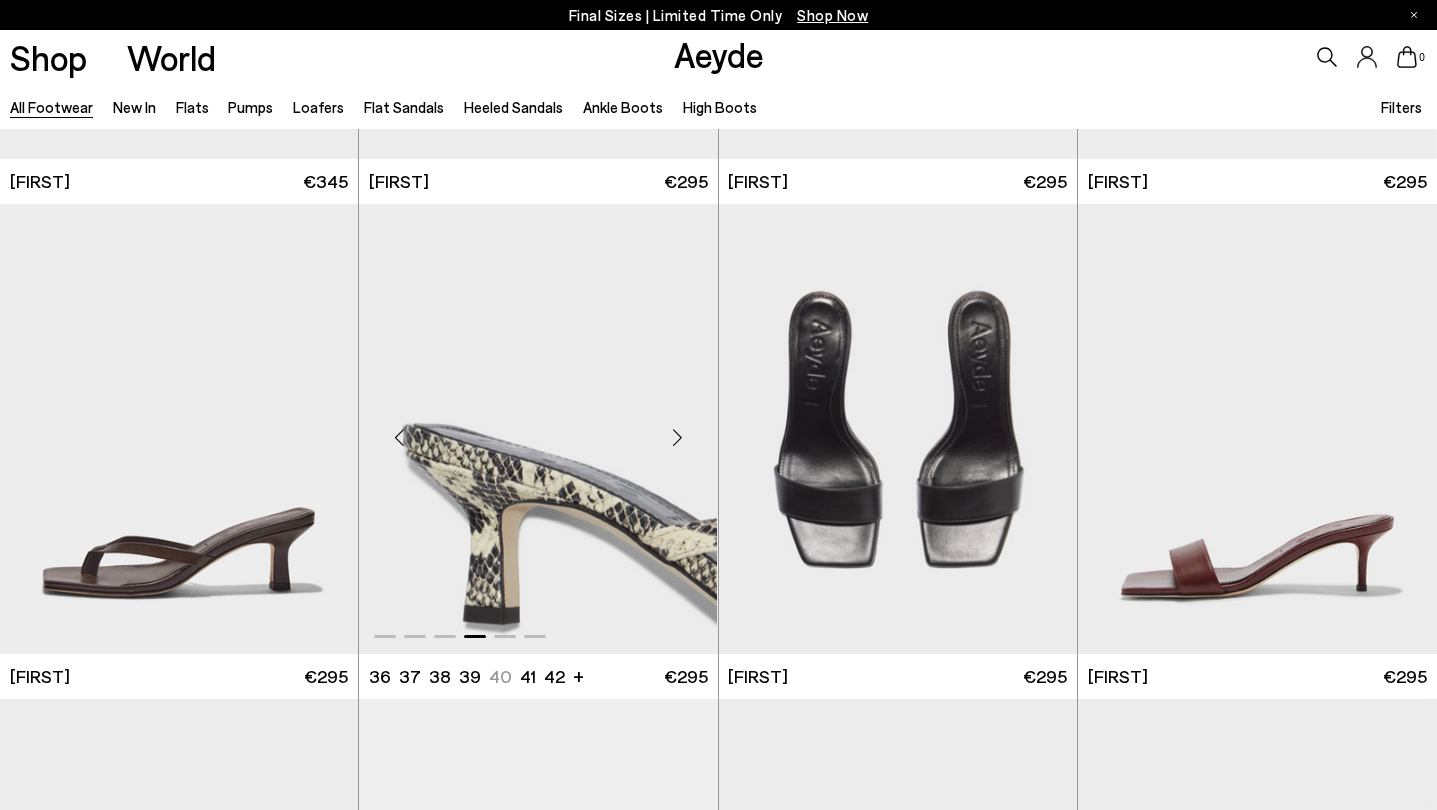 click at bounding box center [678, 437] 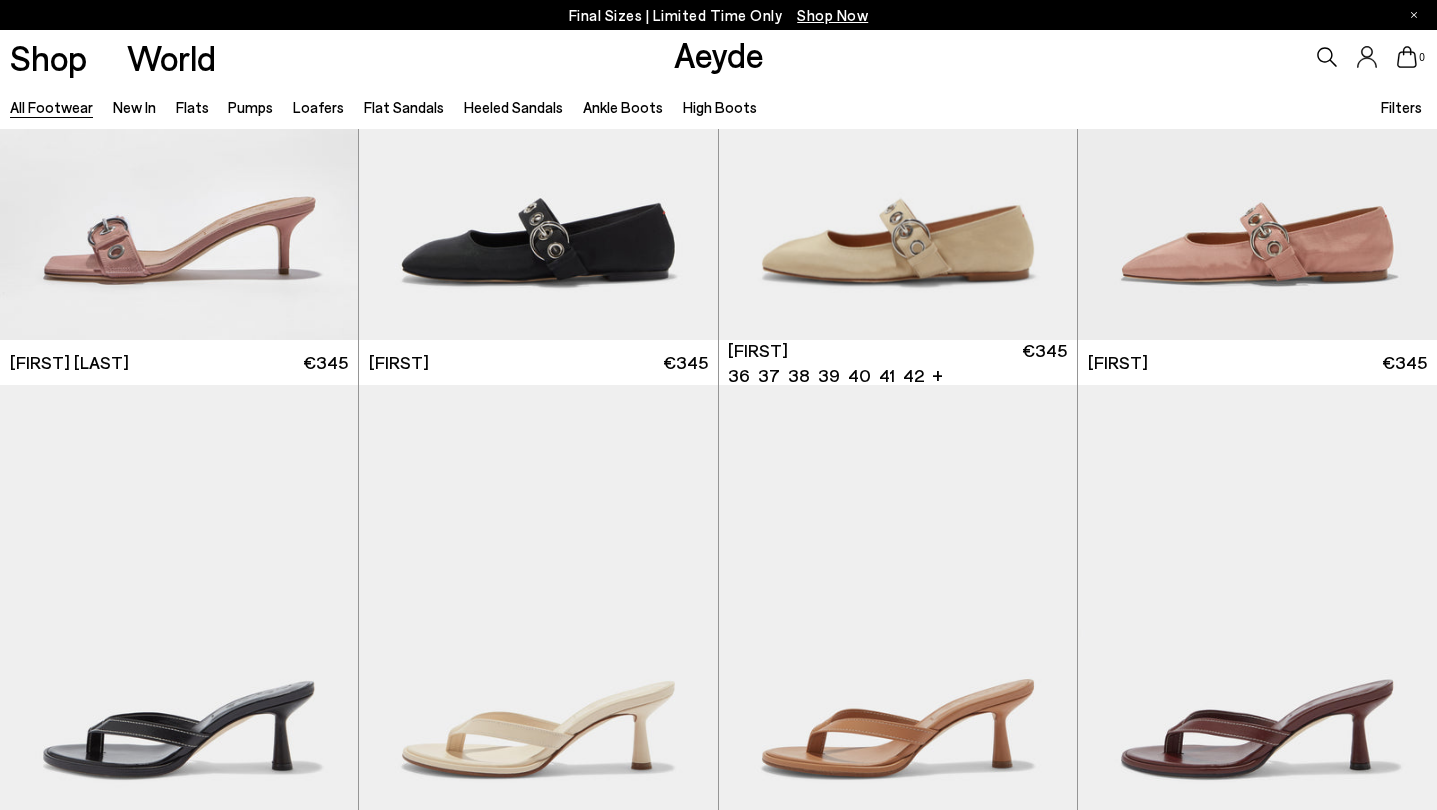 scroll, scrollTop: 20843, scrollLeft: 0, axis: vertical 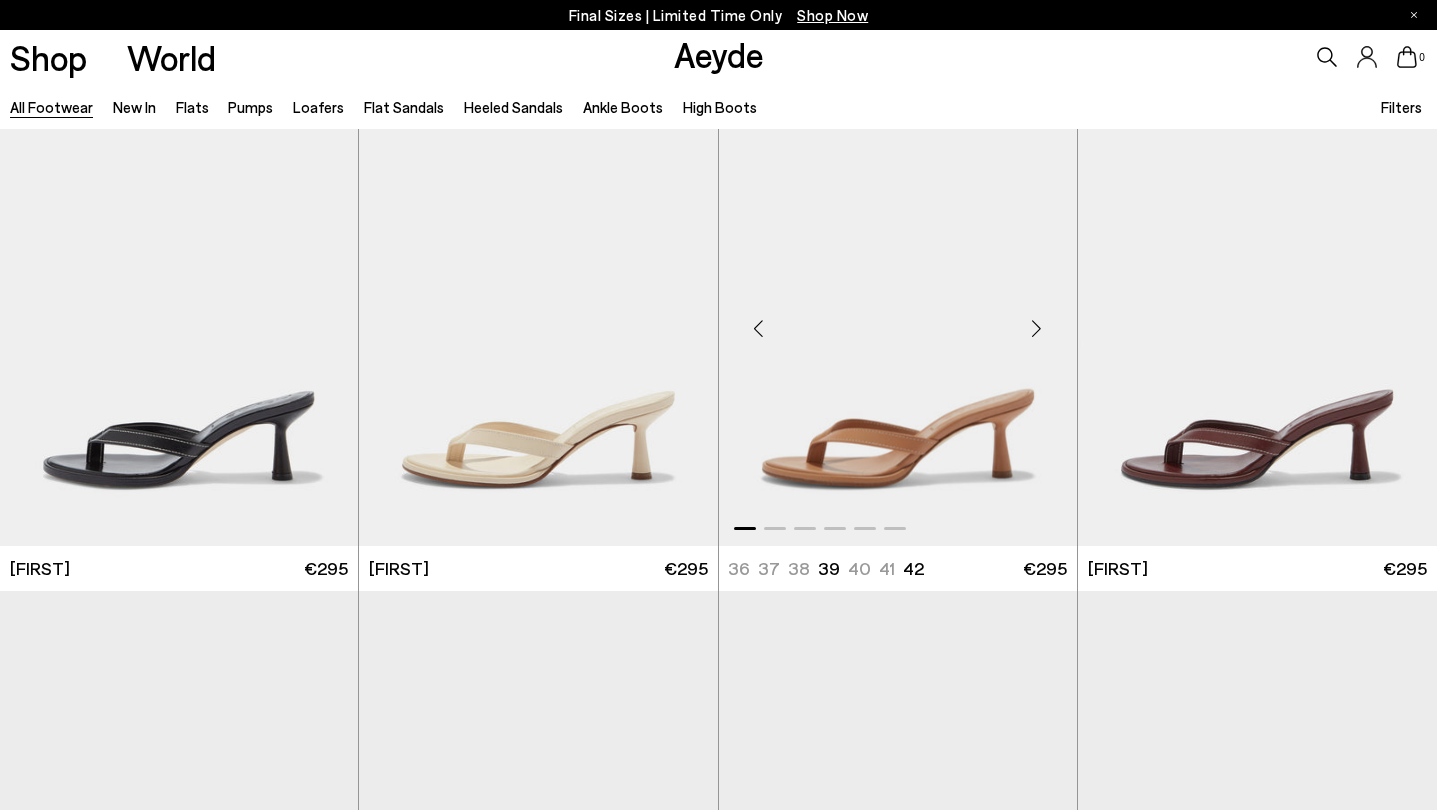 click at bounding box center (1037, 329) 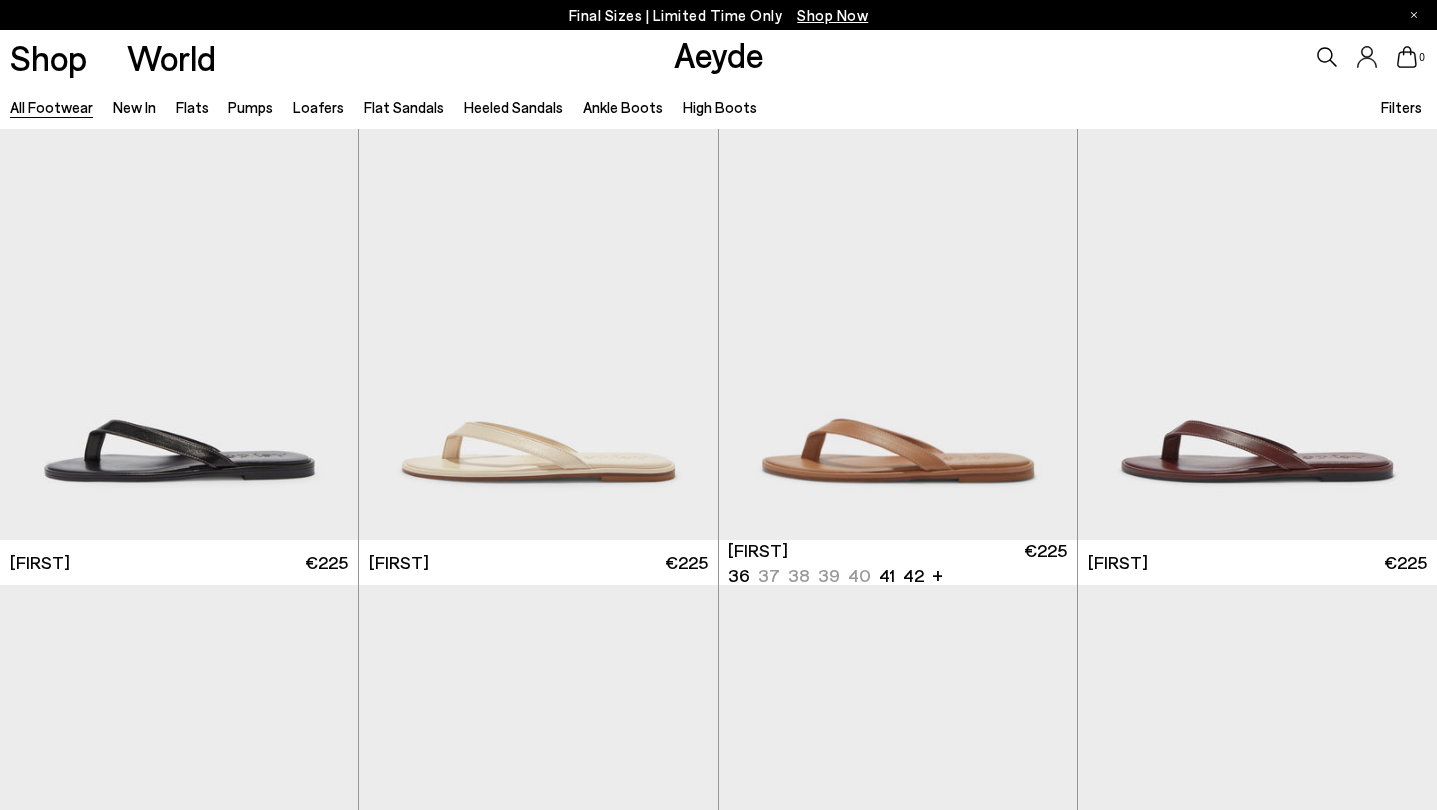 scroll, scrollTop: 21474, scrollLeft: 0, axis: vertical 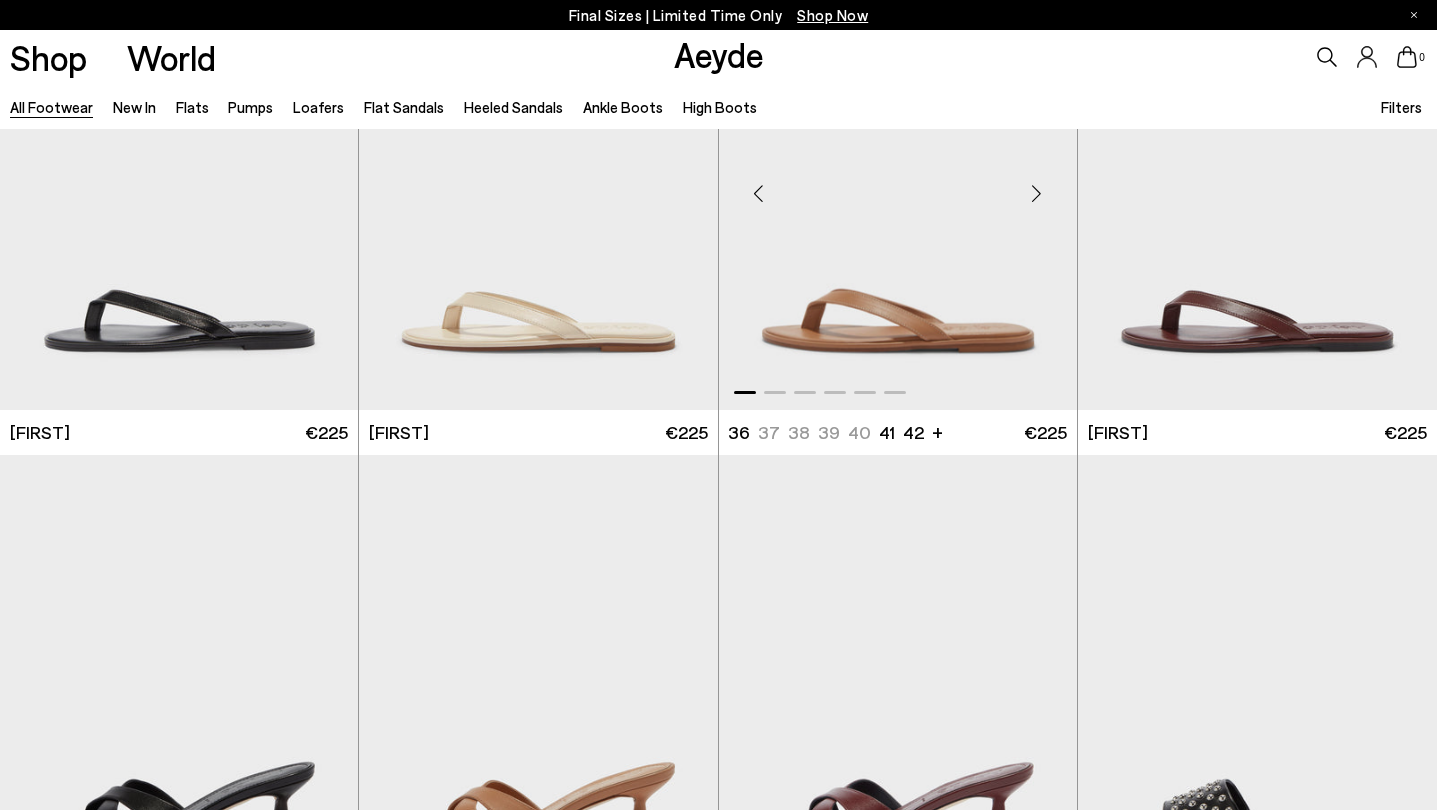click at bounding box center (1037, 193) 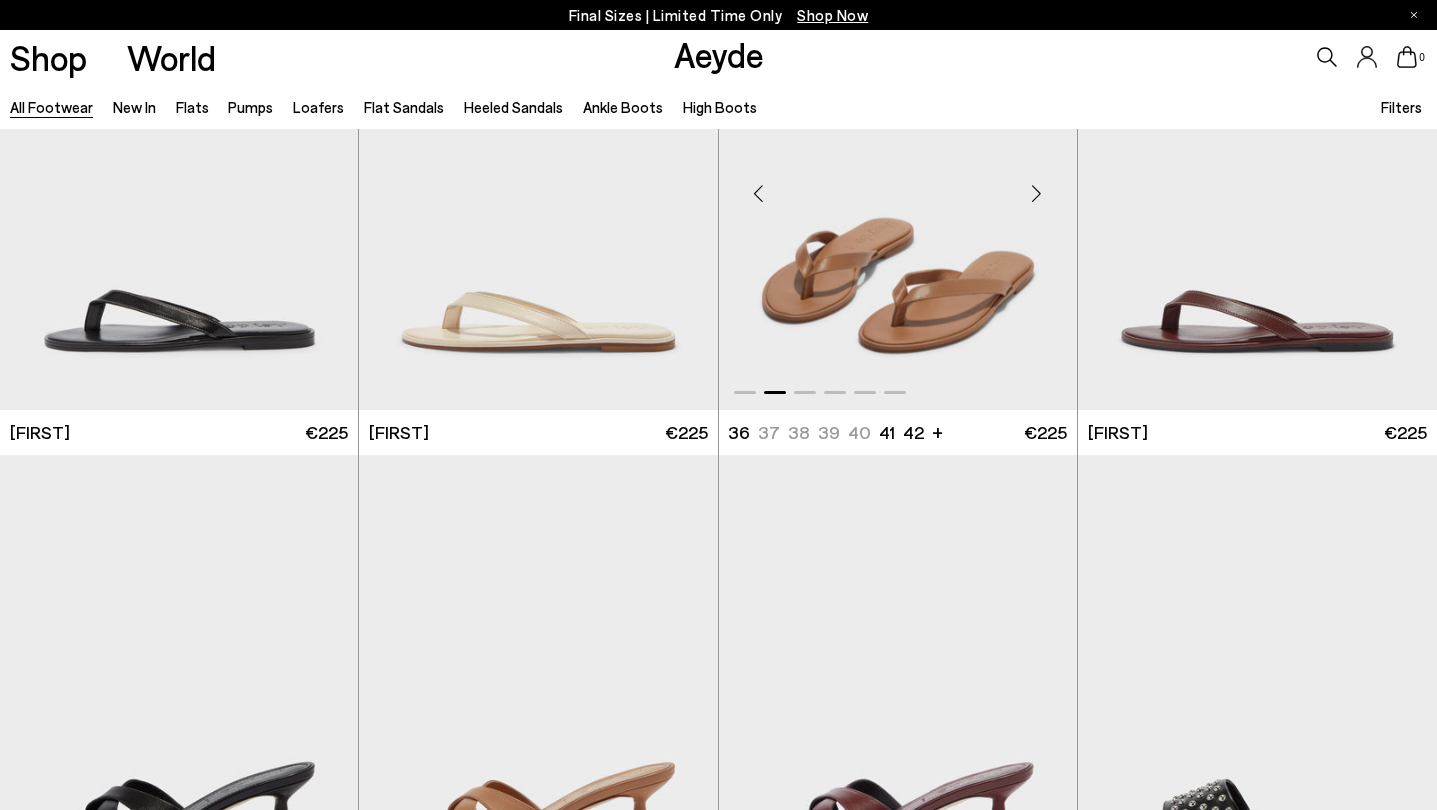 click at bounding box center (1037, 193) 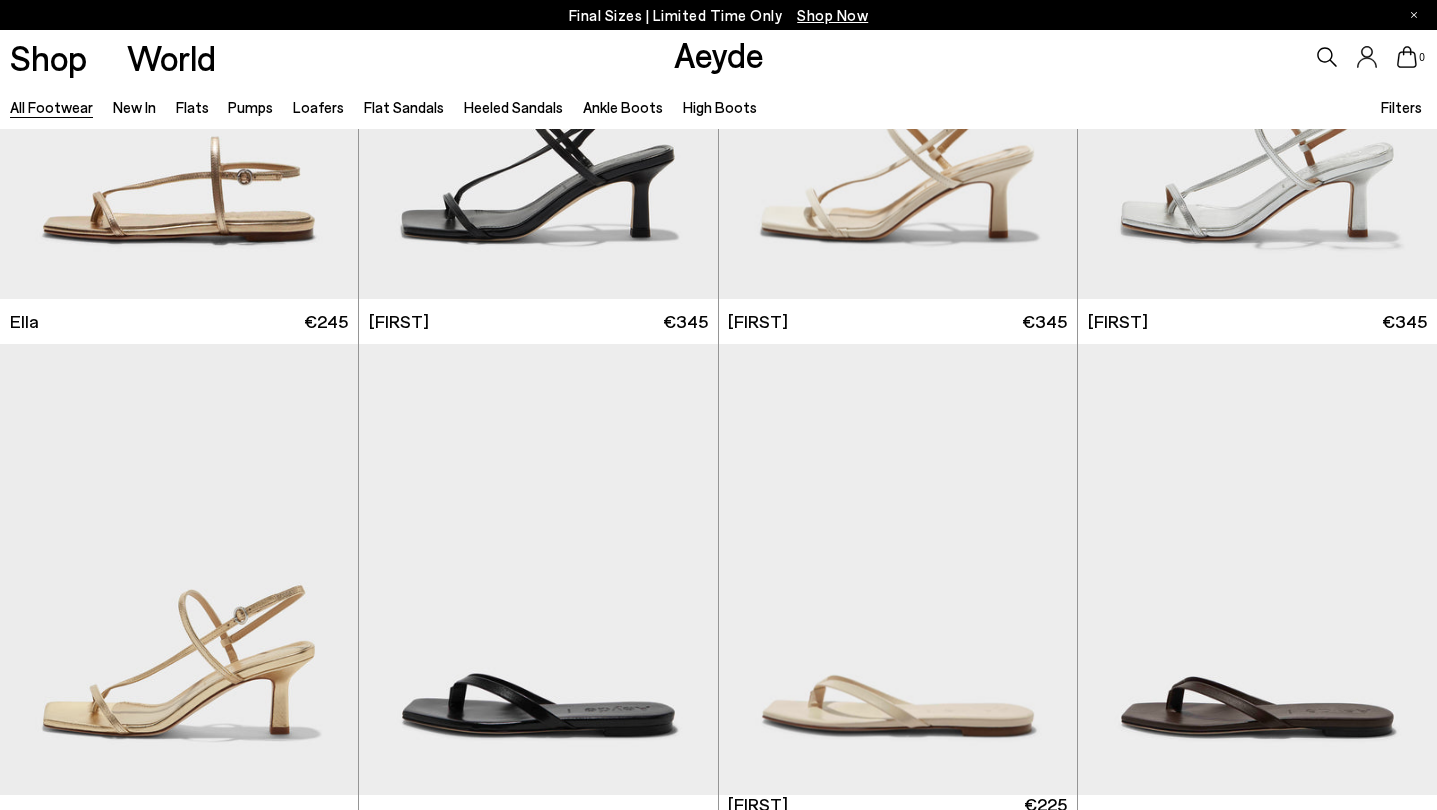 scroll, scrollTop: 23779, scrollLeft: 0, axis: vertical 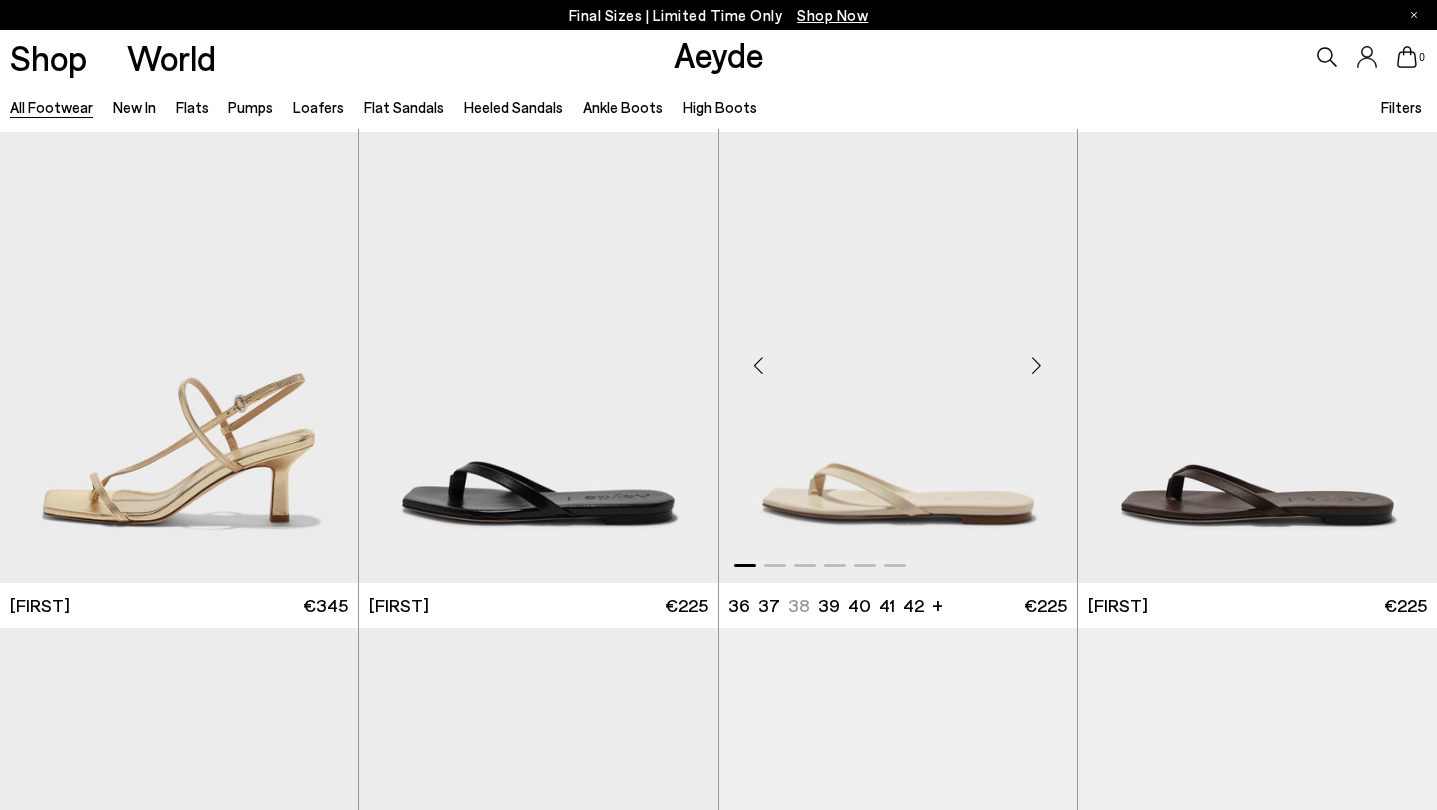 click at bounding box center (1037, 365) 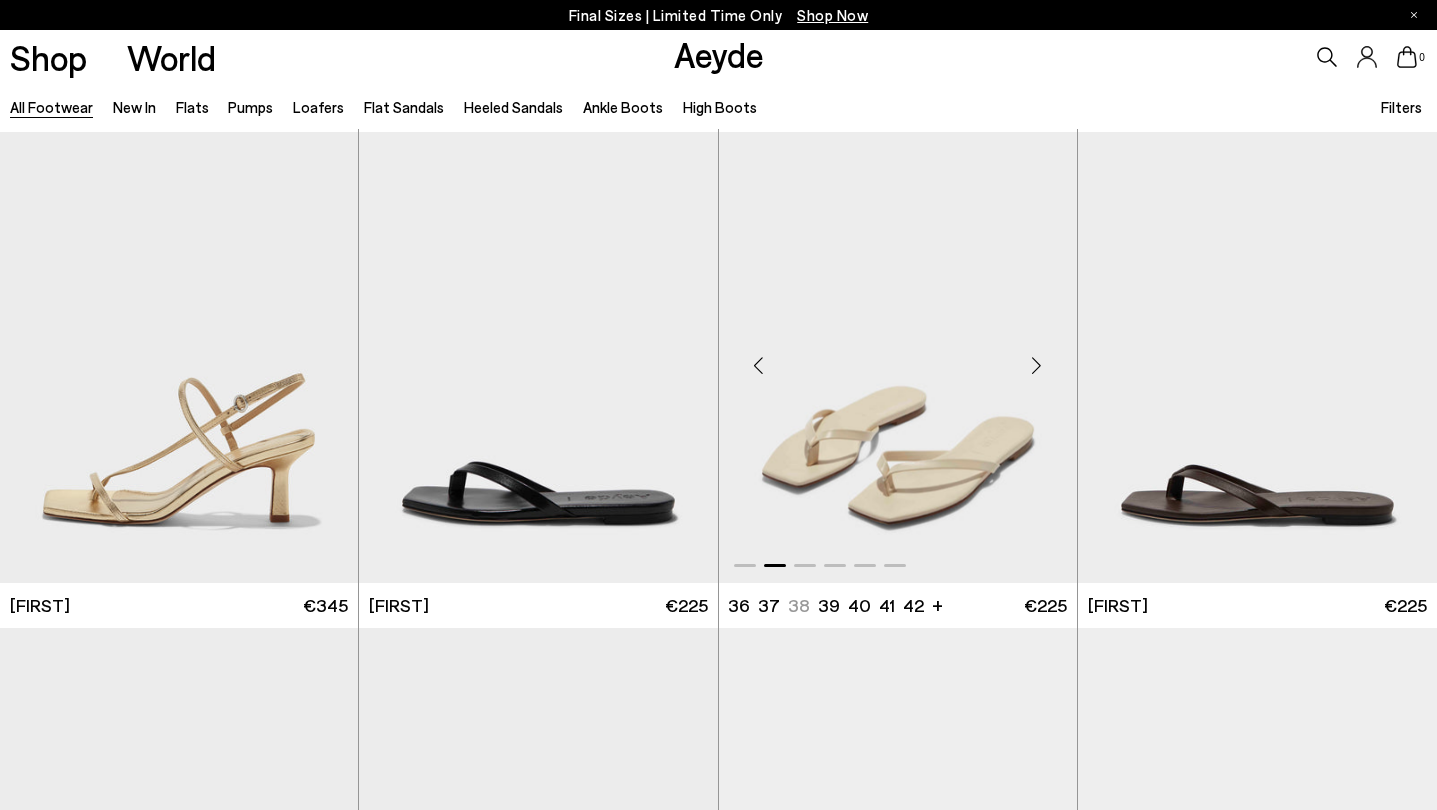 click at bounding box center (1037, 365) 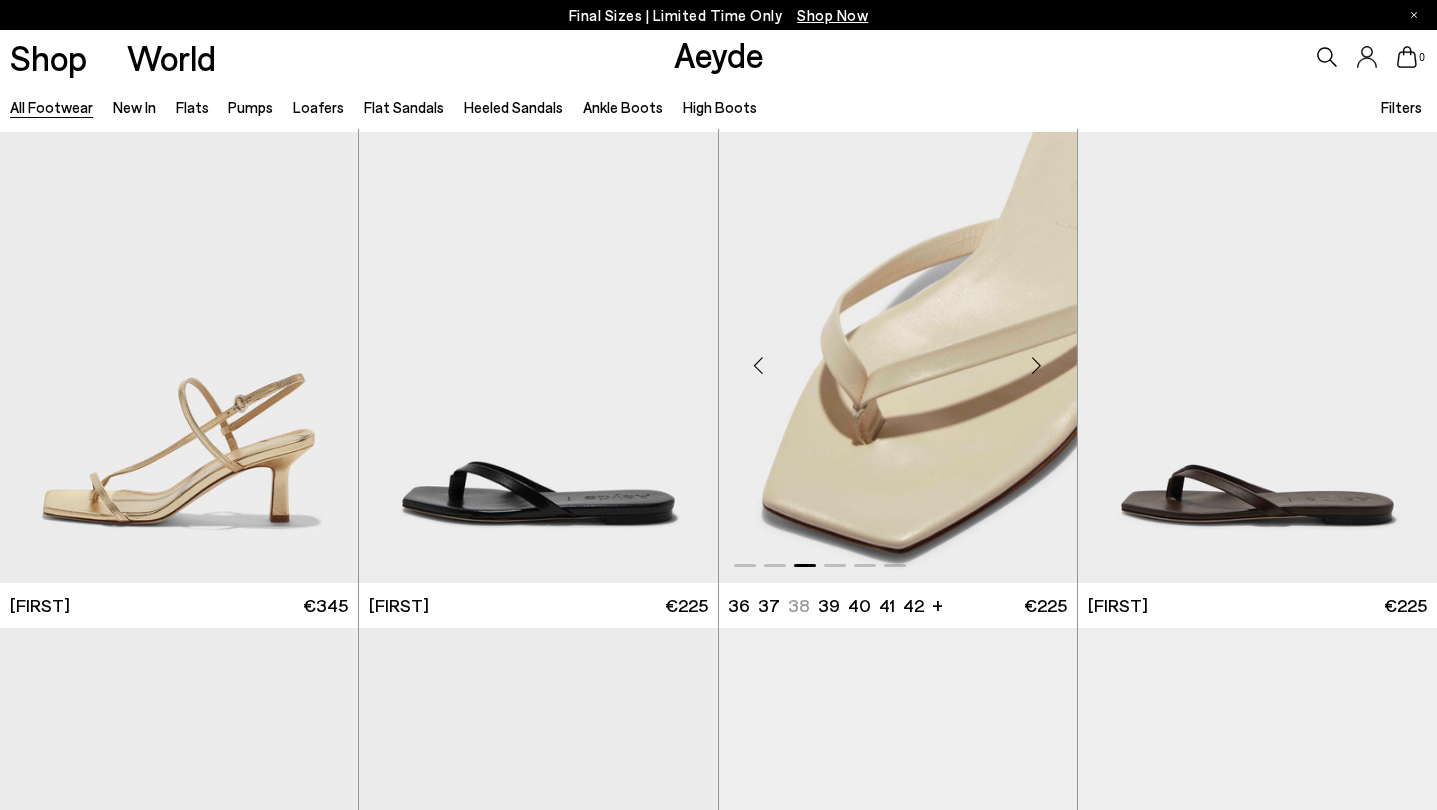 click at bounding box center [1037, 365] 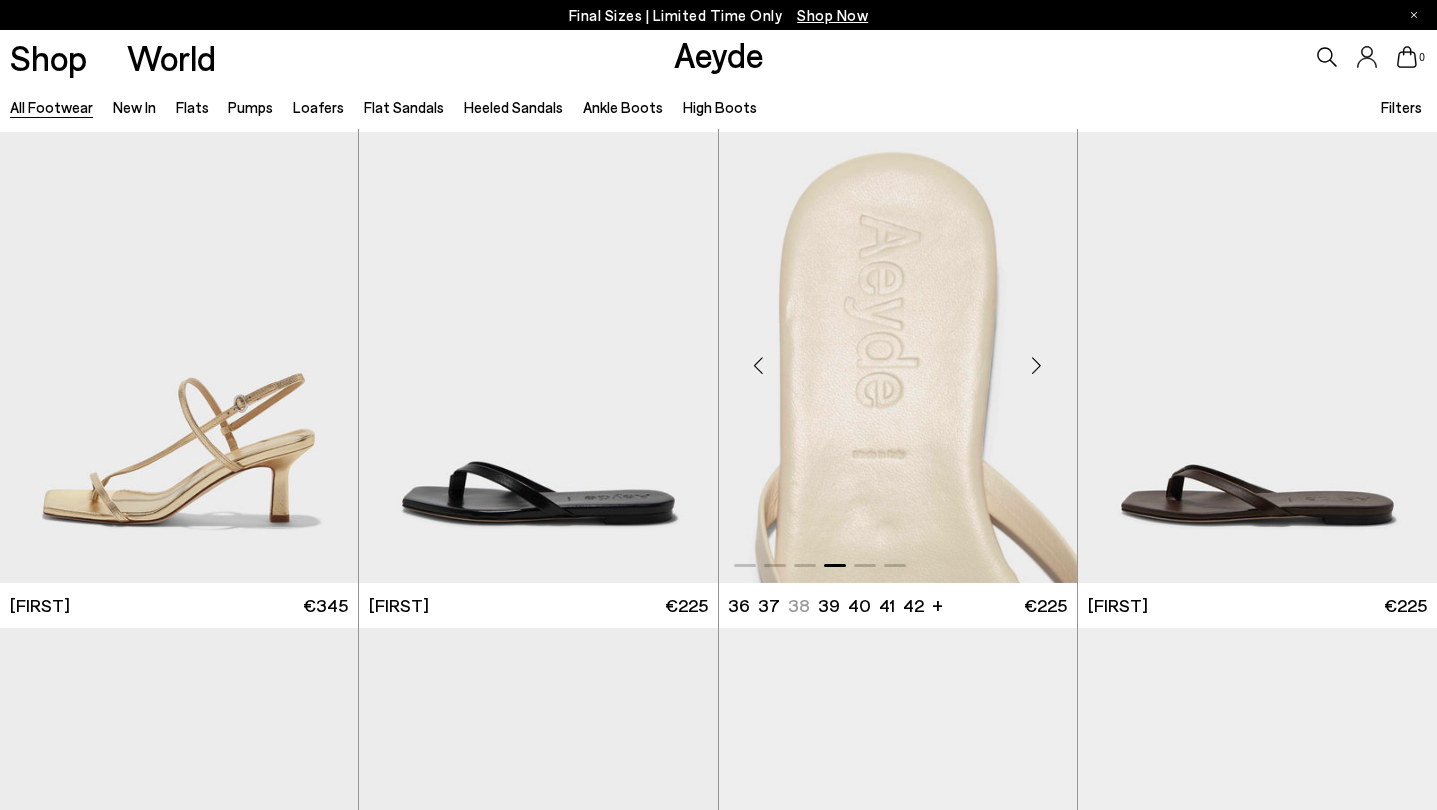 click at bounding box center (1037, 365) 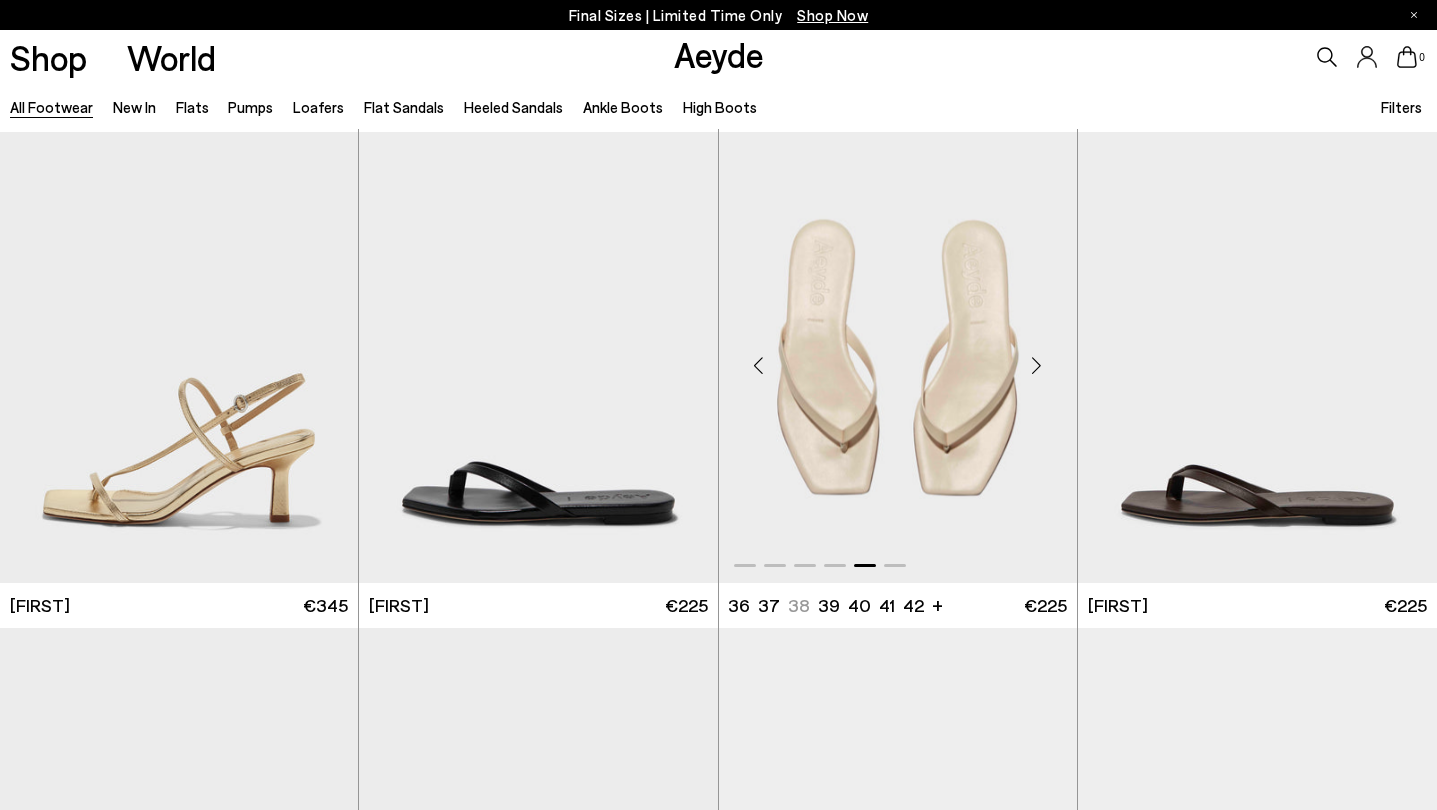 click at bounding box center [1037, 365] 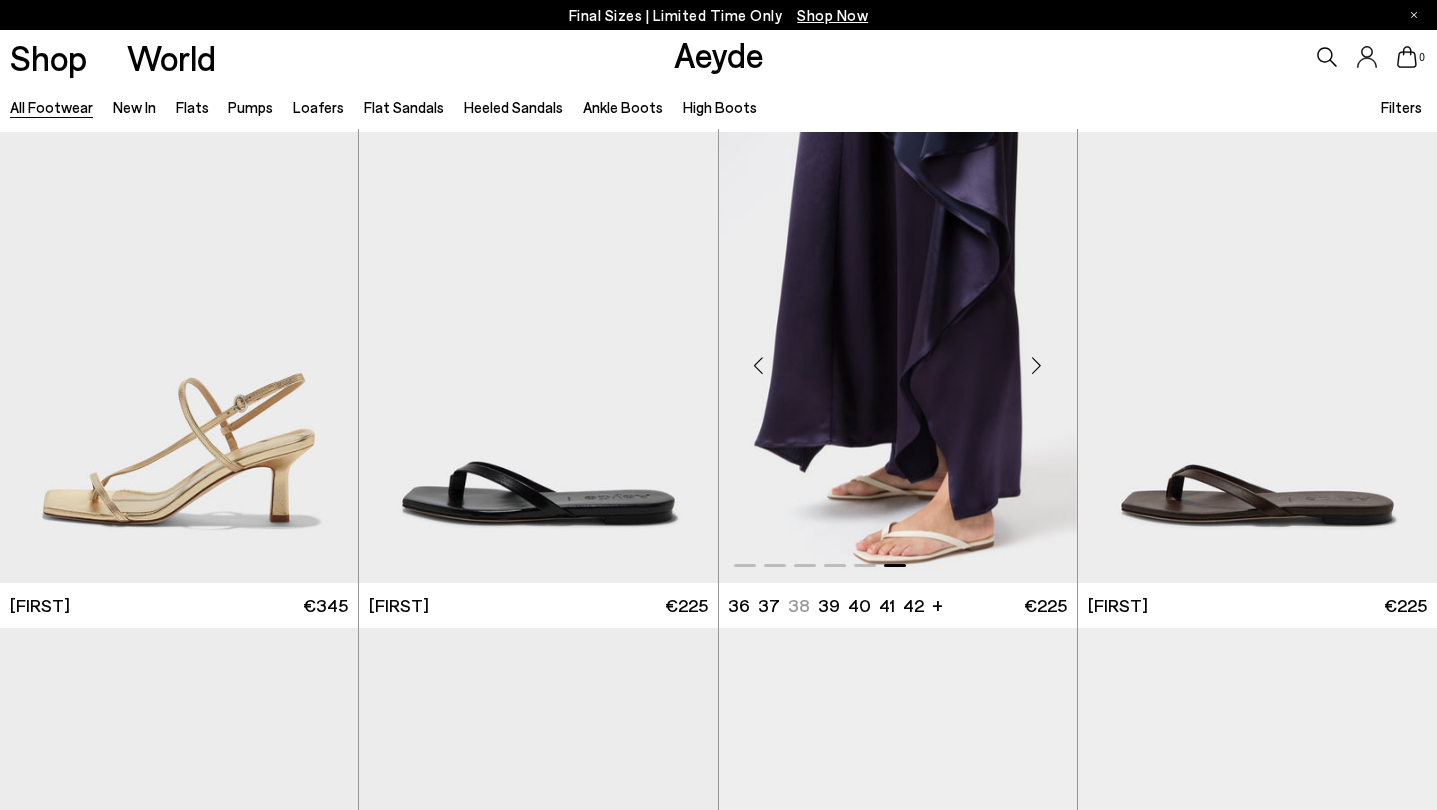 click at bounding box center [1037, 365] 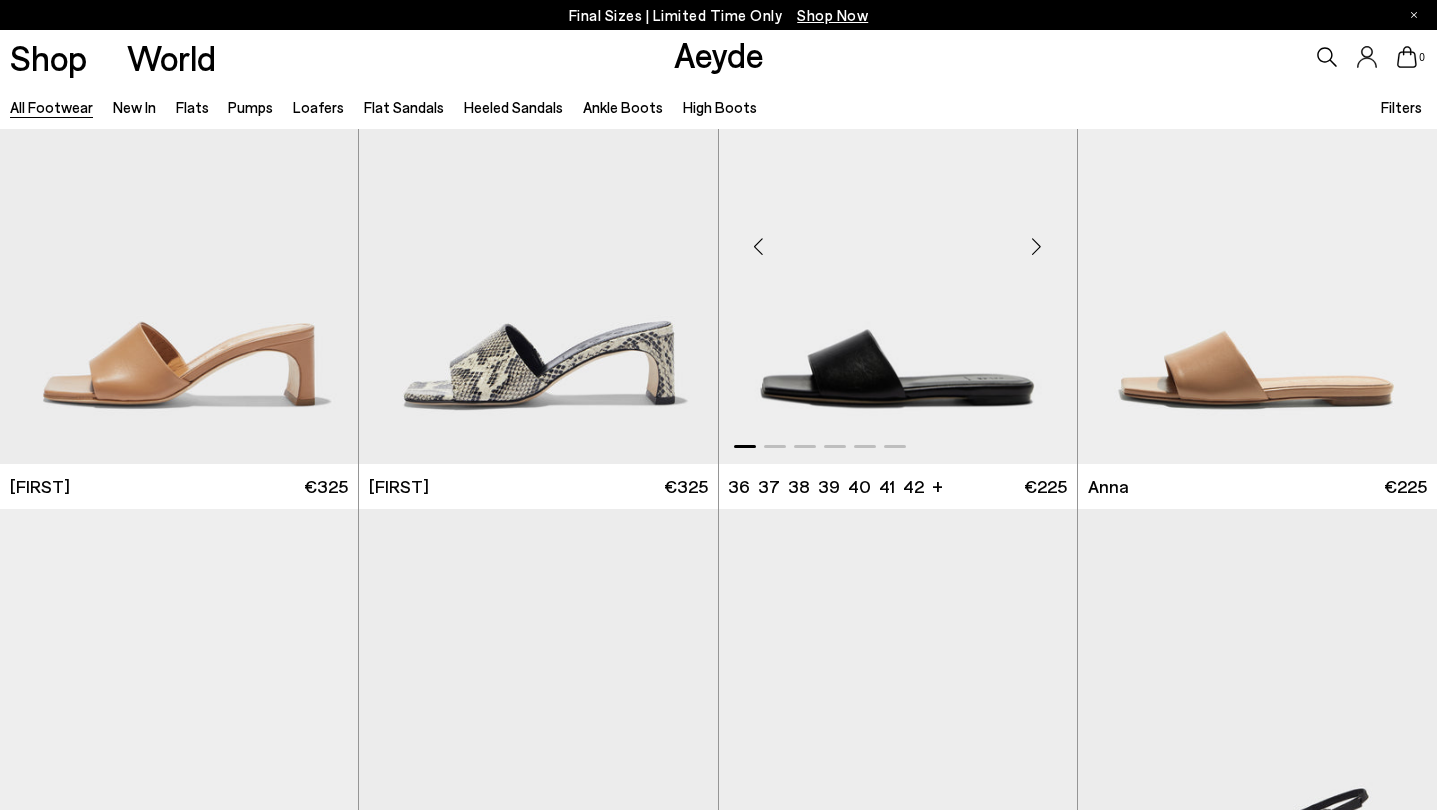 scroll, scrollTop: 24379, scrollLeft: 0, axis: vertical 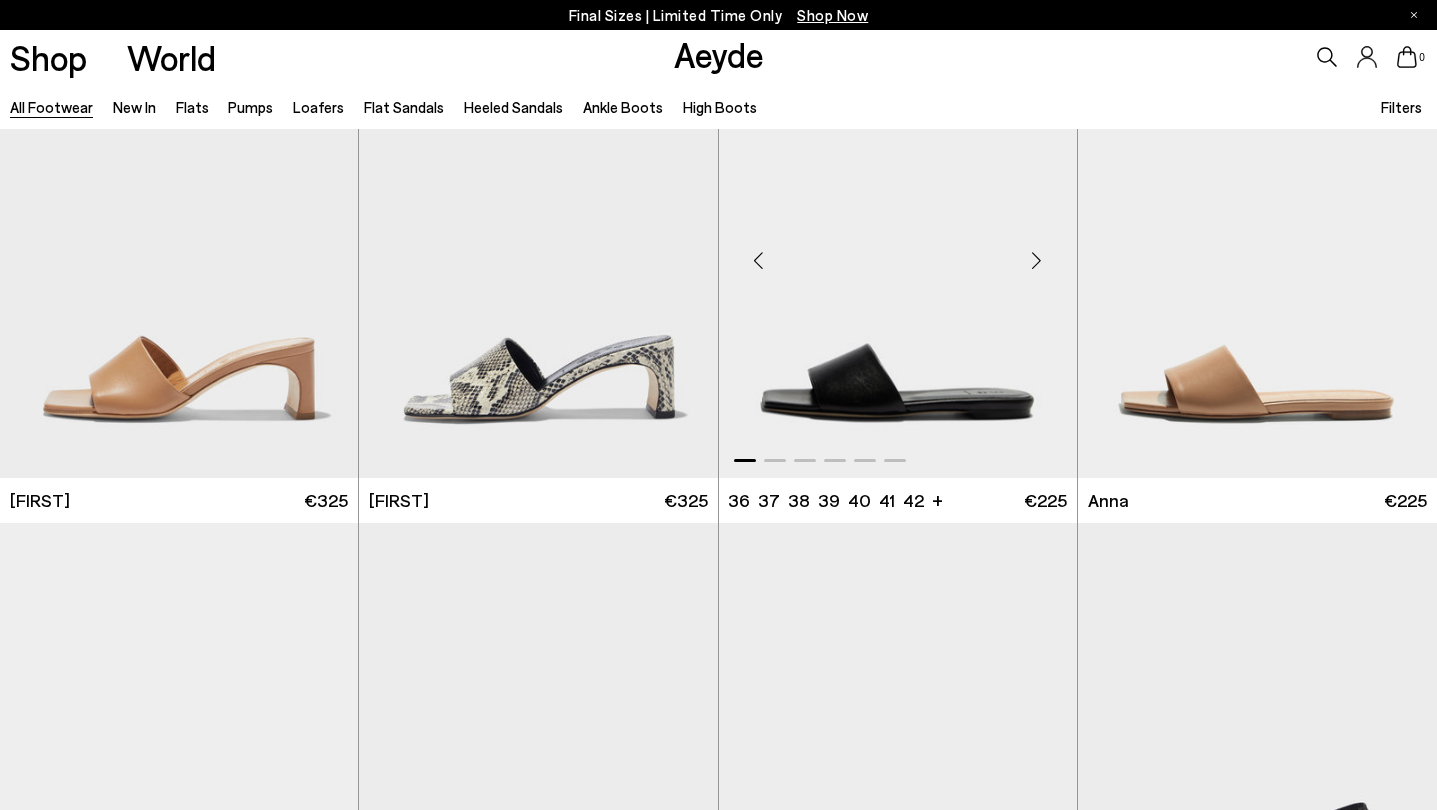 click at bounding box center [1037, 261] 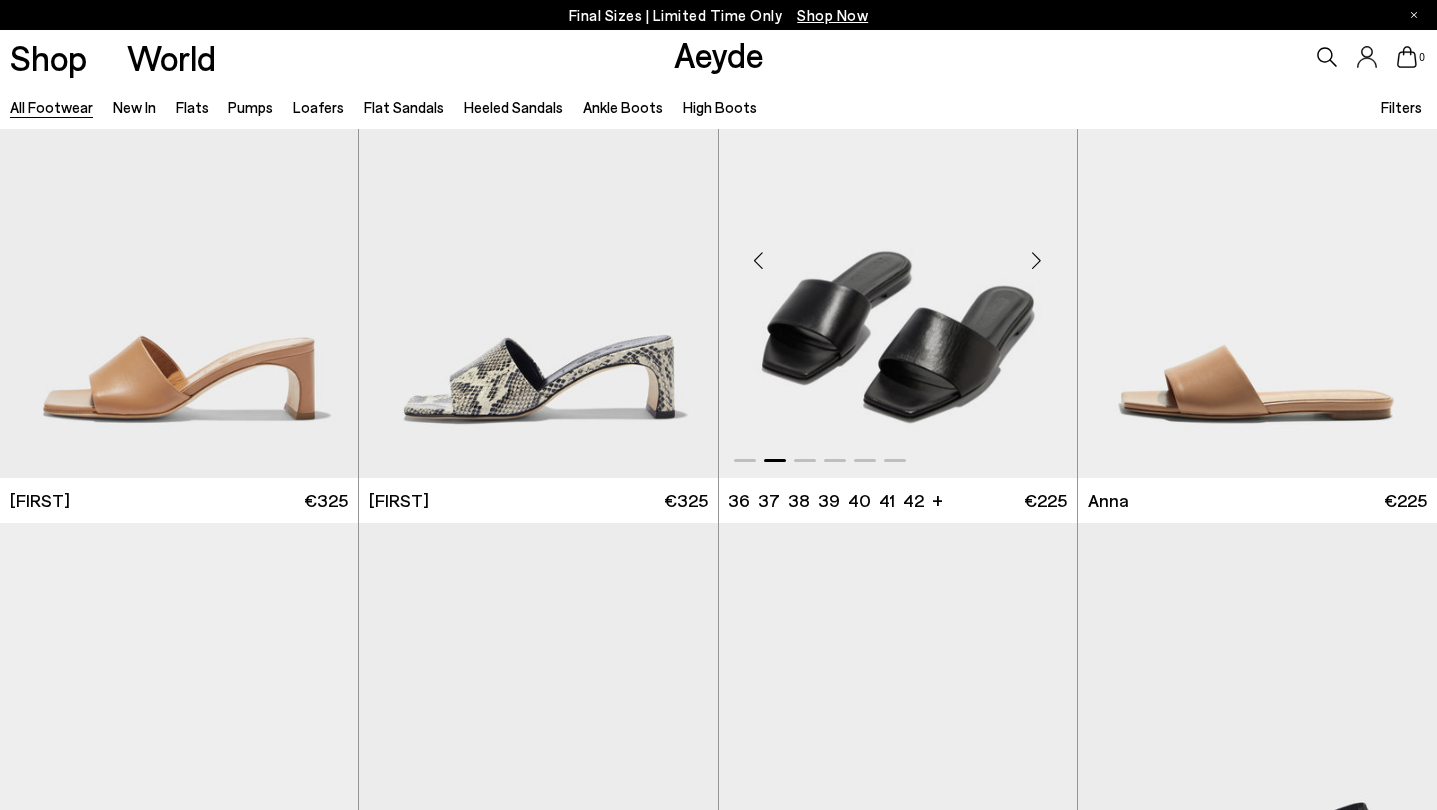 click at bounding box center [1037, 261] 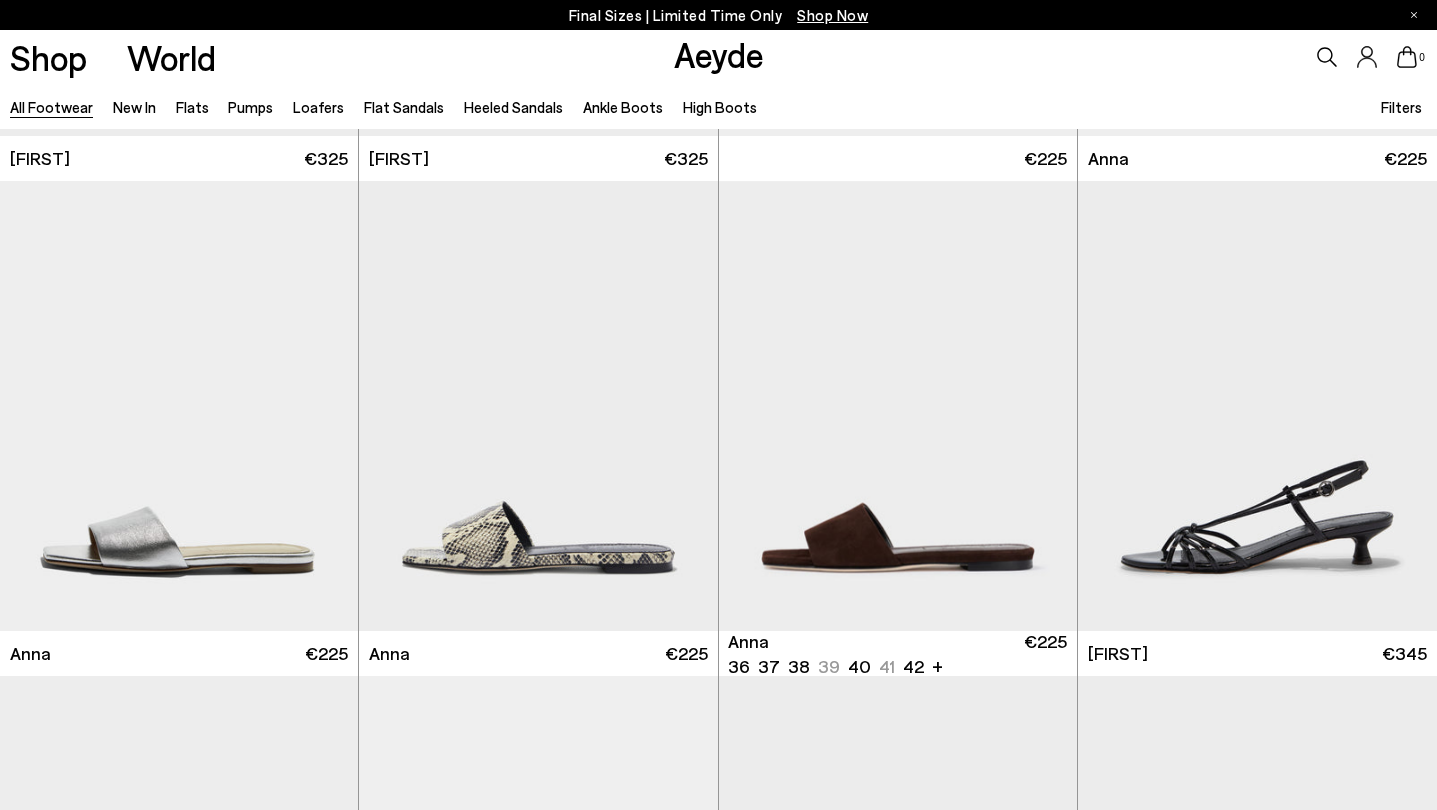 scroll, scrollTop: 24834, scrollLeft: 0, axis: vertical 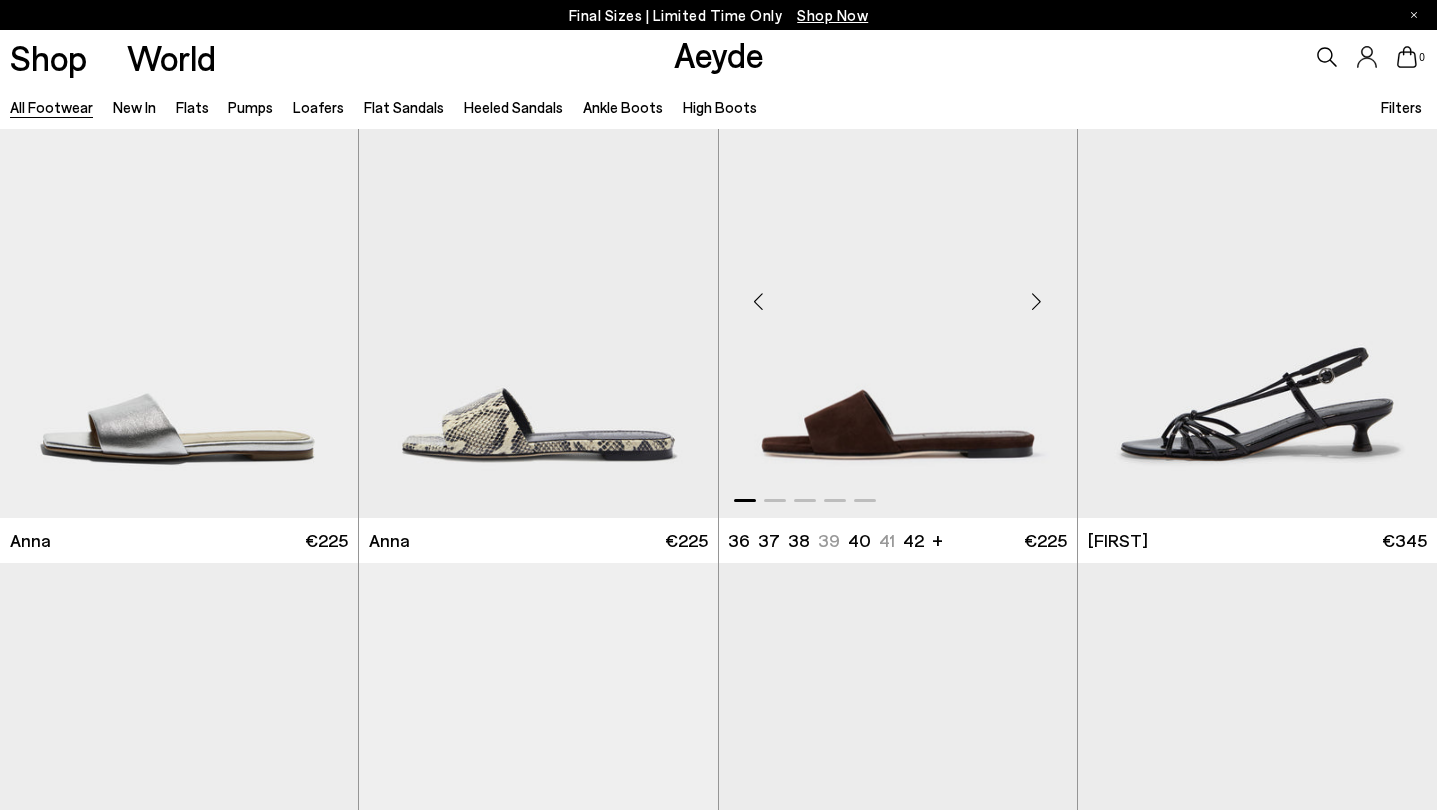 click at bounding box center [1037, 301] 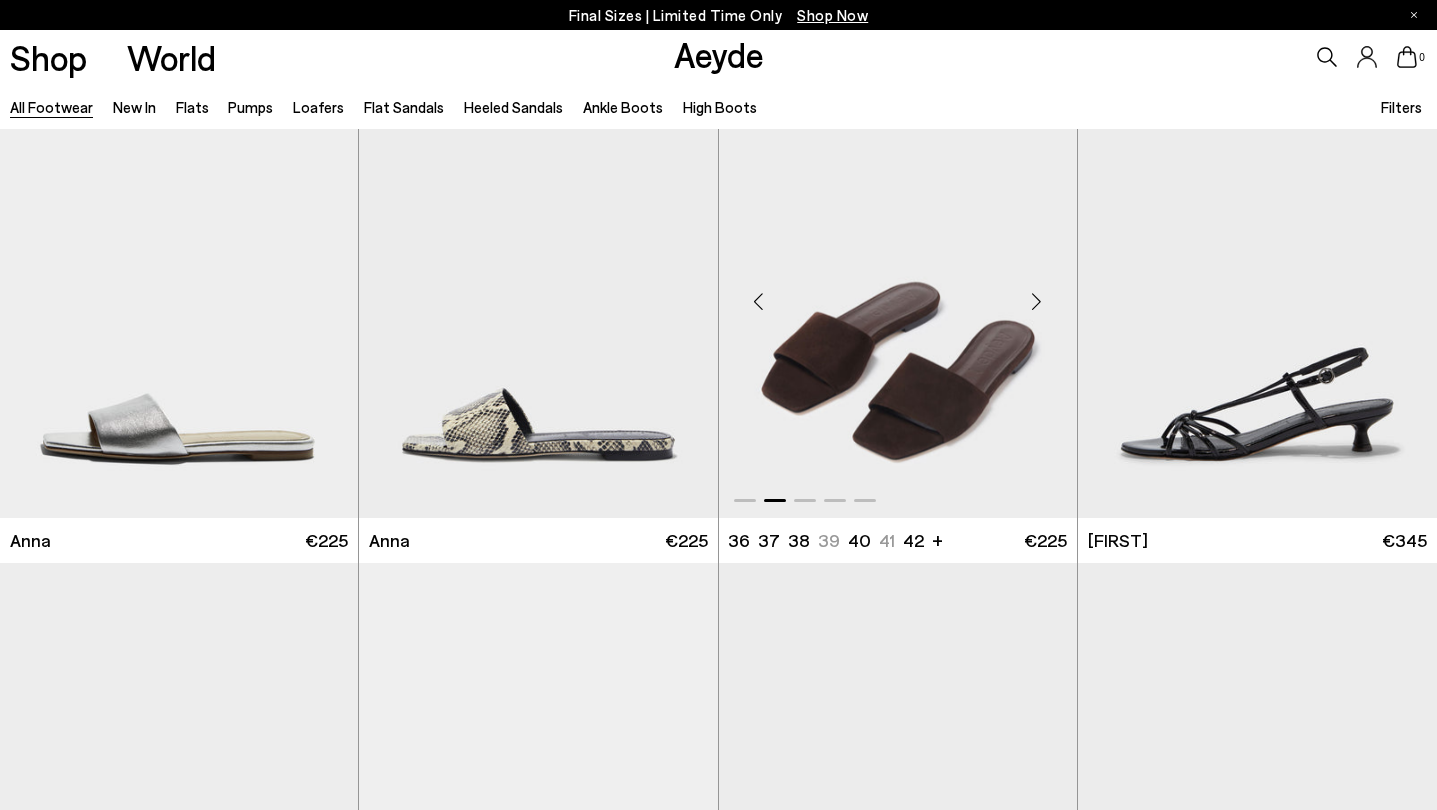 click at bounding box center (1037, 301) 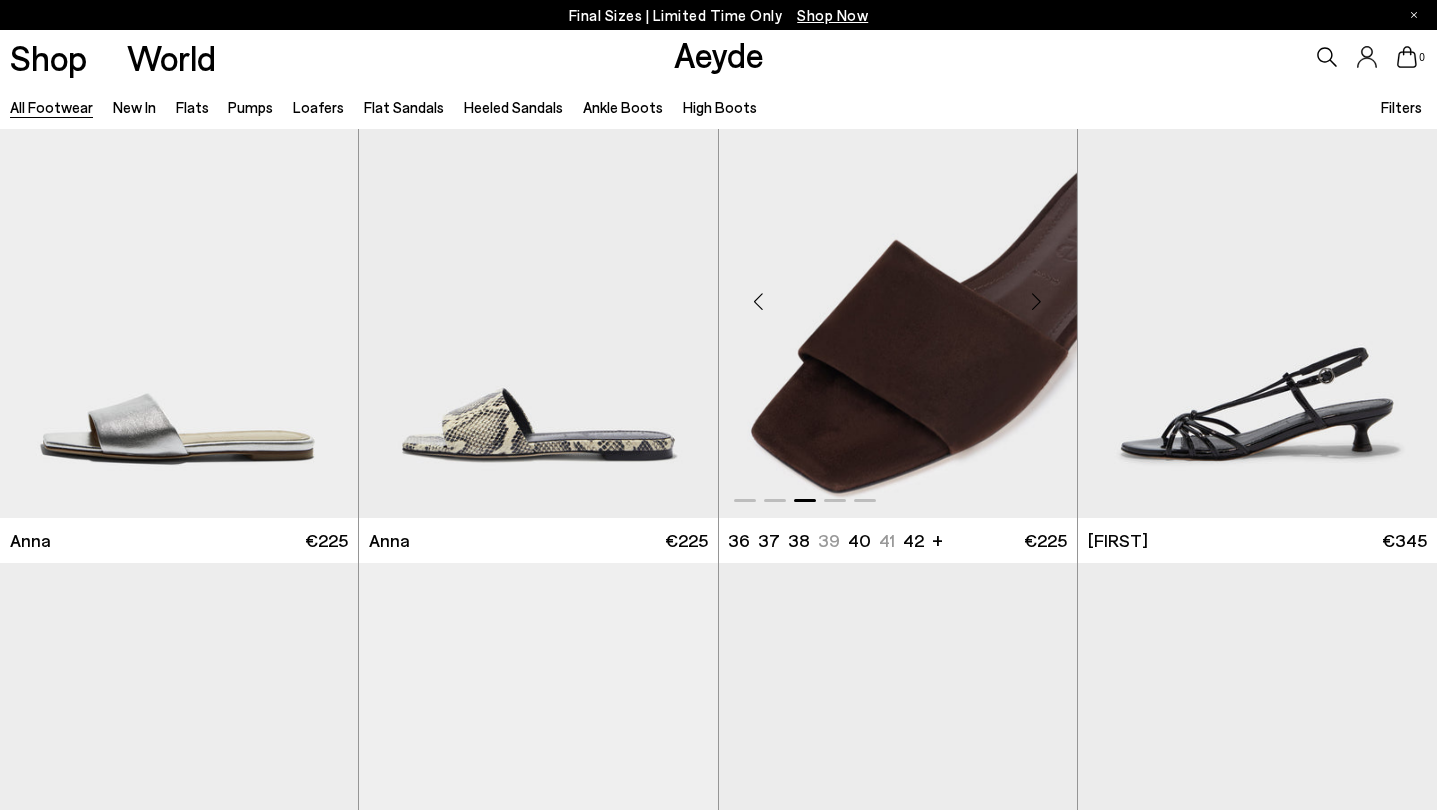 click at bounding box center [1037, 301] 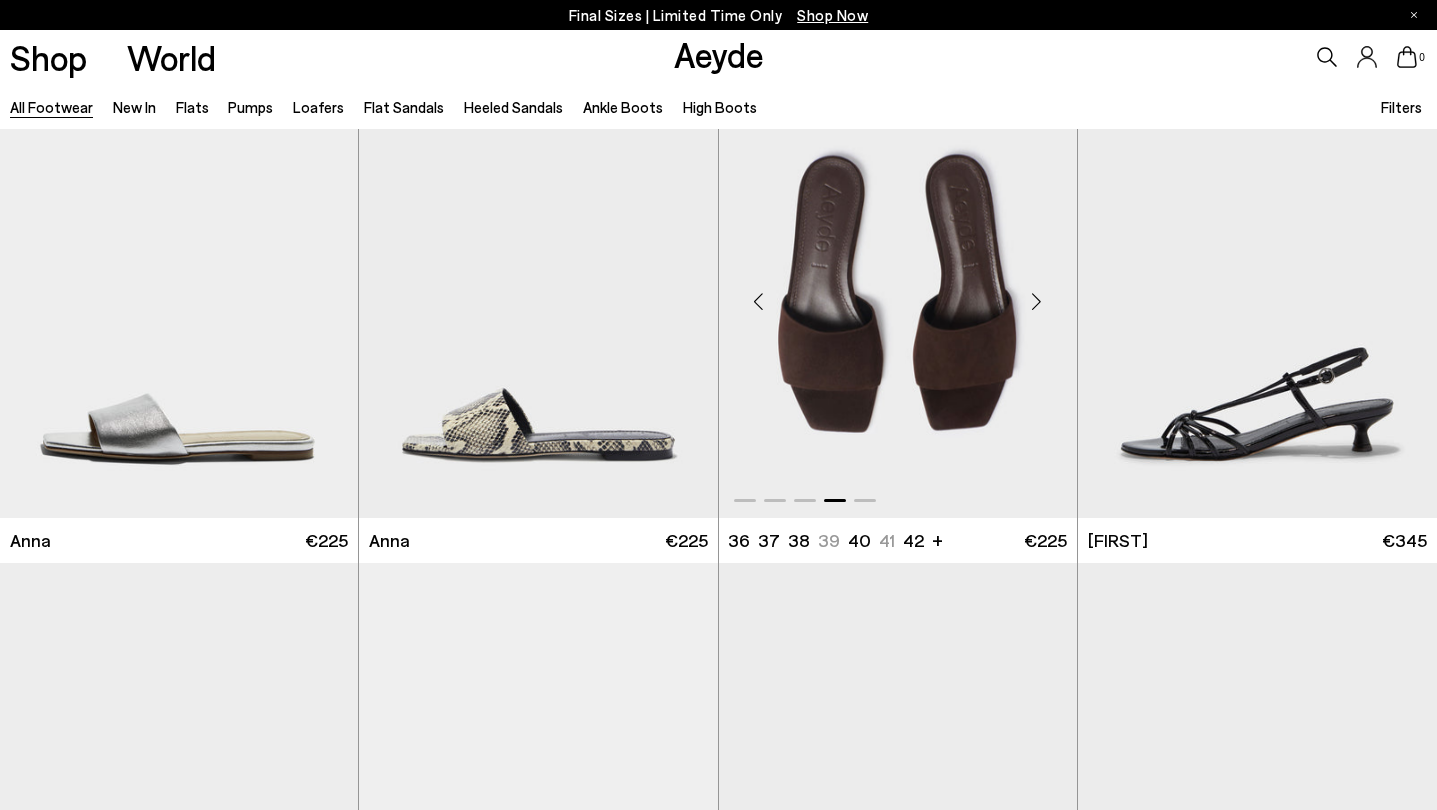 click at bounding box center (1037, 301) 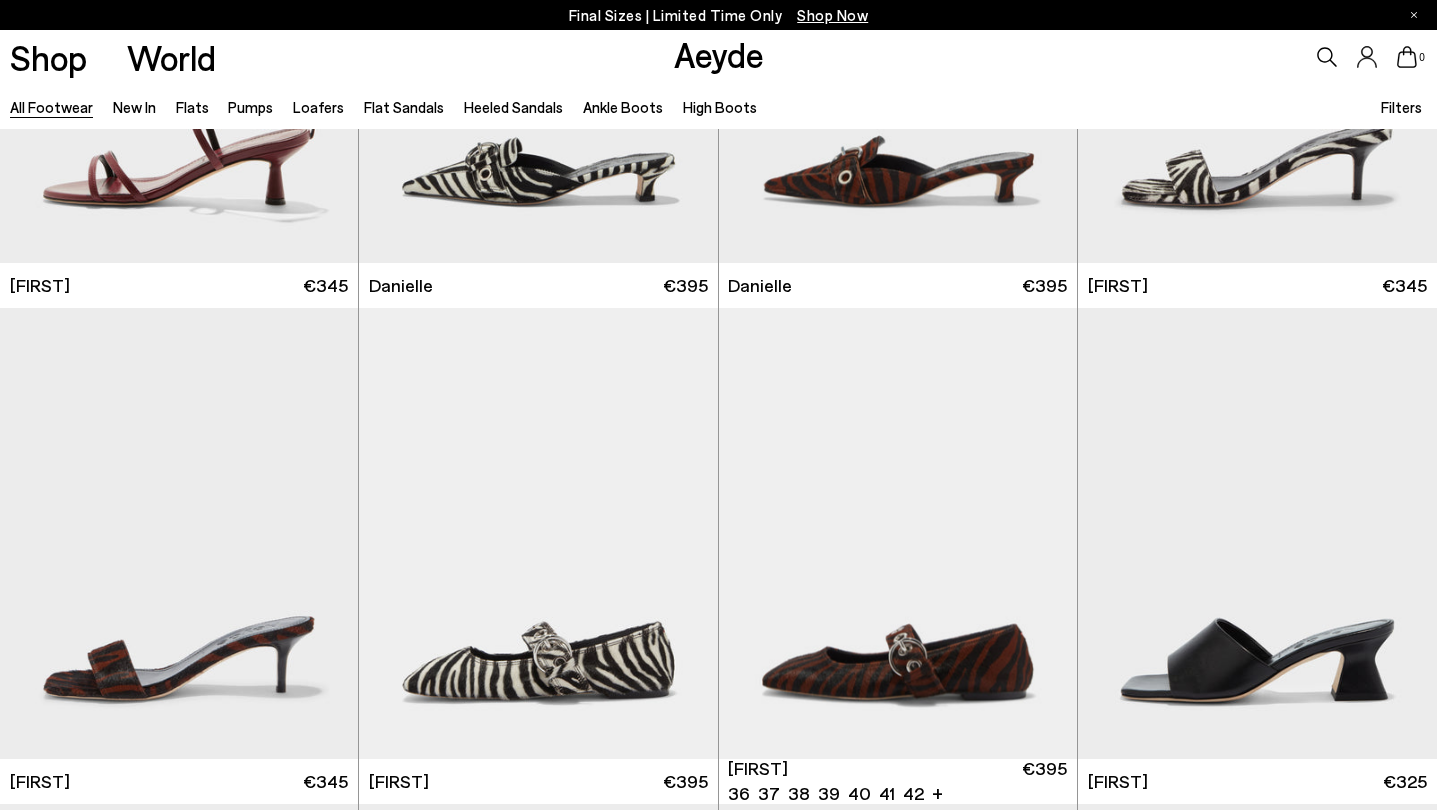 scroll, scrollTop: 27270, scrollLeft: 0, axis: vertical 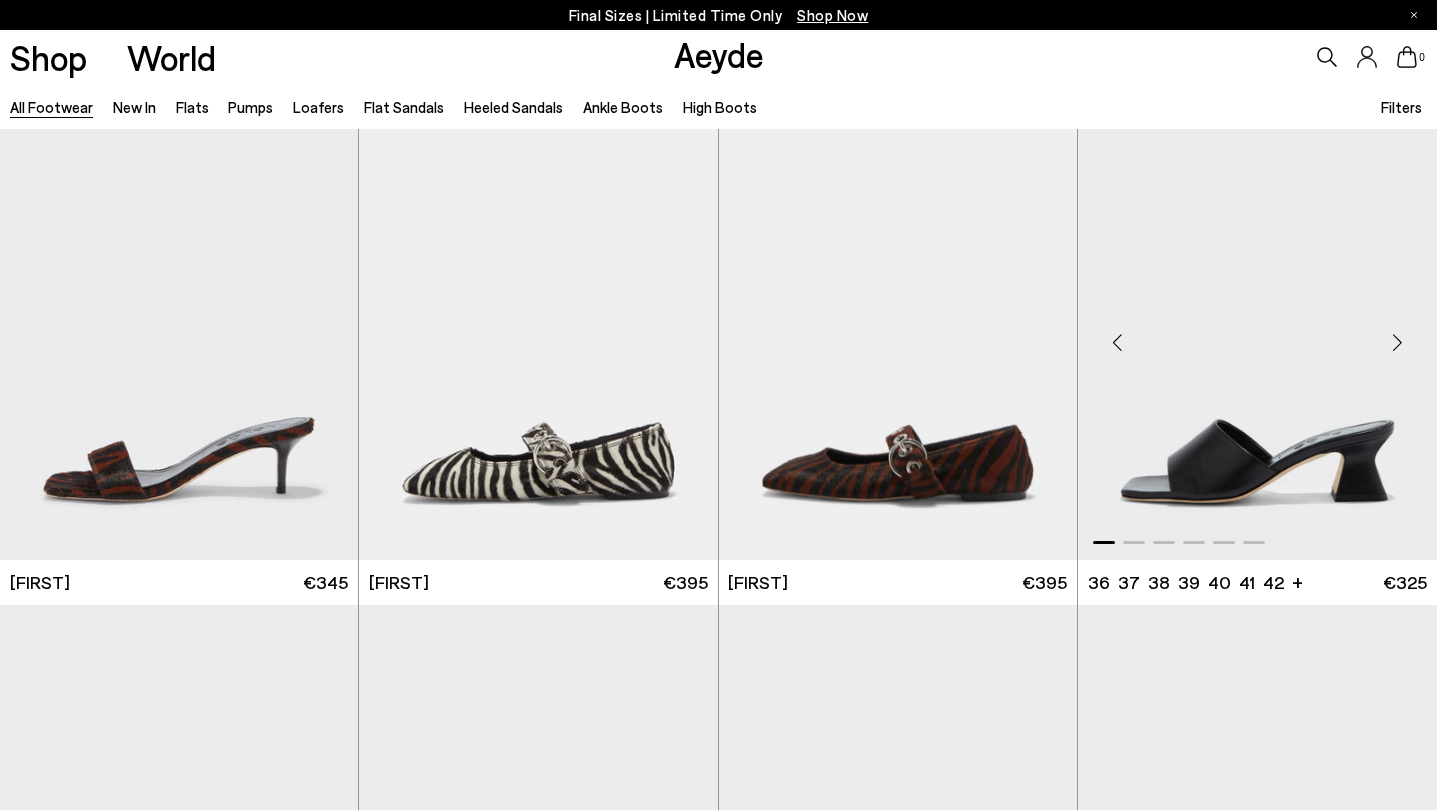 click at bounding box center [1397, 342] 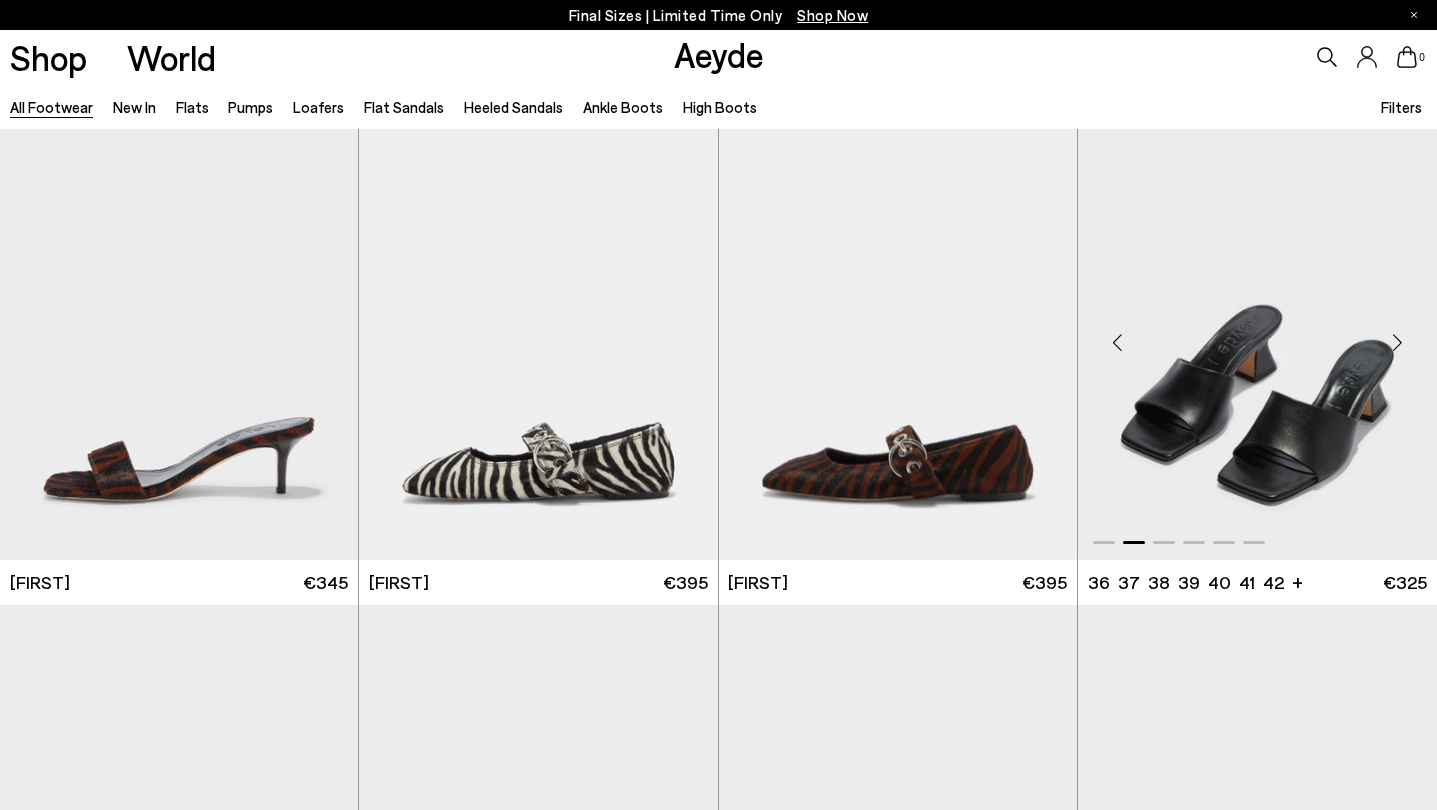 click at bounding box center (1397, 342) 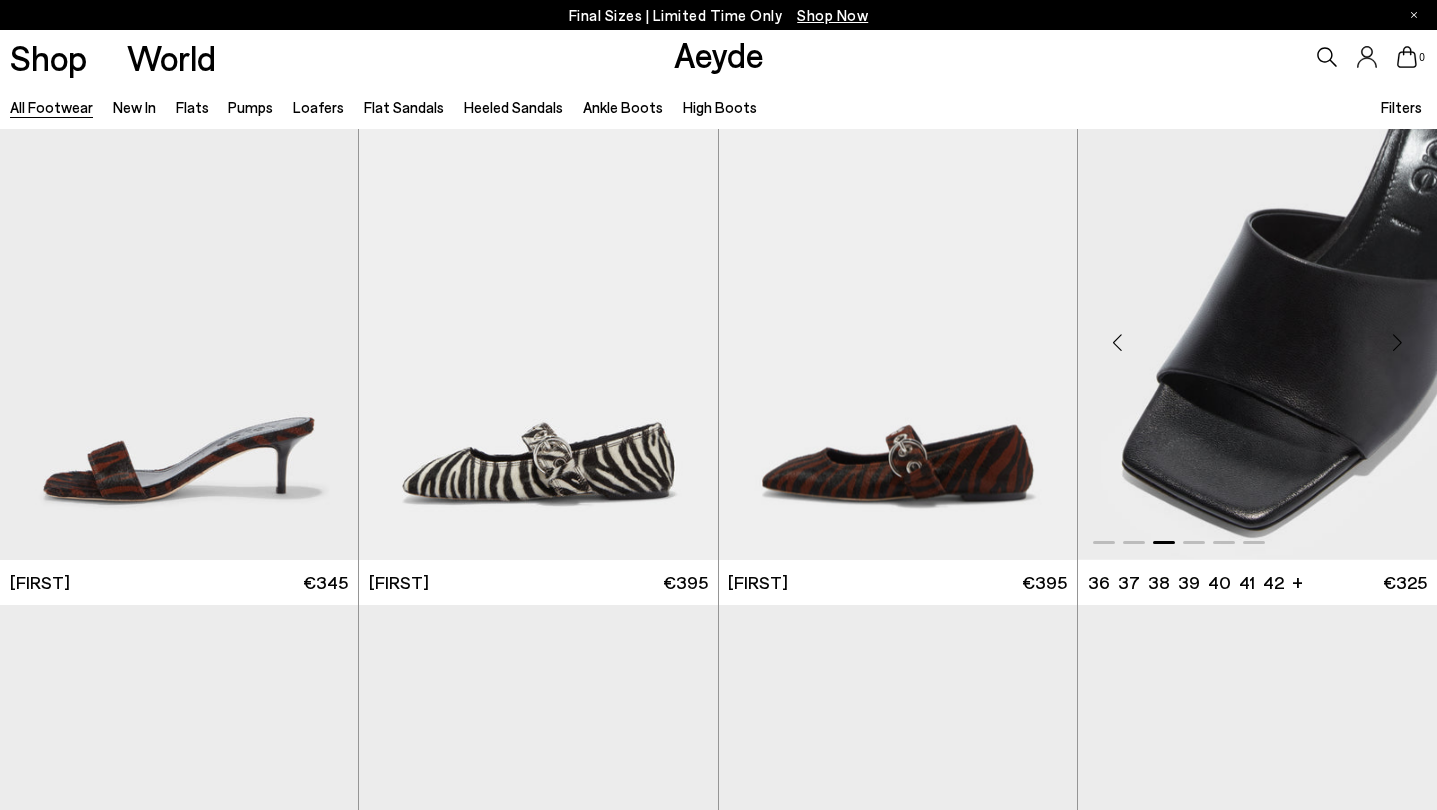 click at bounding box center [1397, 342] 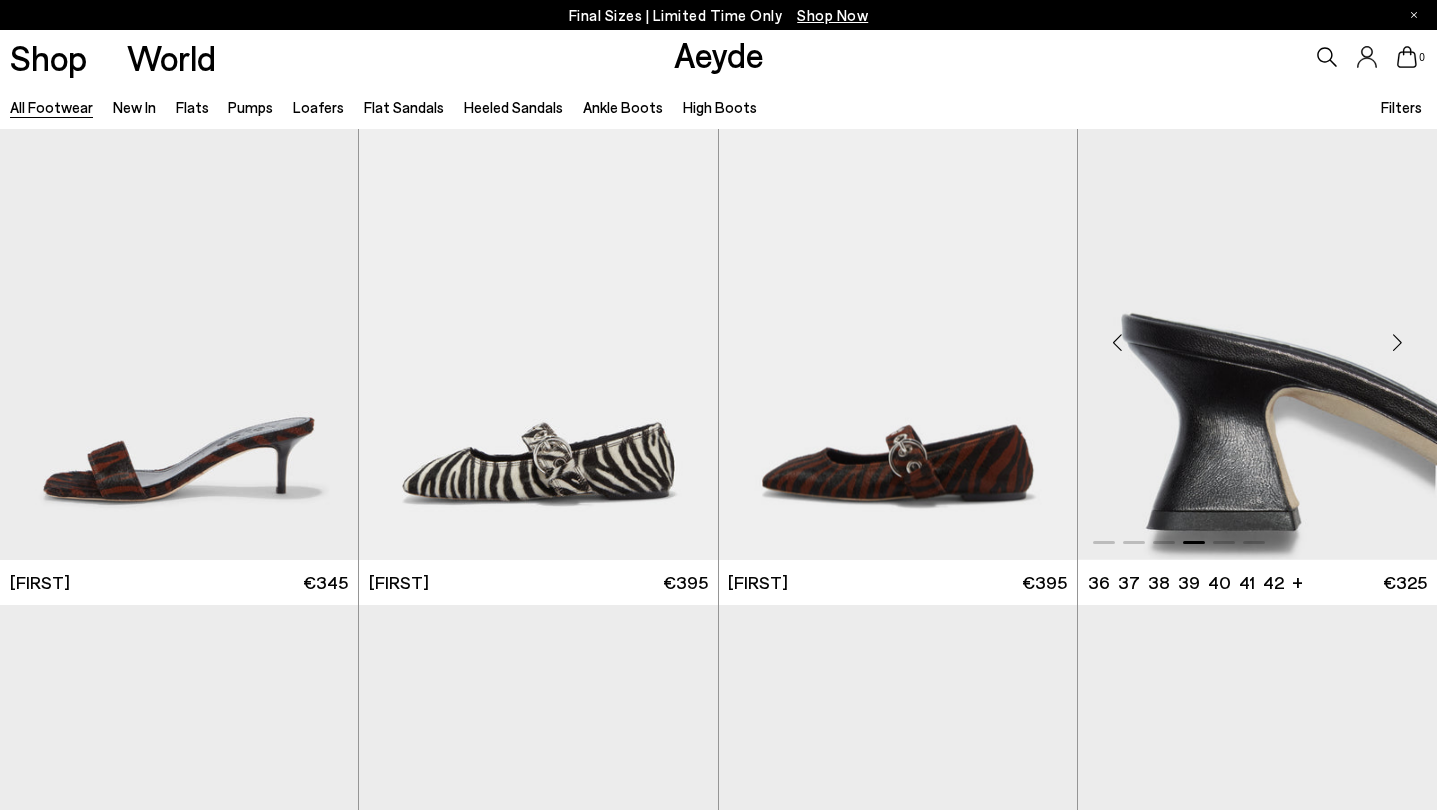 click at bounding box center [1397, 342] 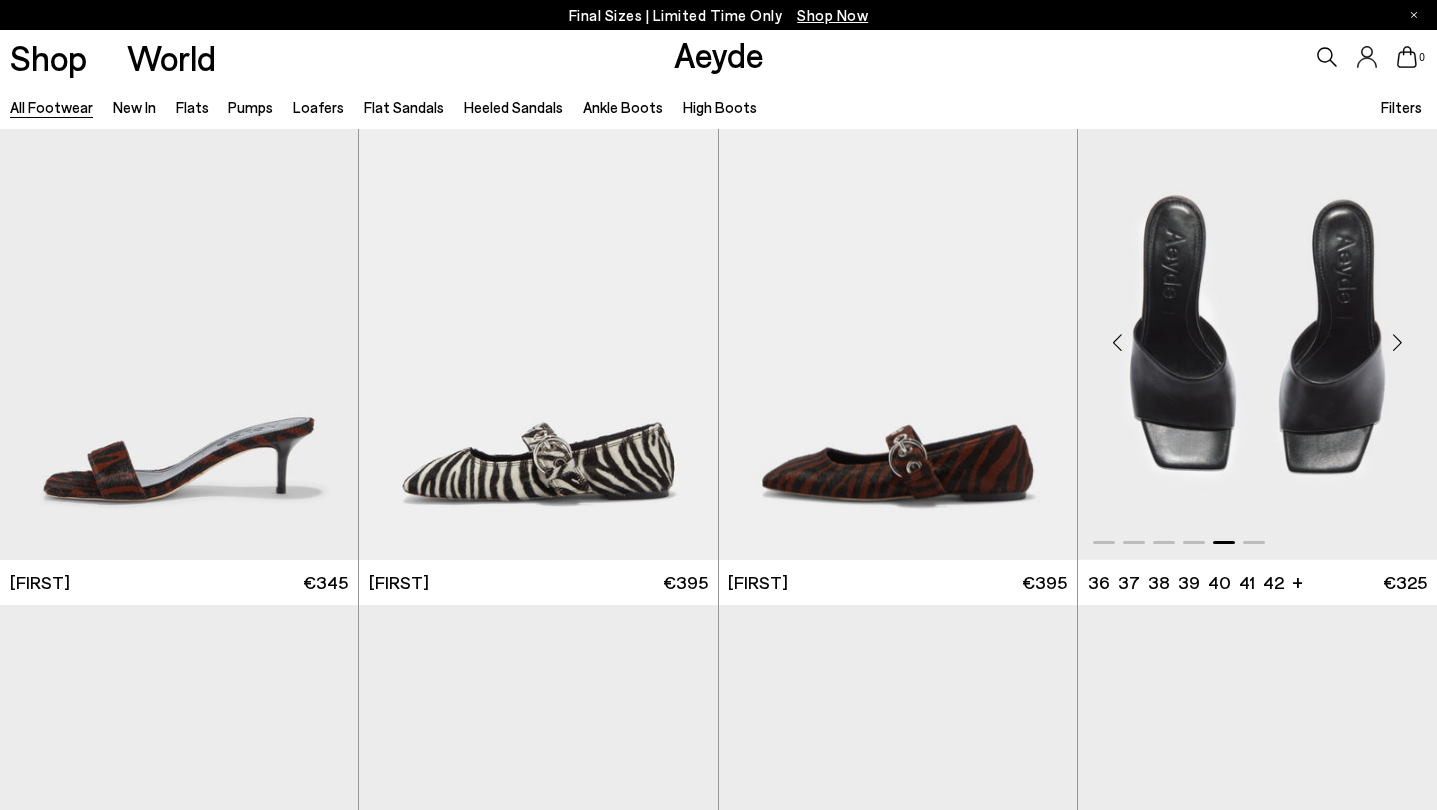 click at bounding box center [1397, 342] 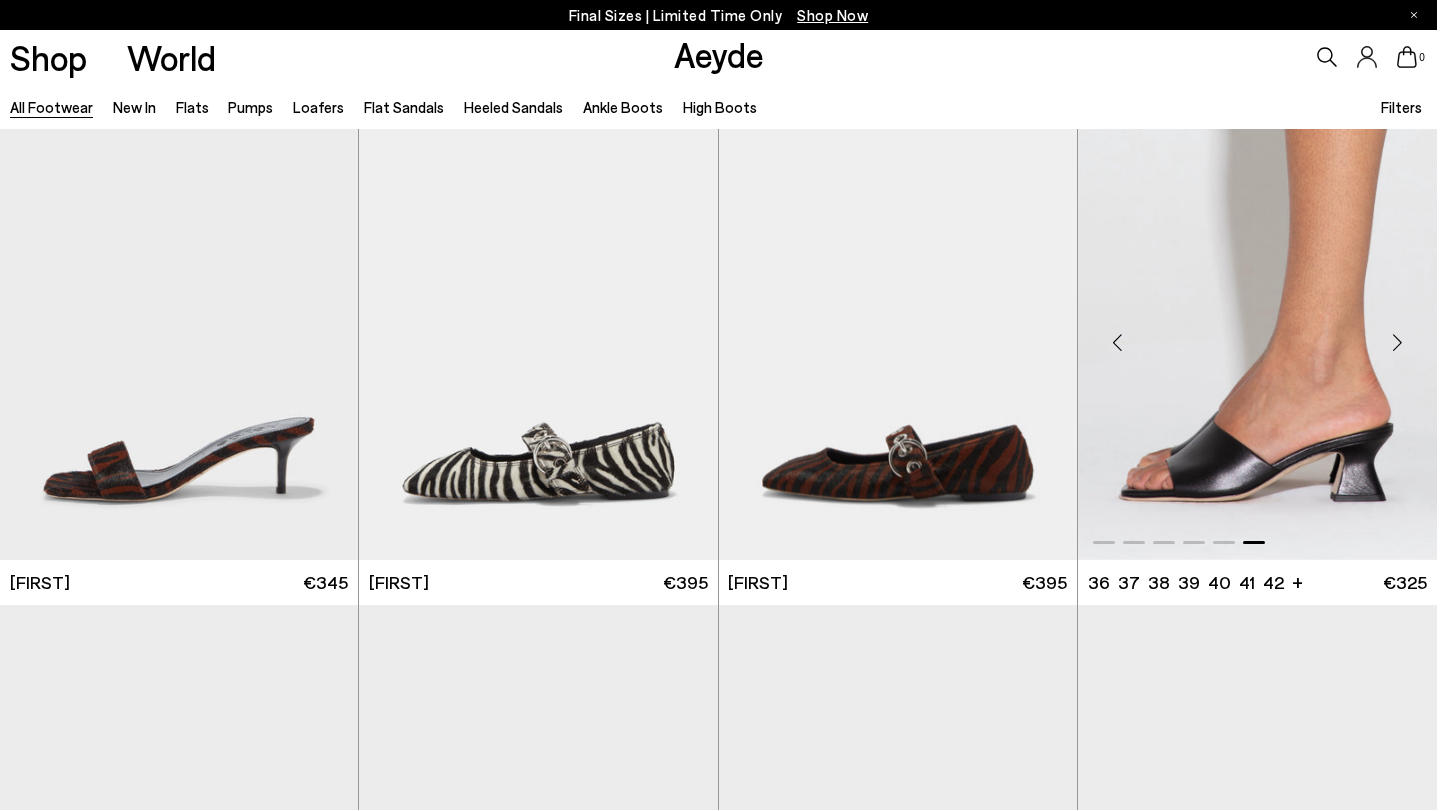 click at bounding box center [1397, 342] 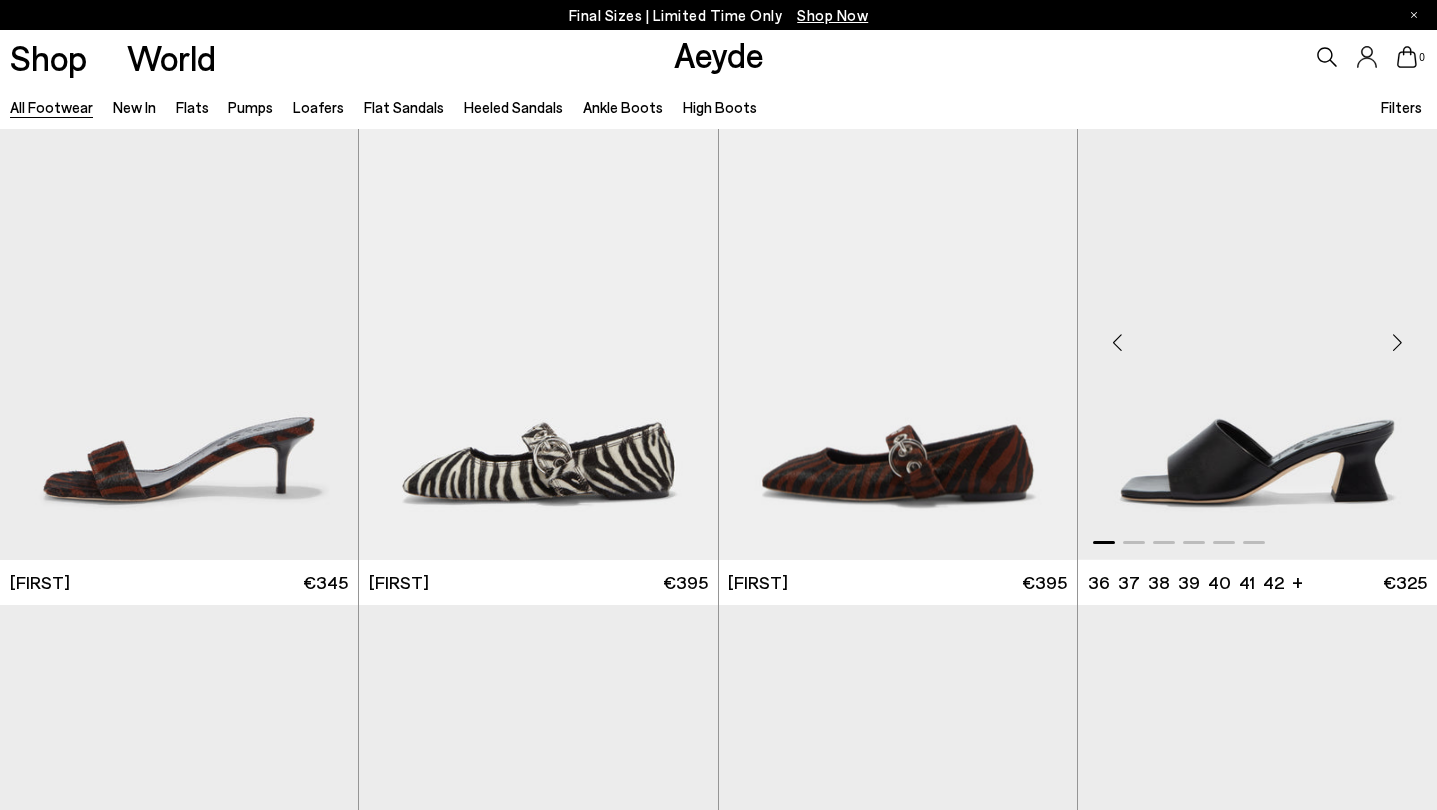 click at bounding box center (1397, 342) 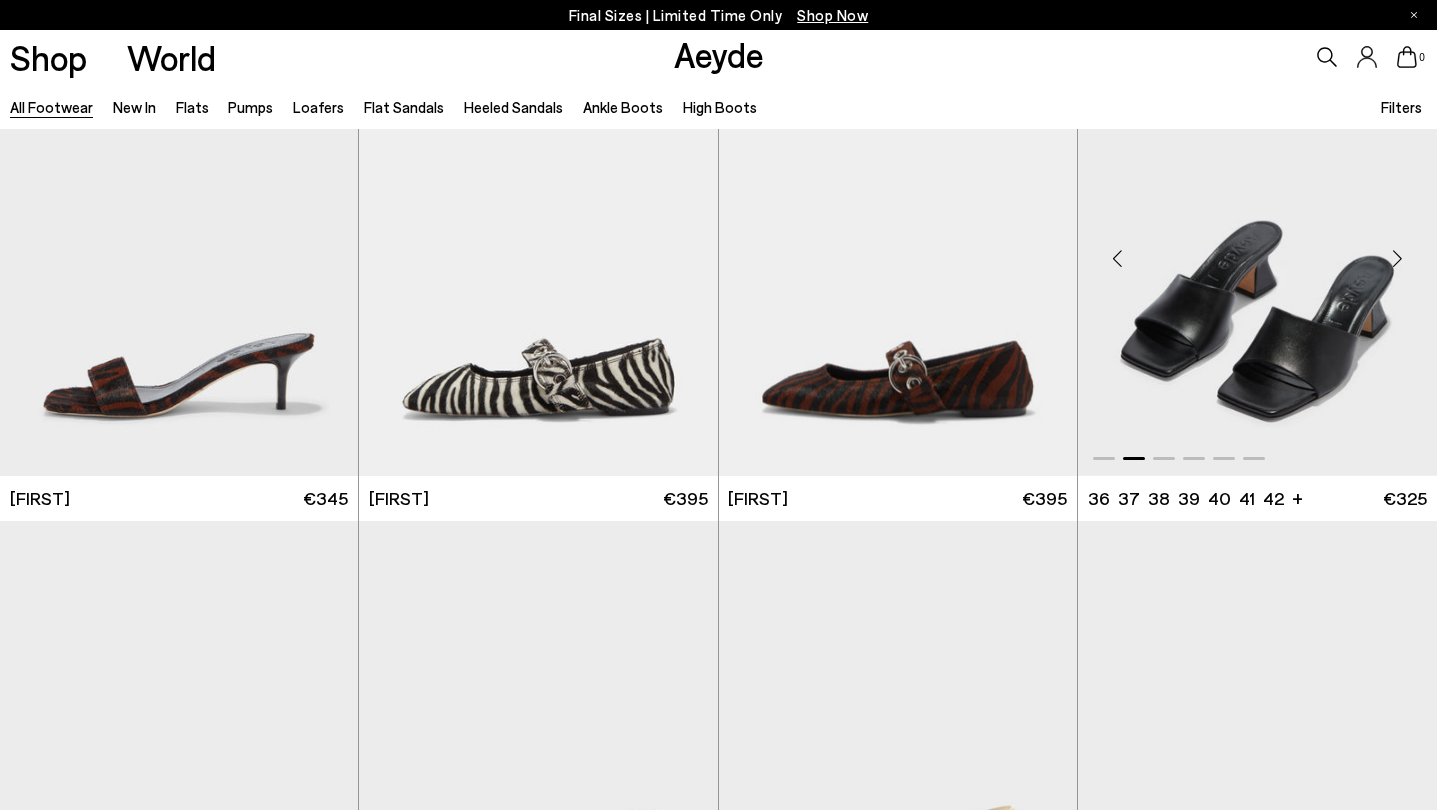 scroll, scrollTop: 27535, scrollLeft: 0, axis: vertical 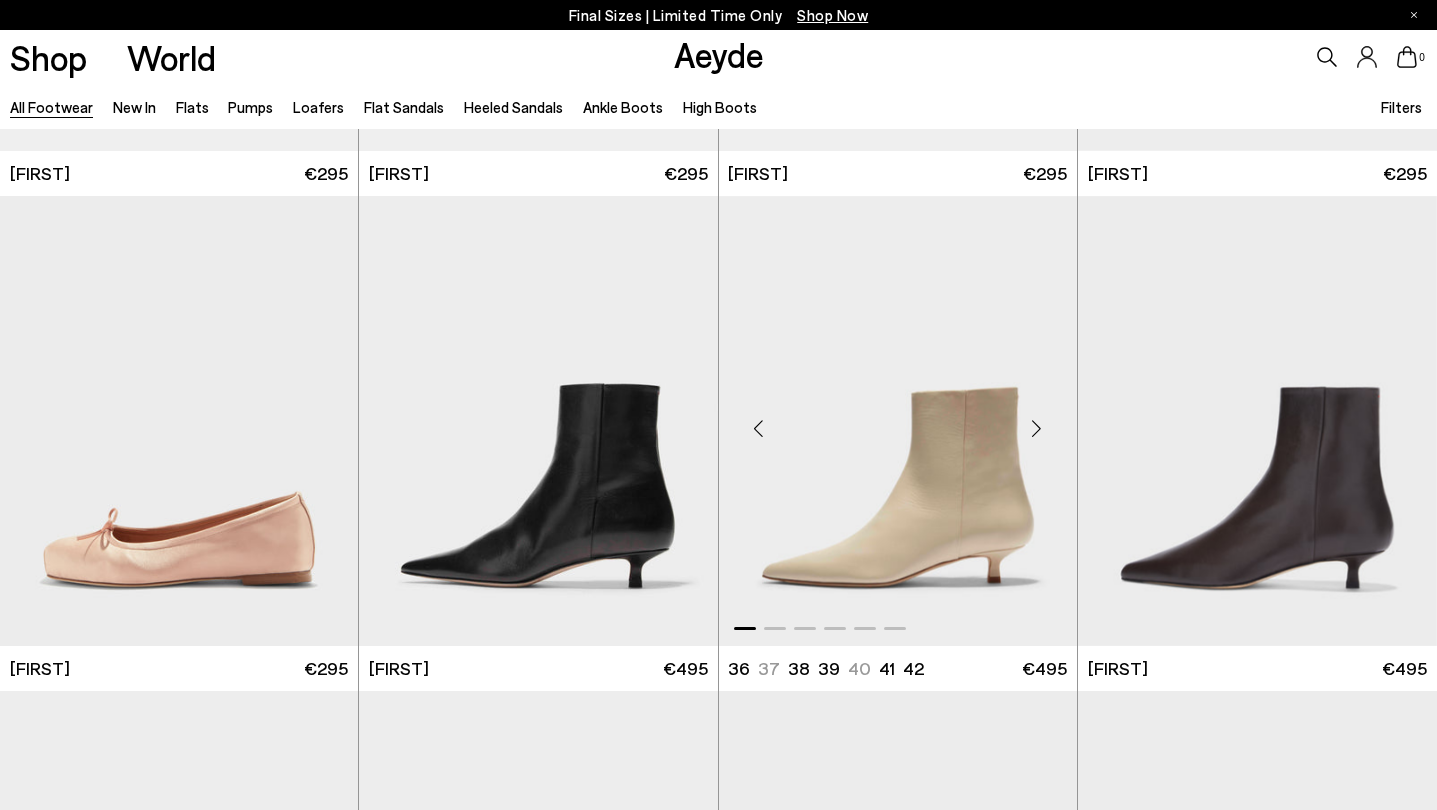 click at bounding box center [1037, 429] 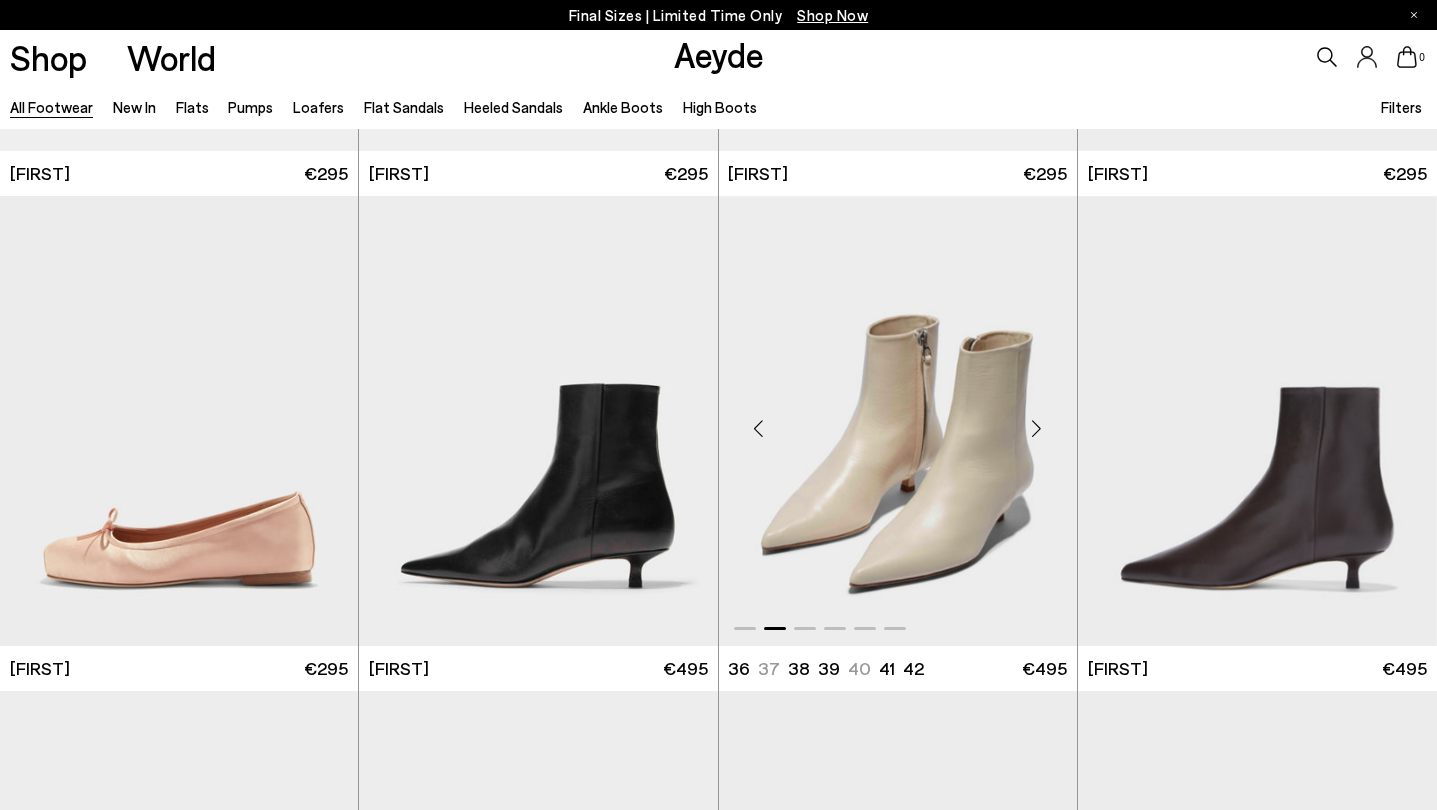 click at bounding box center (1037, 429) 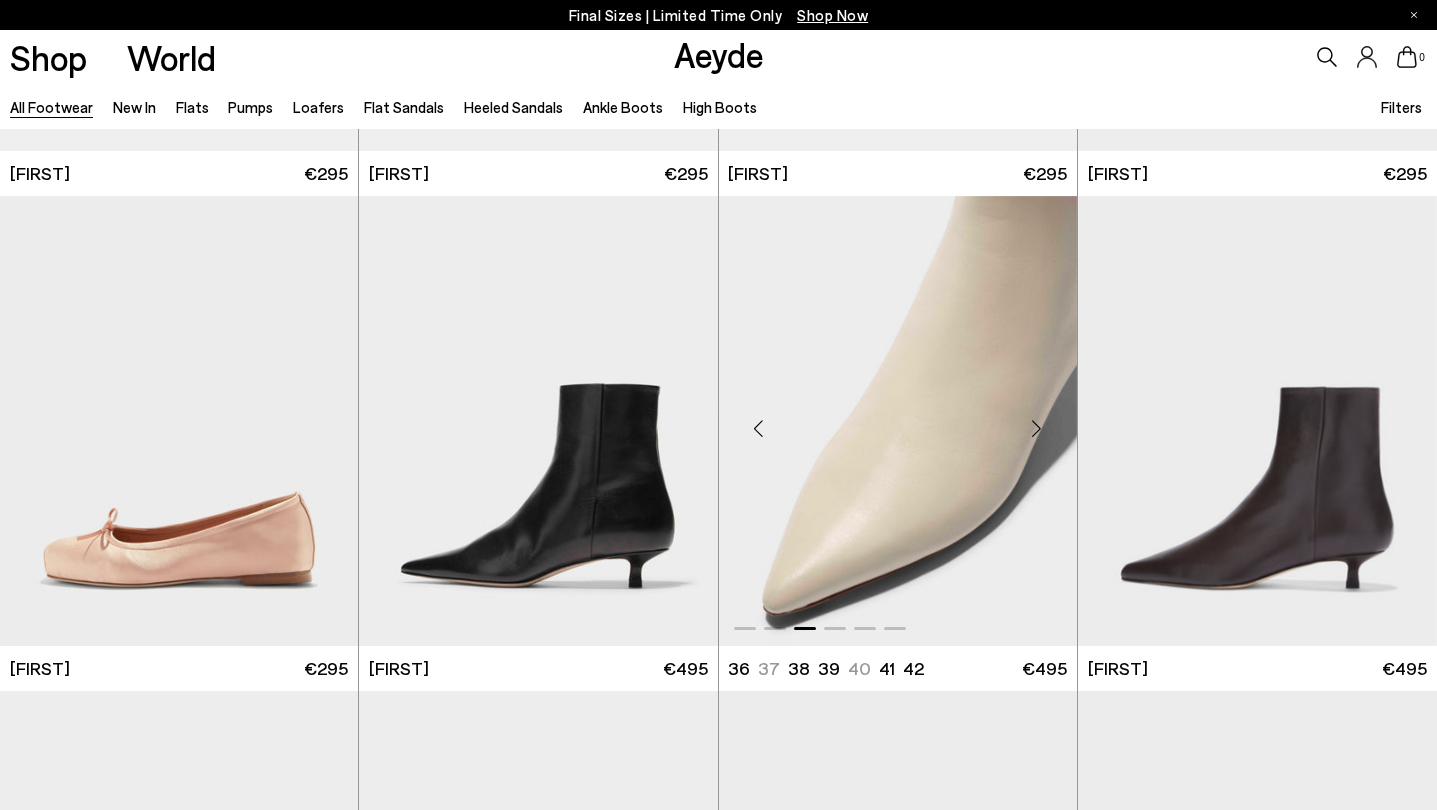 click at bounding box center (1037, 429) 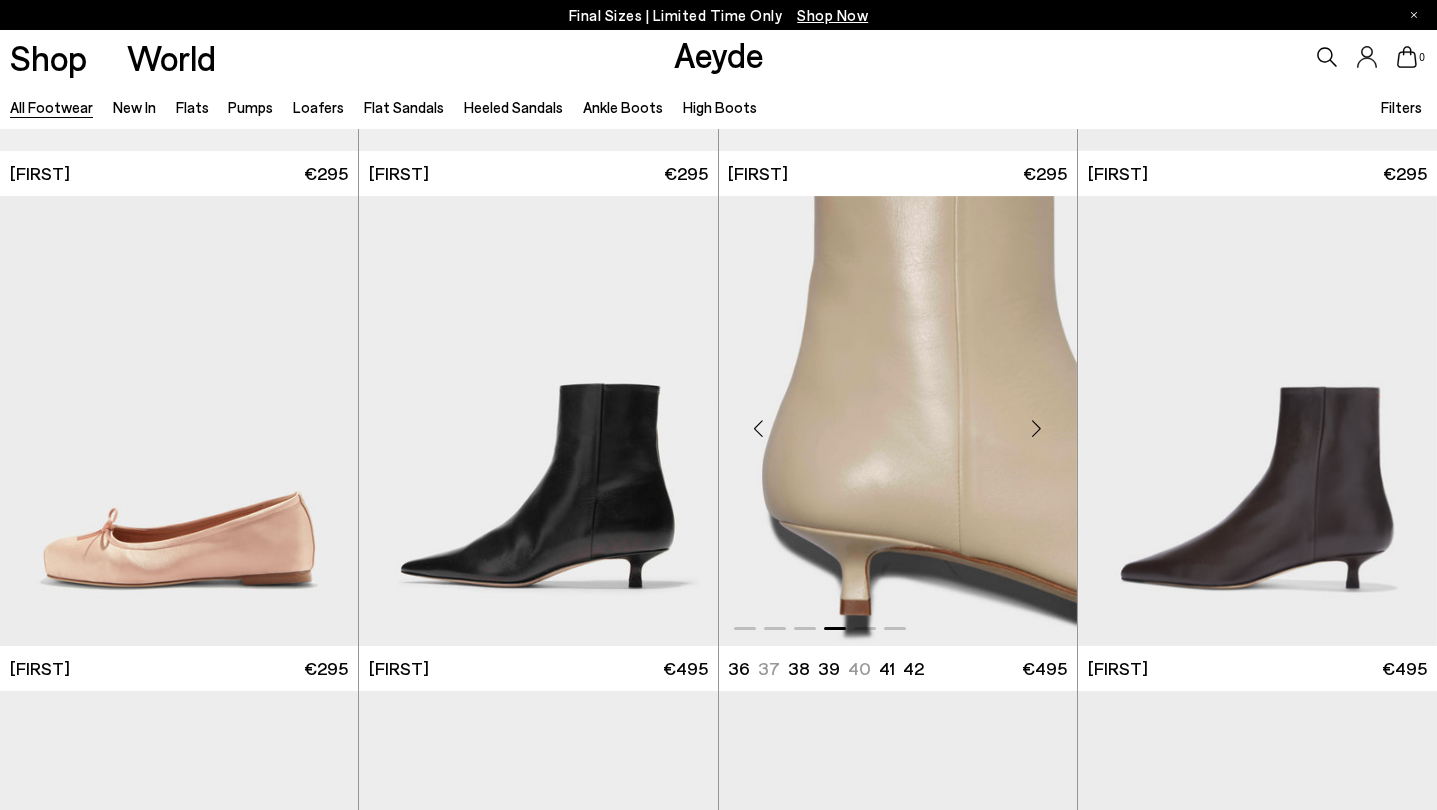 click at bounding box center [1037, 429] 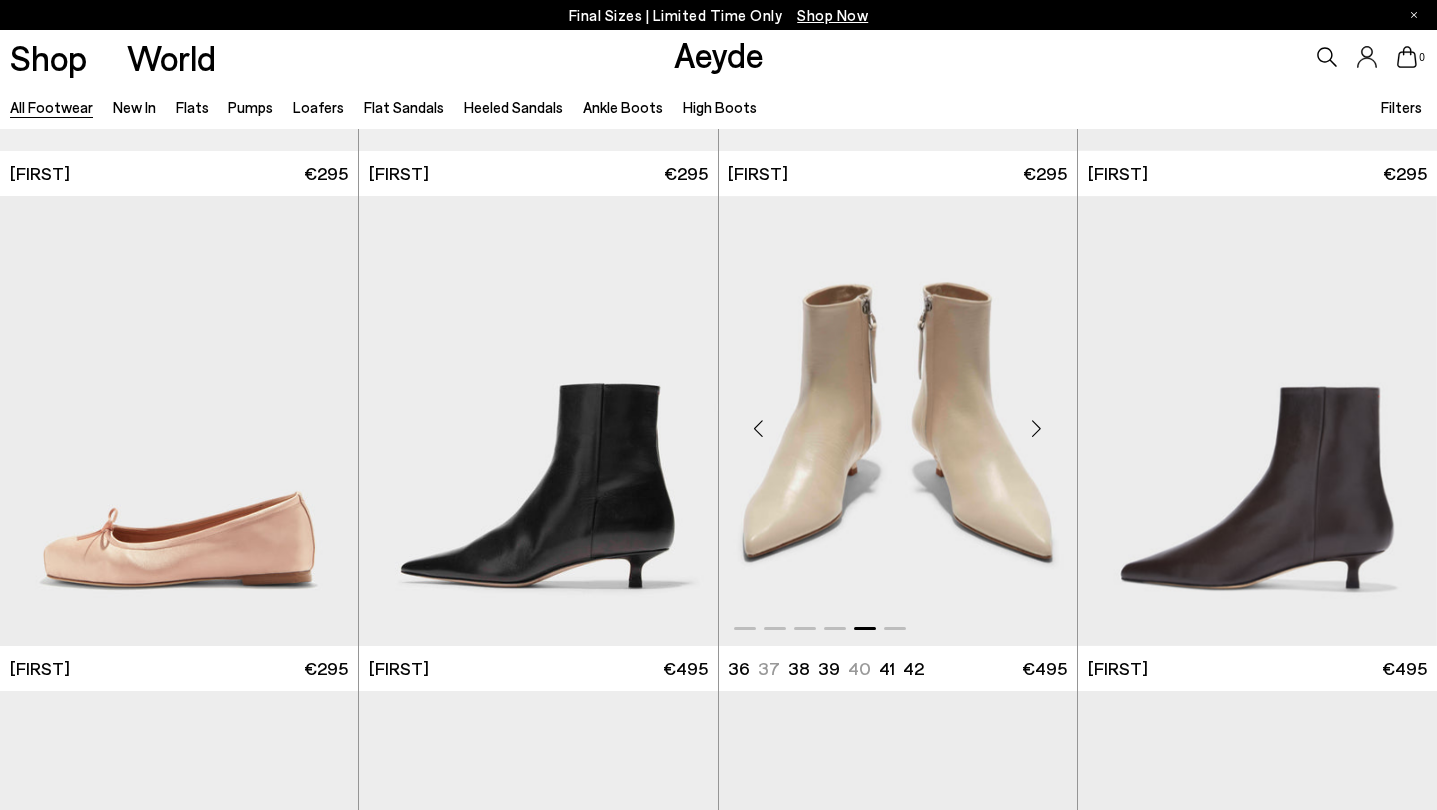 click at bounding box center (1037, 429) 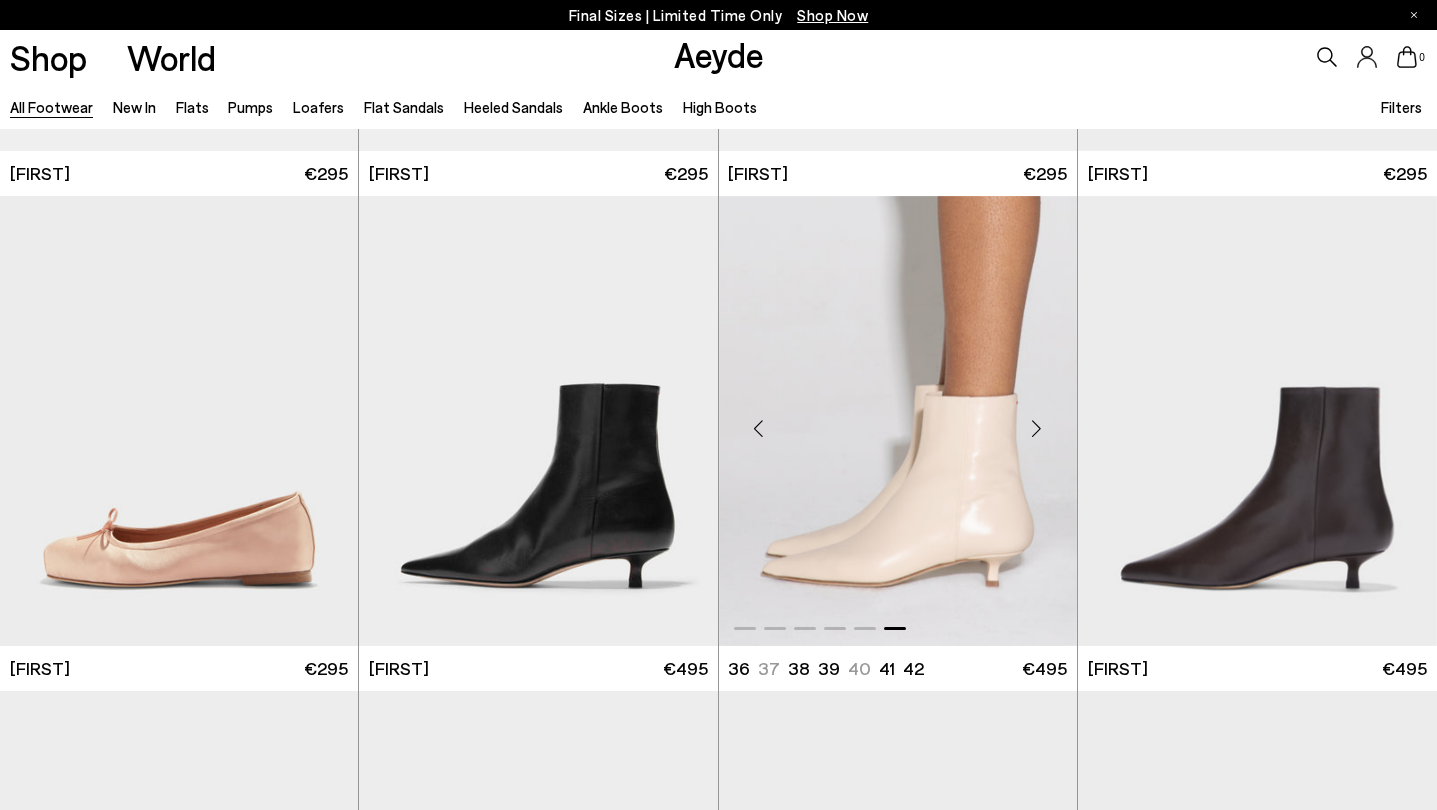 click at bounding box center [1037, 429] 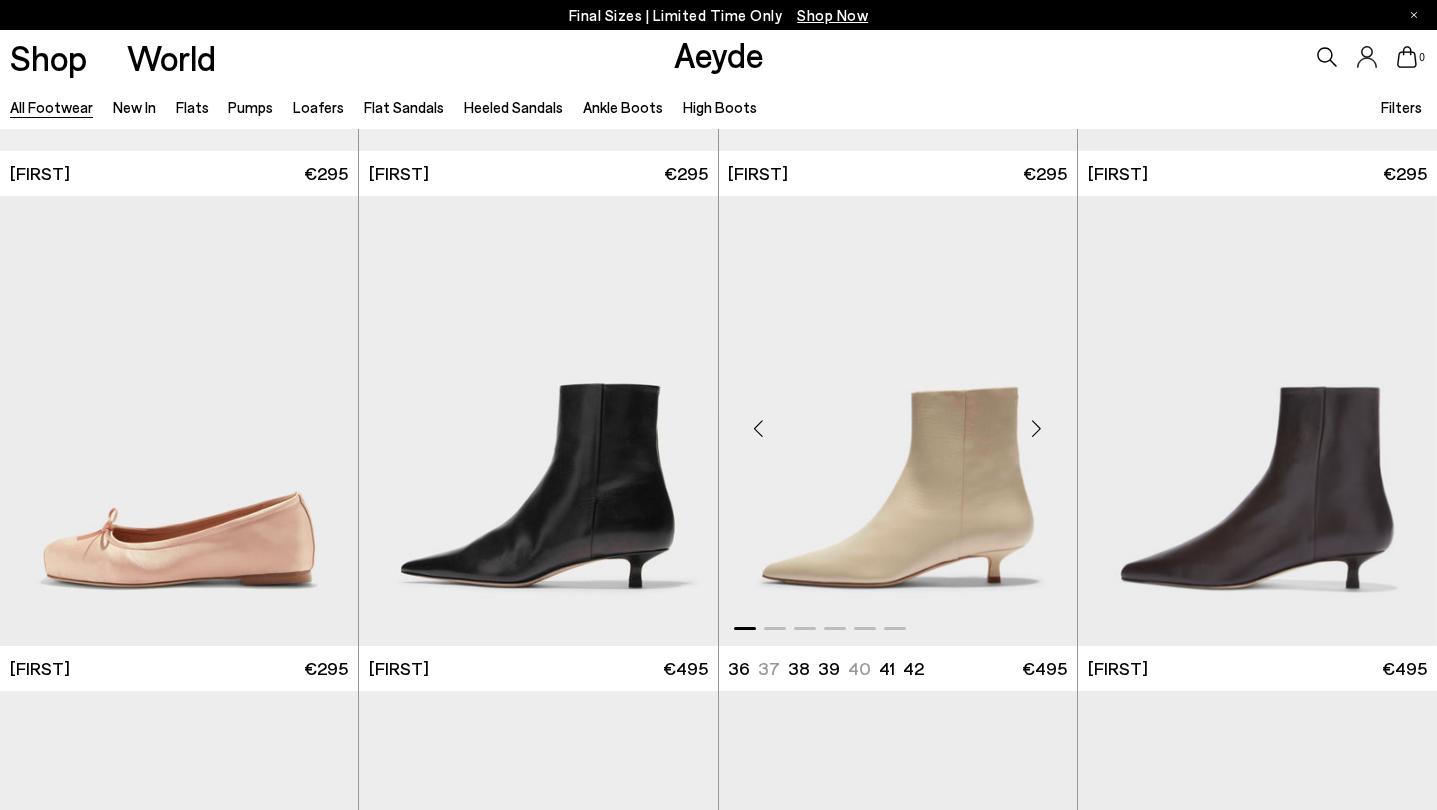 click at bounding box center (1037, 429) 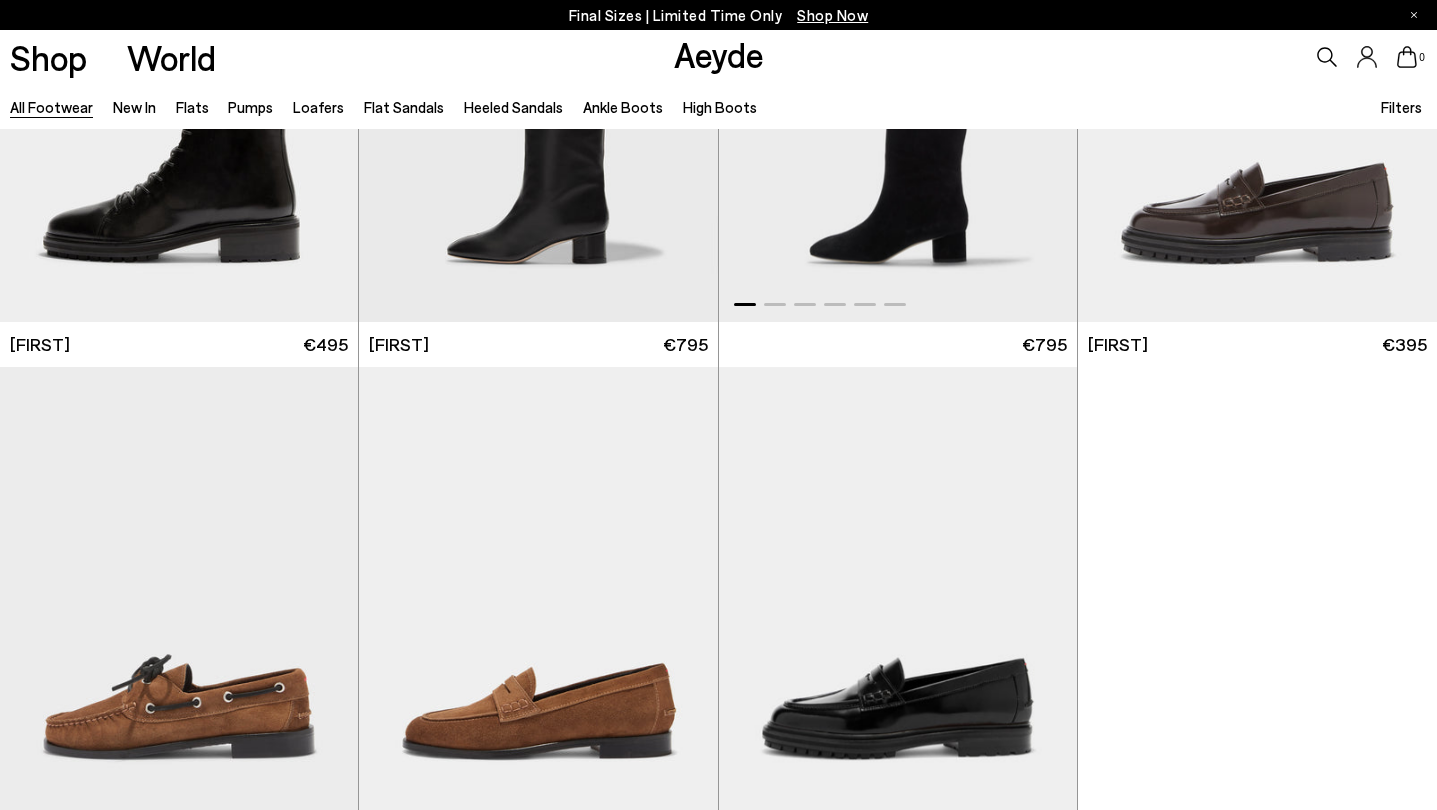 scroll, scrollTop: 31674, scrollLeft: 0, axis: vertical 